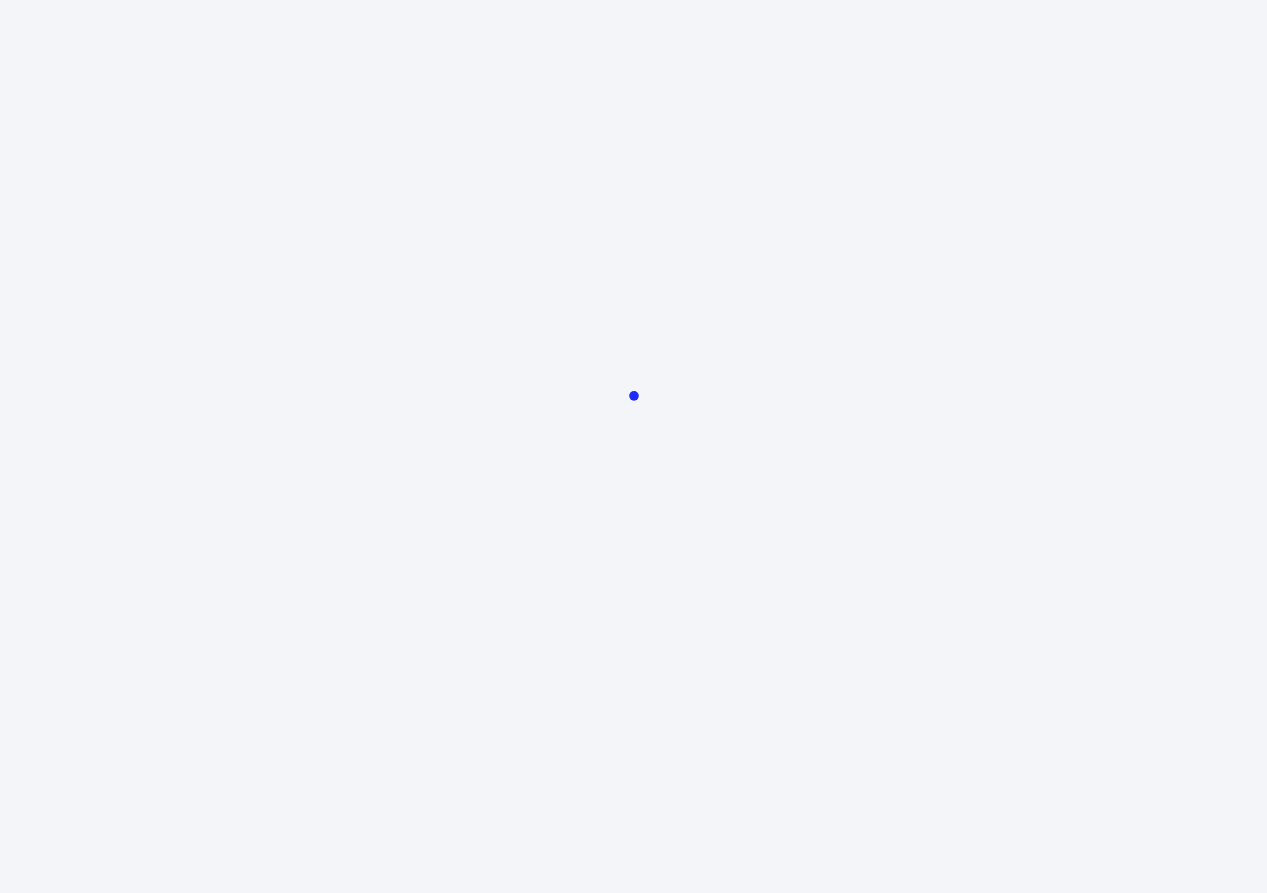 scroll, scrollTop: 0, scrollLeft: 0, axis: both 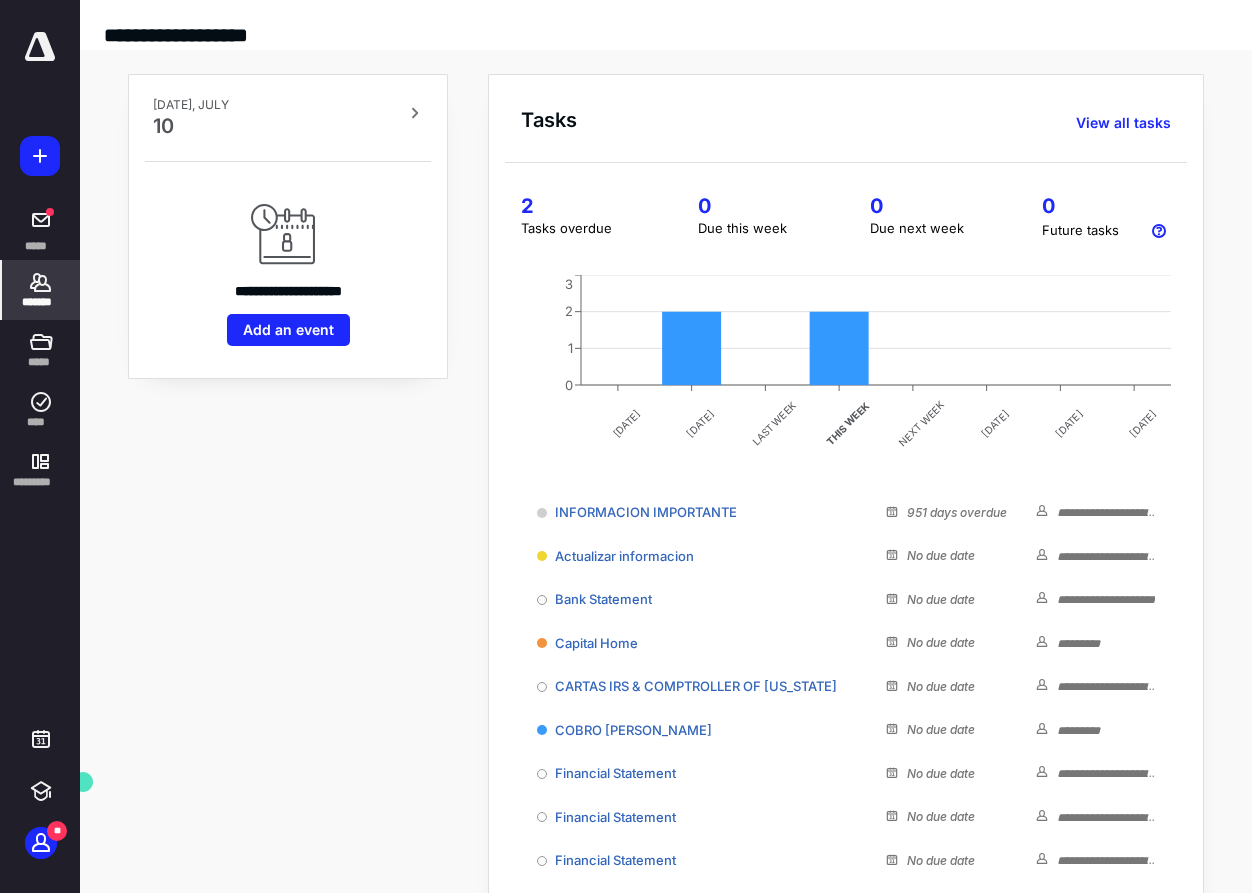 click 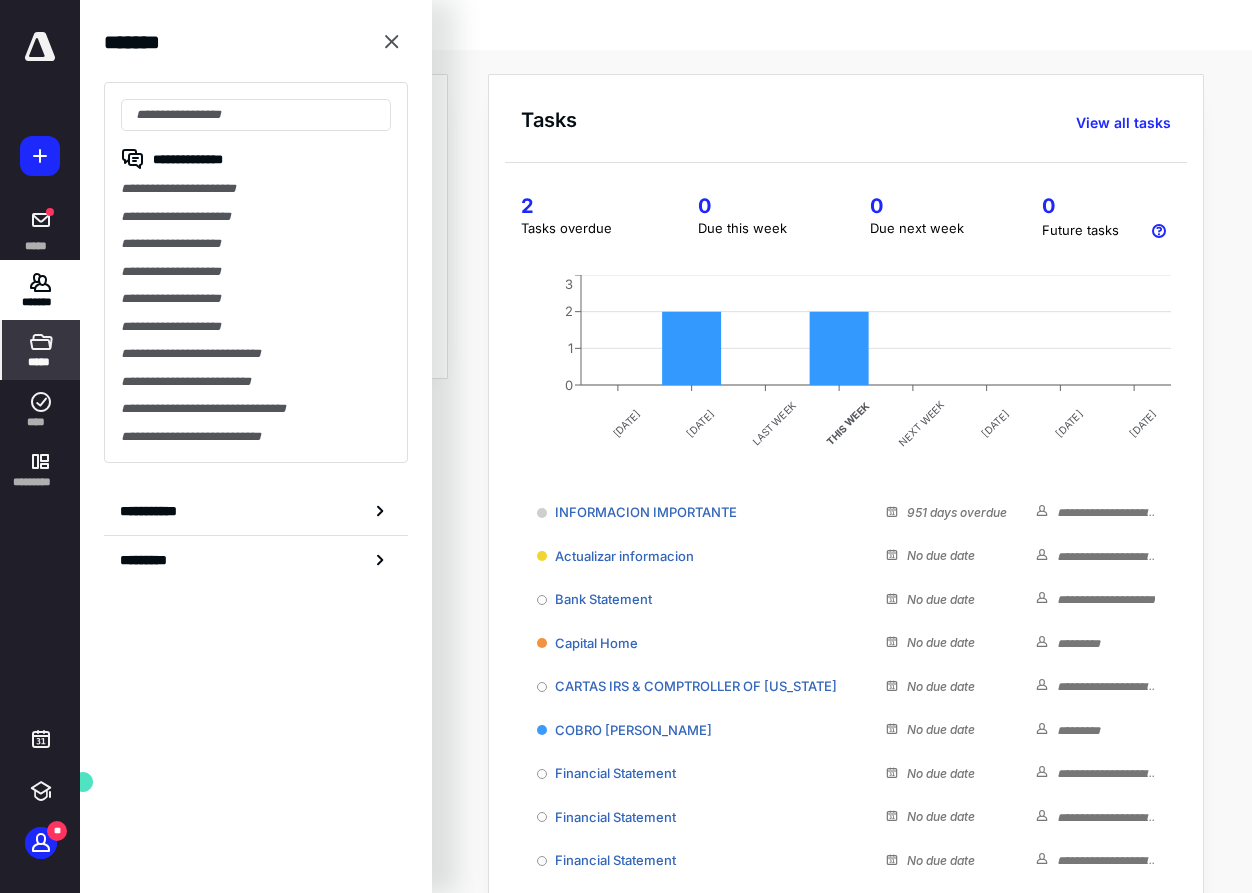 click 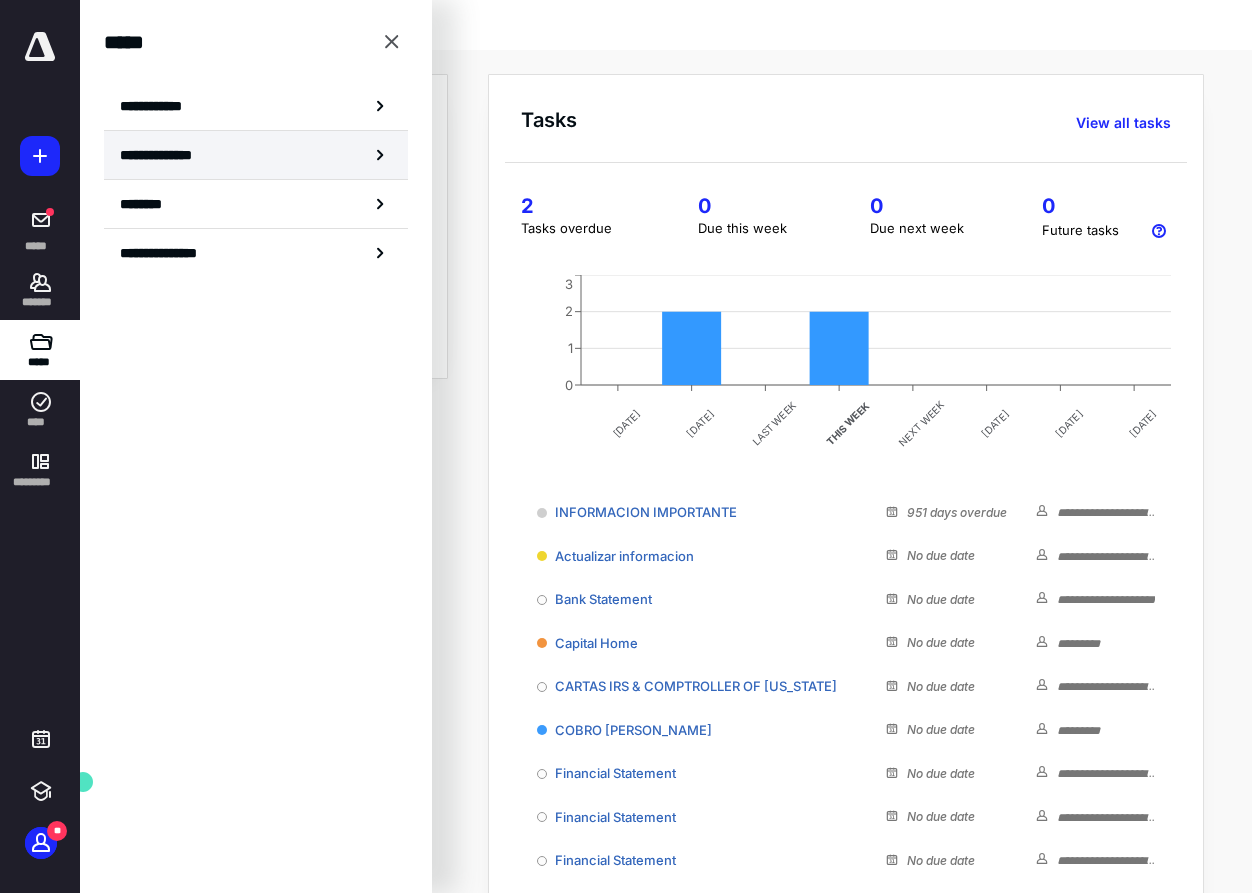 click on "**********" at bounding box center [256, 155] 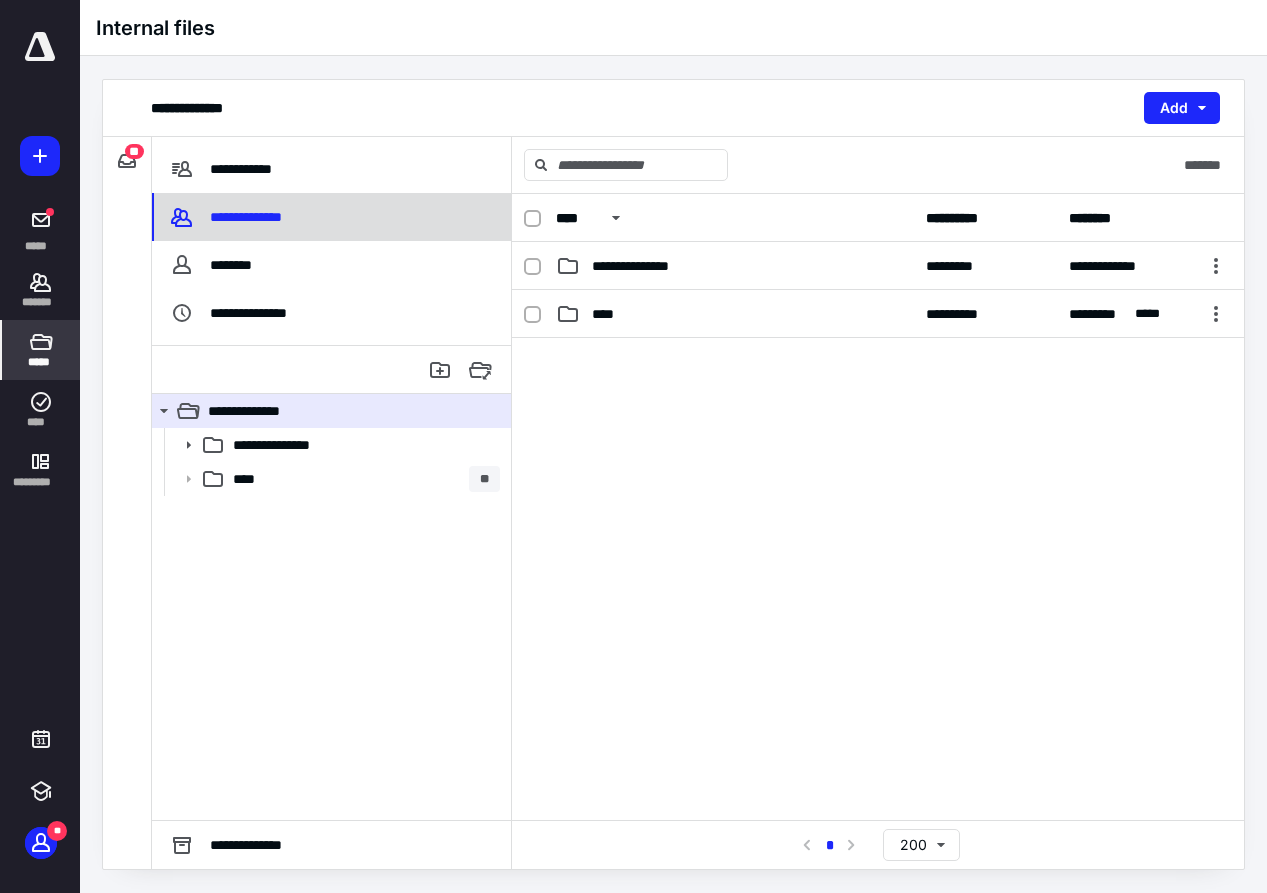 click on "**********" at bounding box center (331, 217) 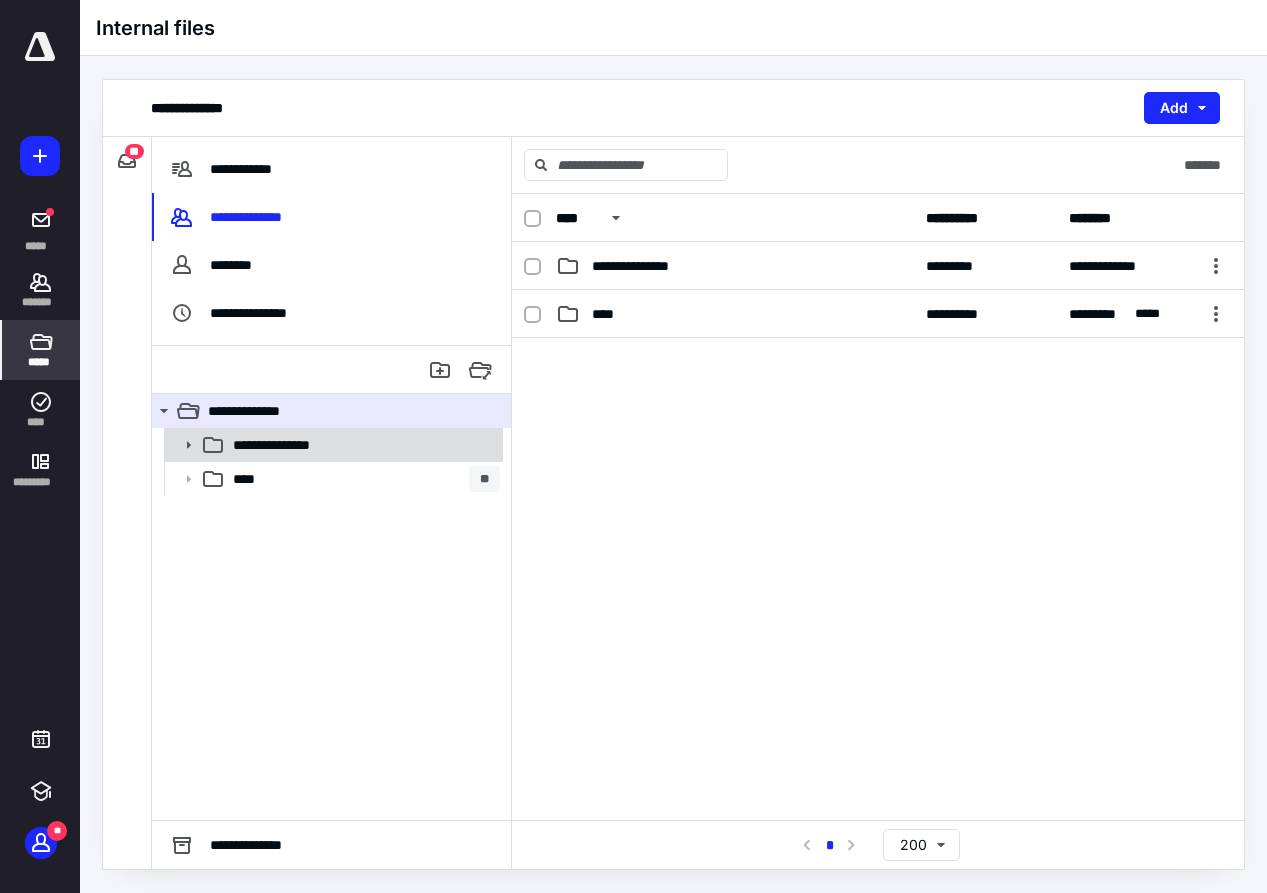 click on "**********" at bounding box center (300, 445) 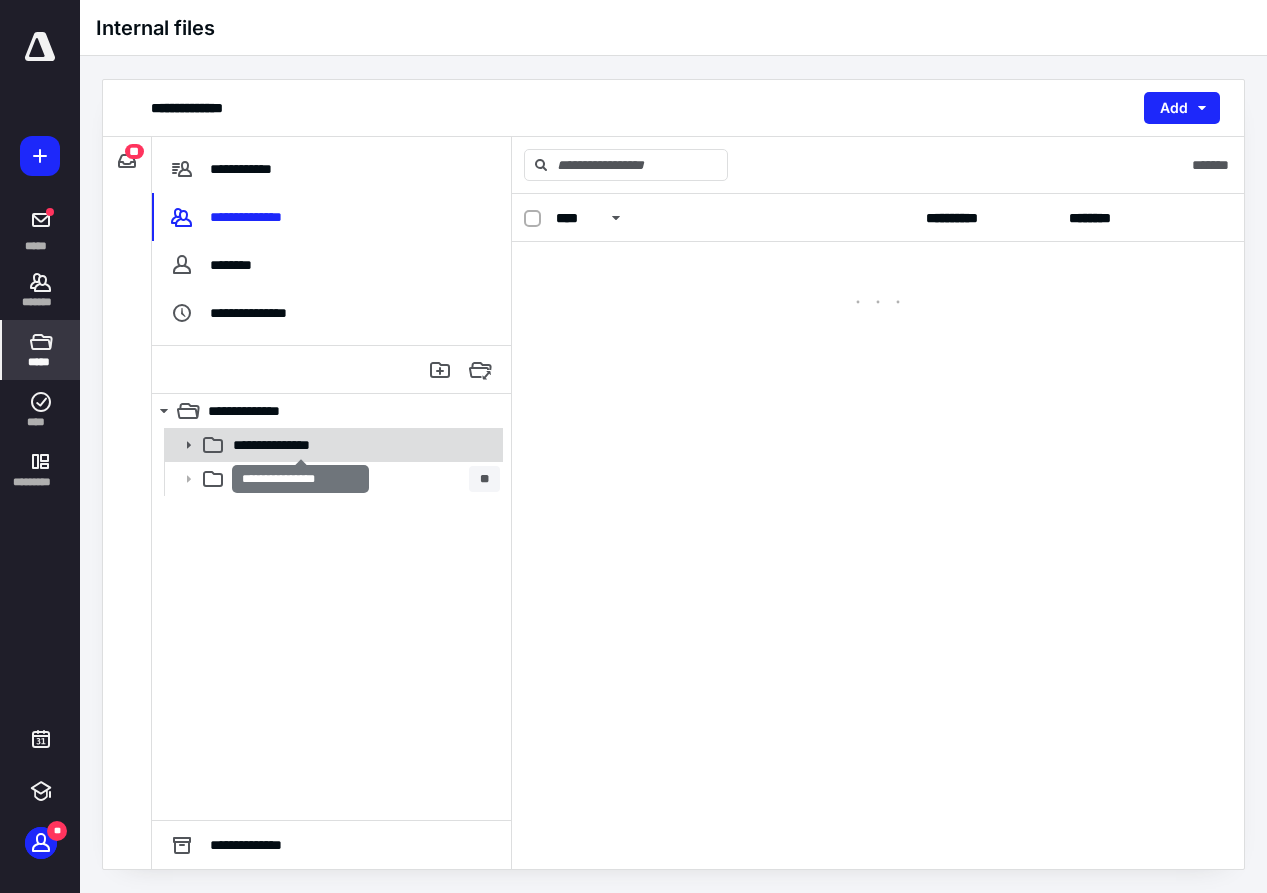 click on "**********" at bounding box center (300, 445) 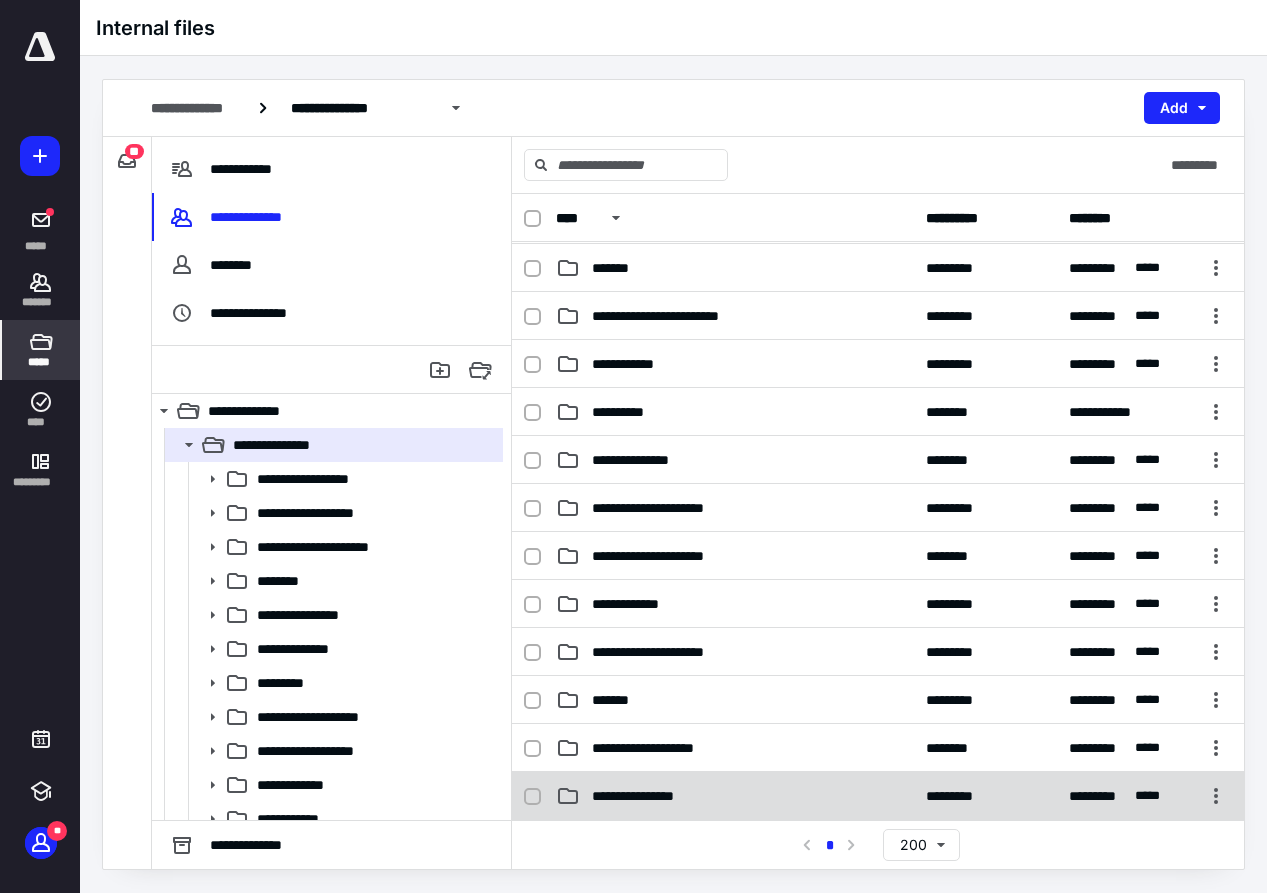 scroll, scrollTop: 2300, scrollLeft: 0, axis: vertical 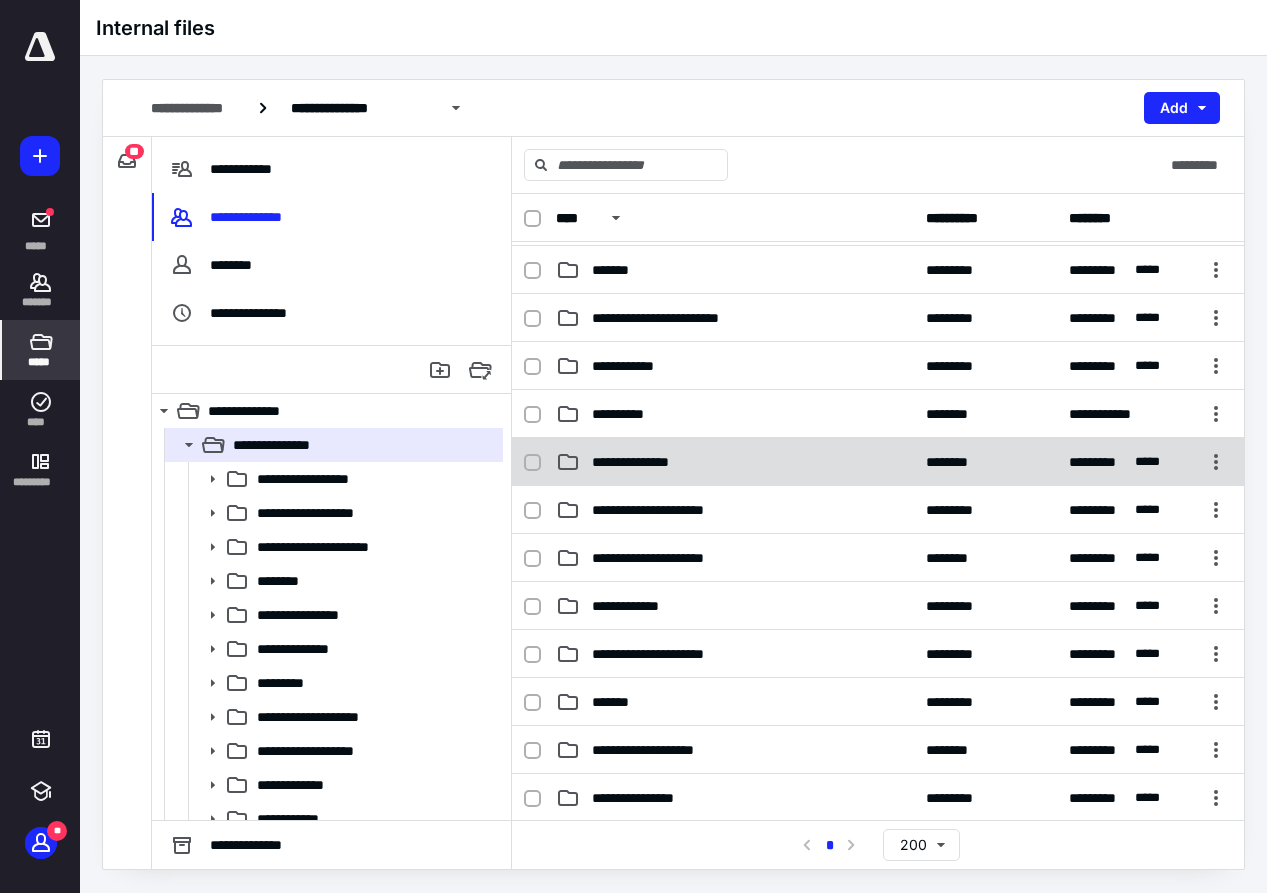 click on "**********" at bounding box center [651, 462] 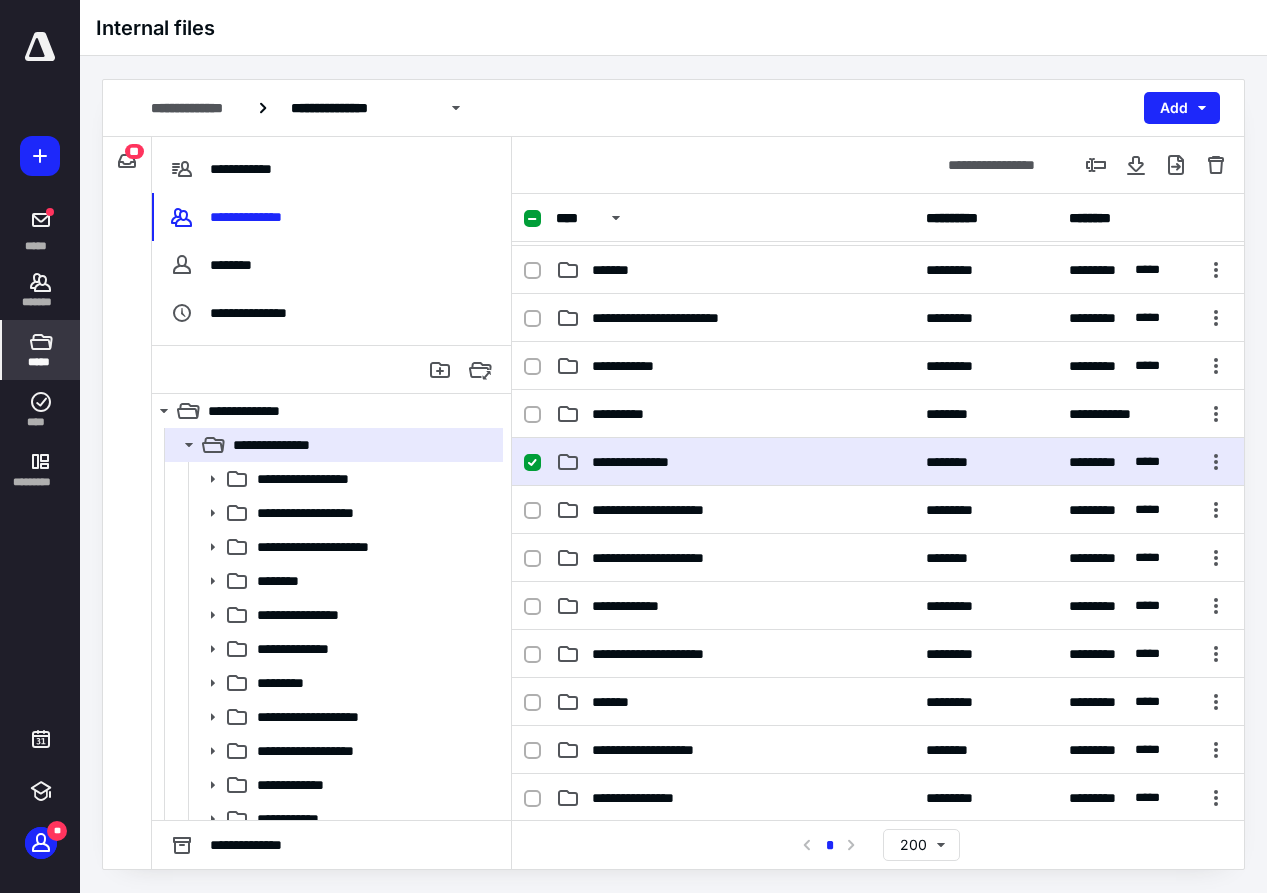 click on "**********" at bounding box center [651, 462] 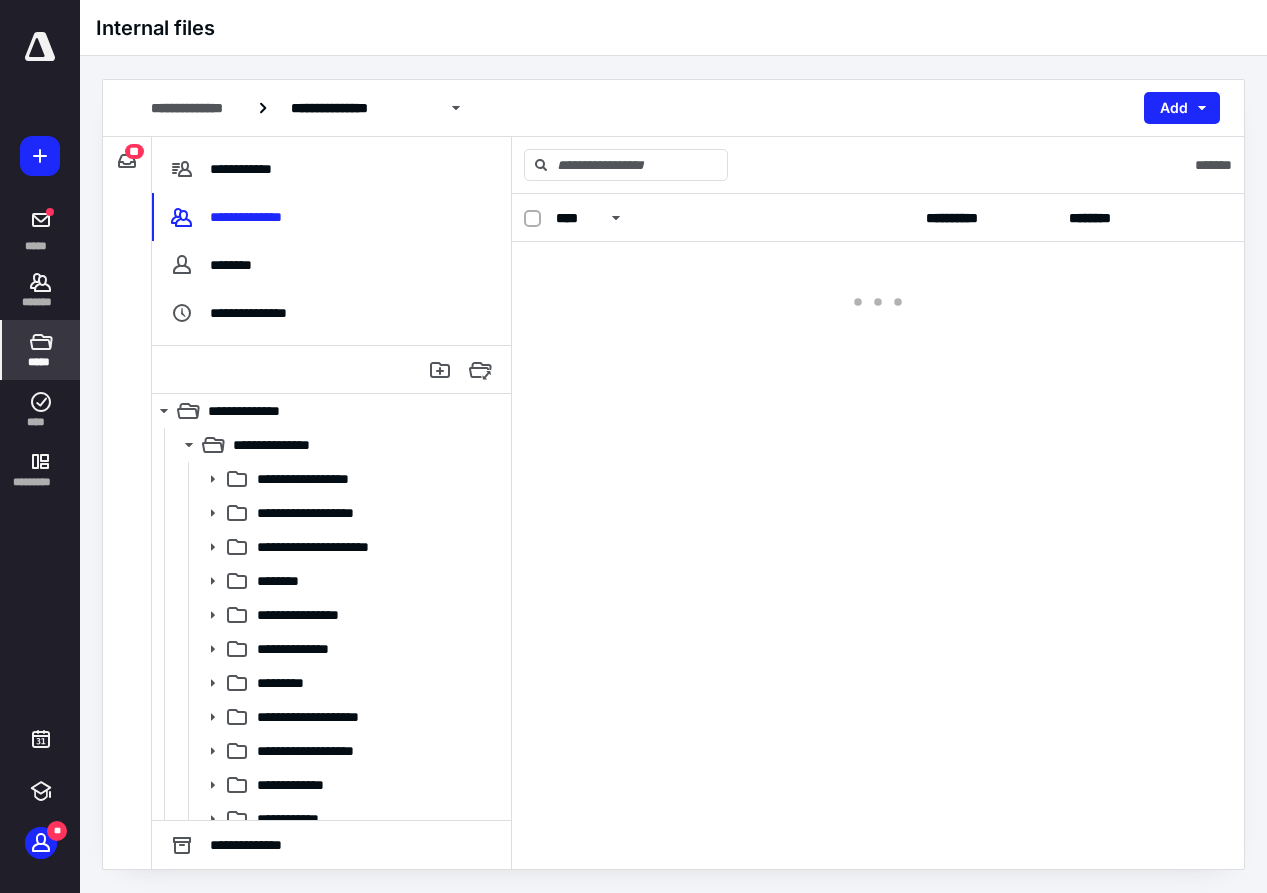 scroll, scrollTop: 0, scrollLeft: 0, axis: both 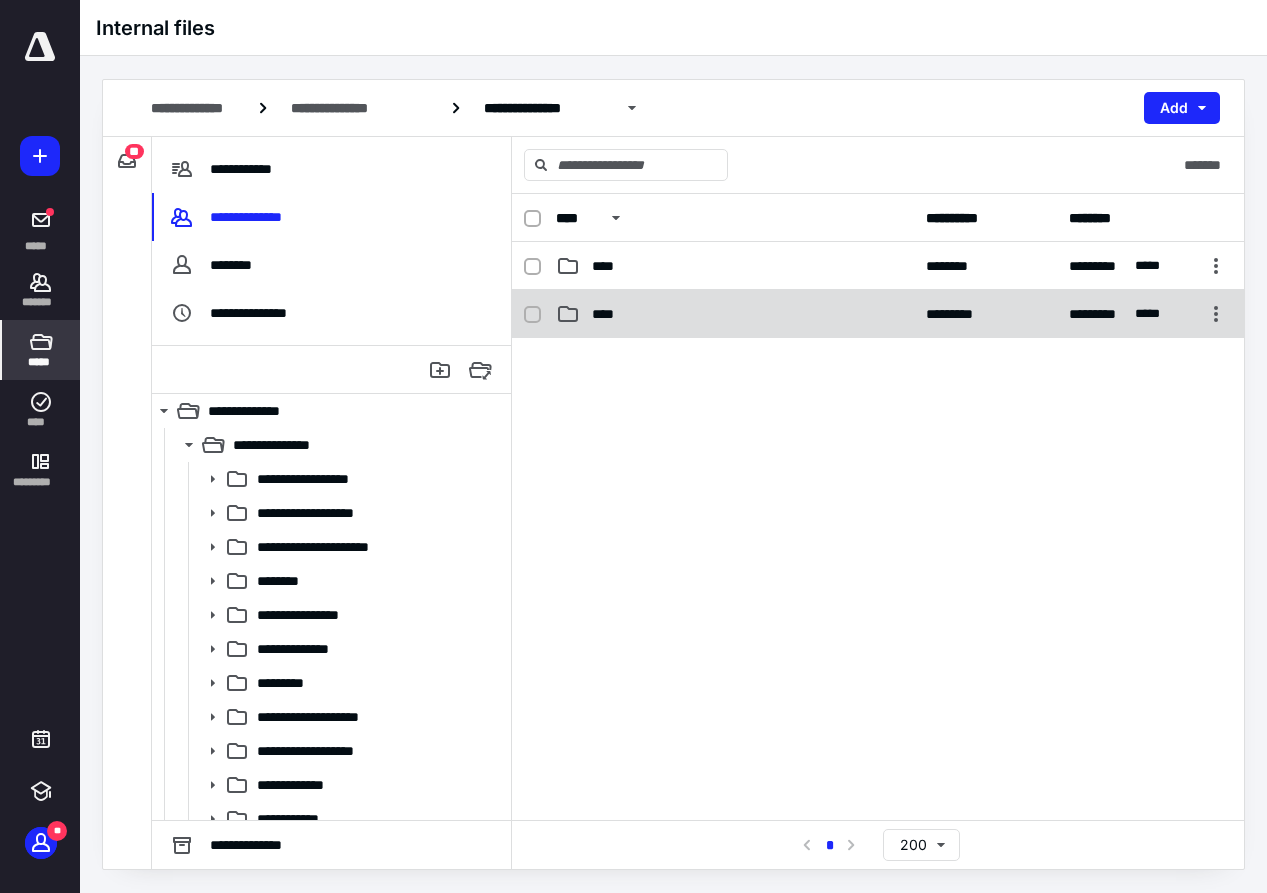 click on "****" at bounding box center [735, 314] 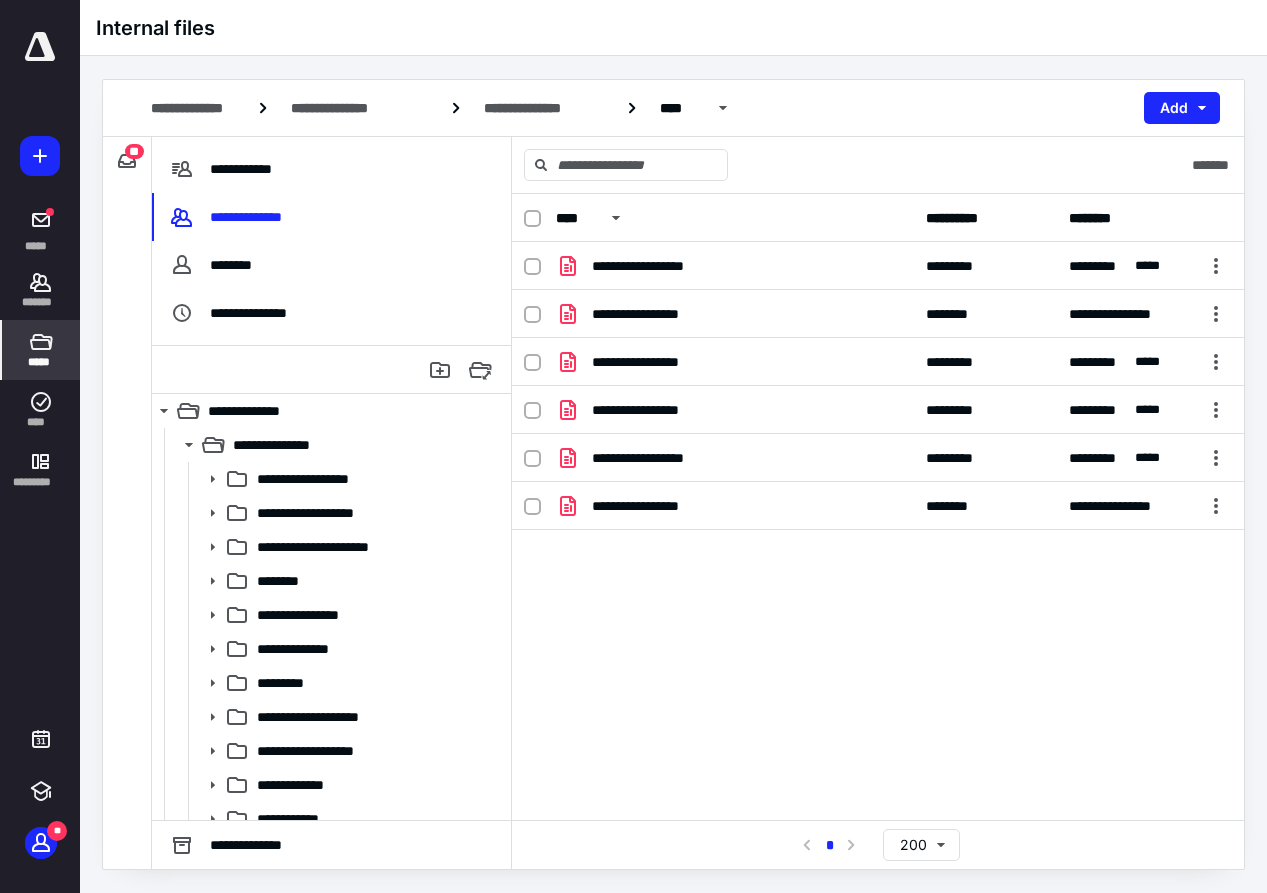 click on "**********" at bounding box center (878, 507) 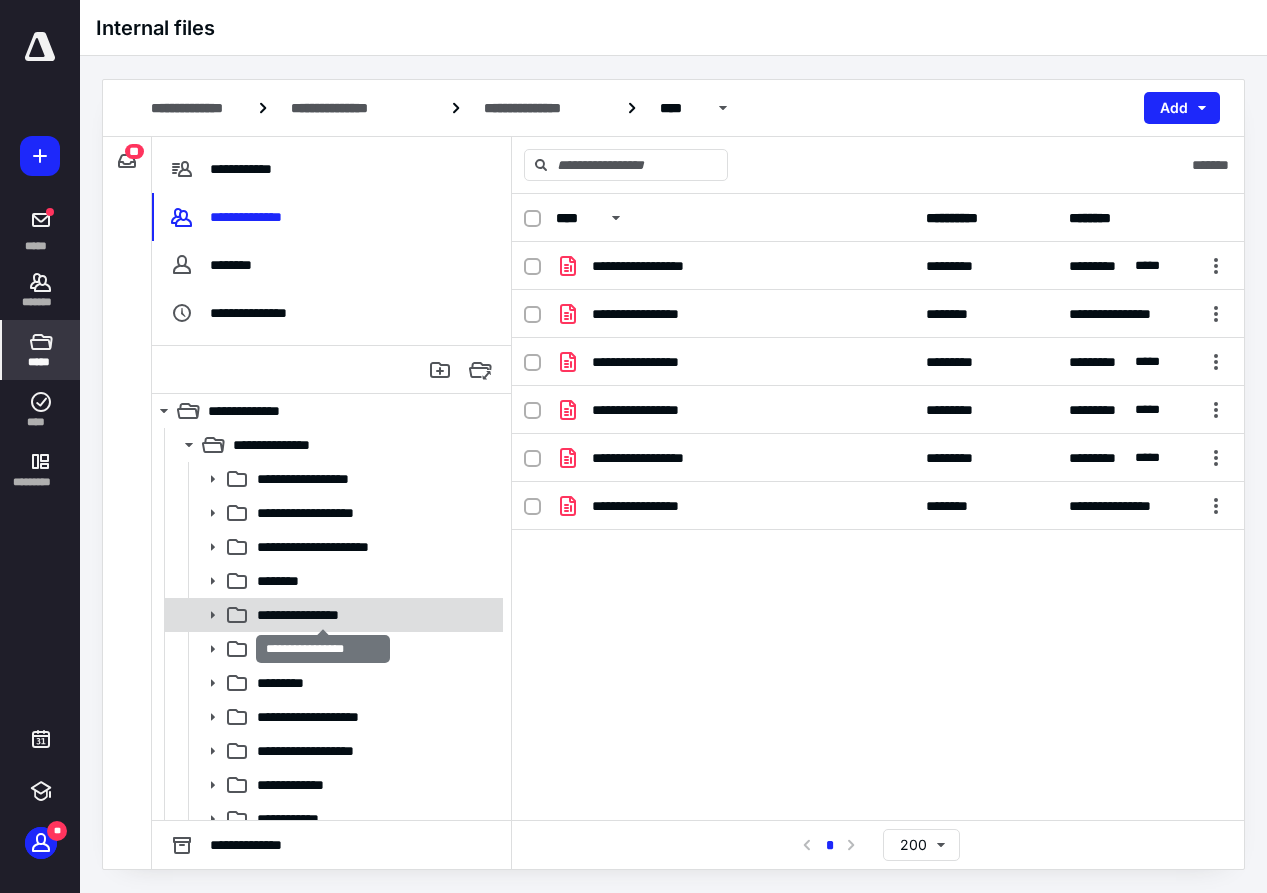 click on "**********" at bounding box center [323, 615] 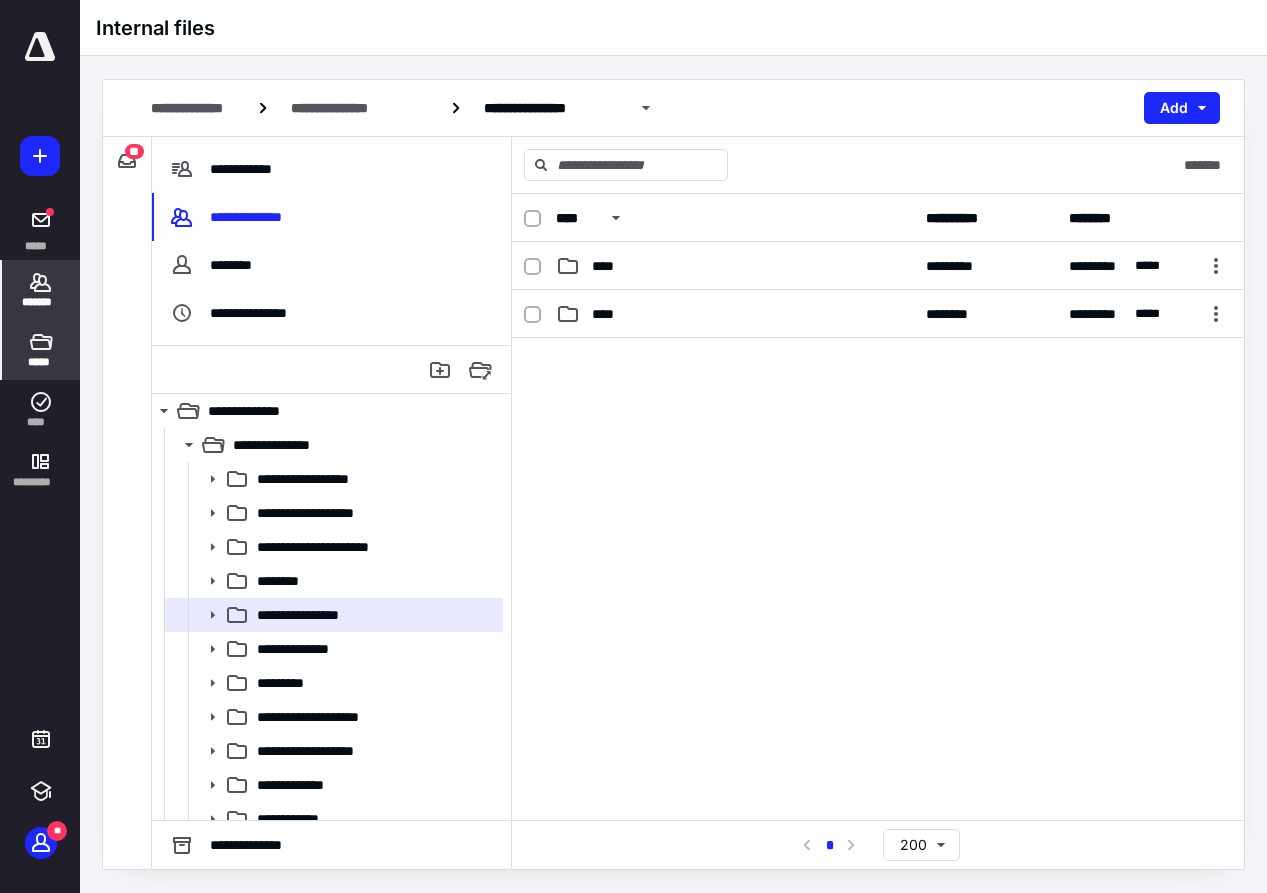 click on "*******" at bounding box center [41, 302] 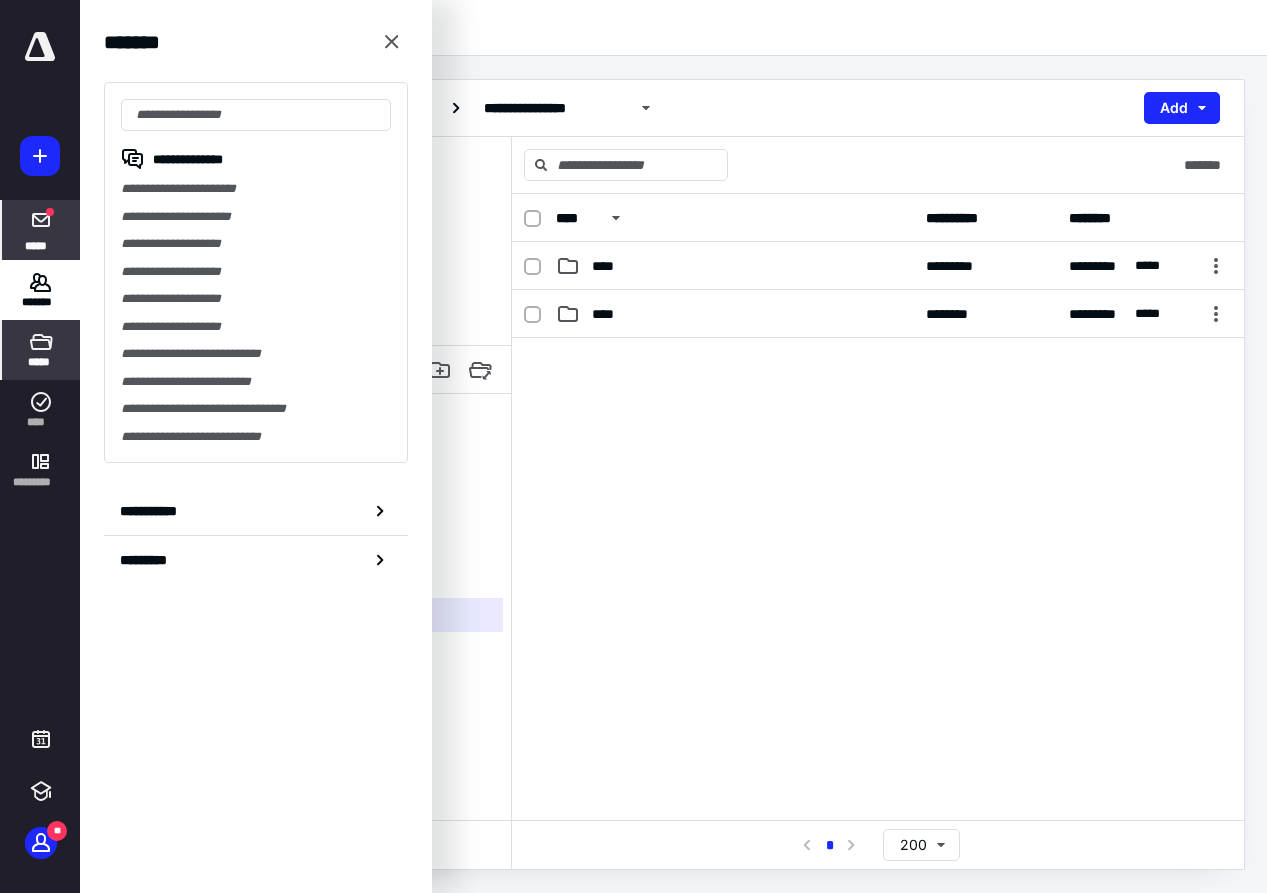 click at bounding box center [41, 220] 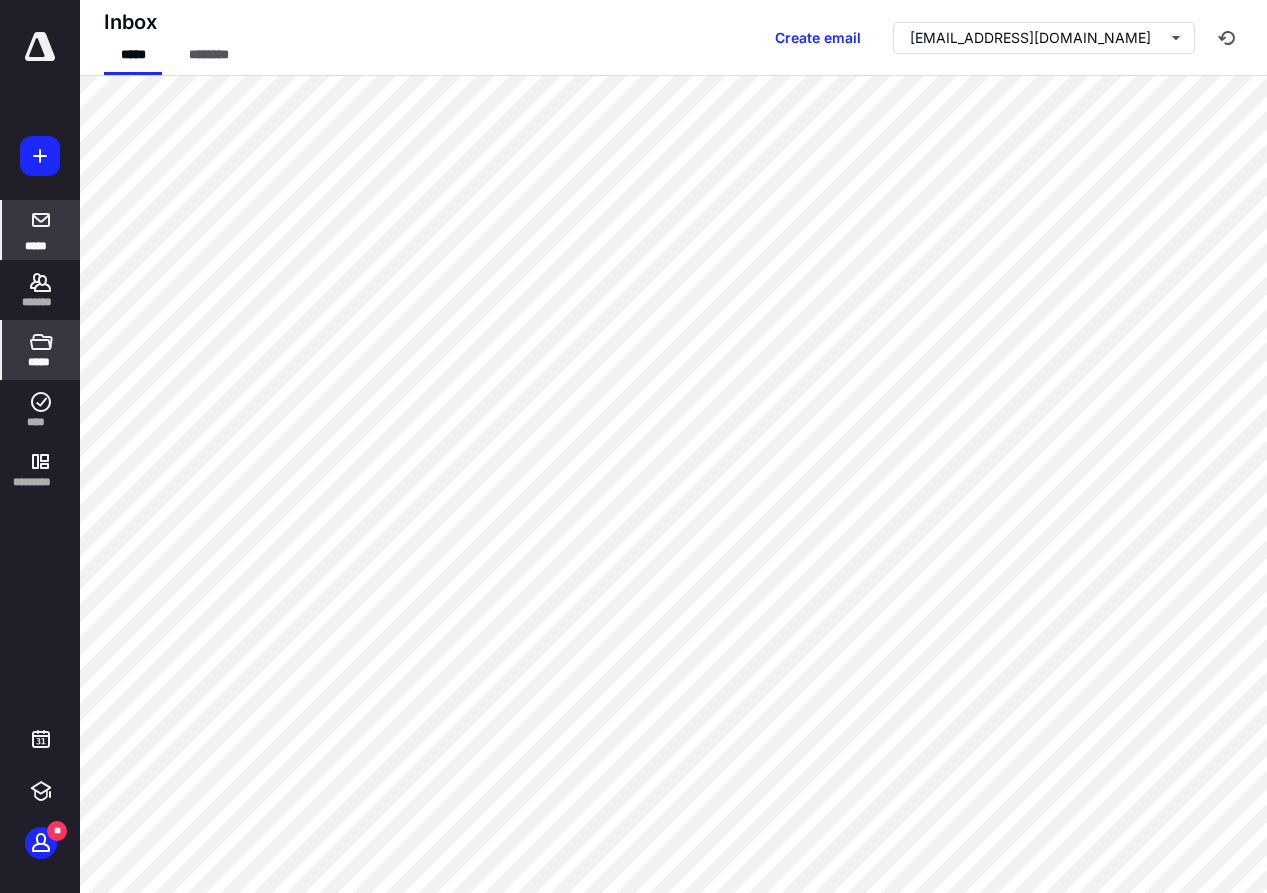 click on "*****" at bounding box center (41, 350) 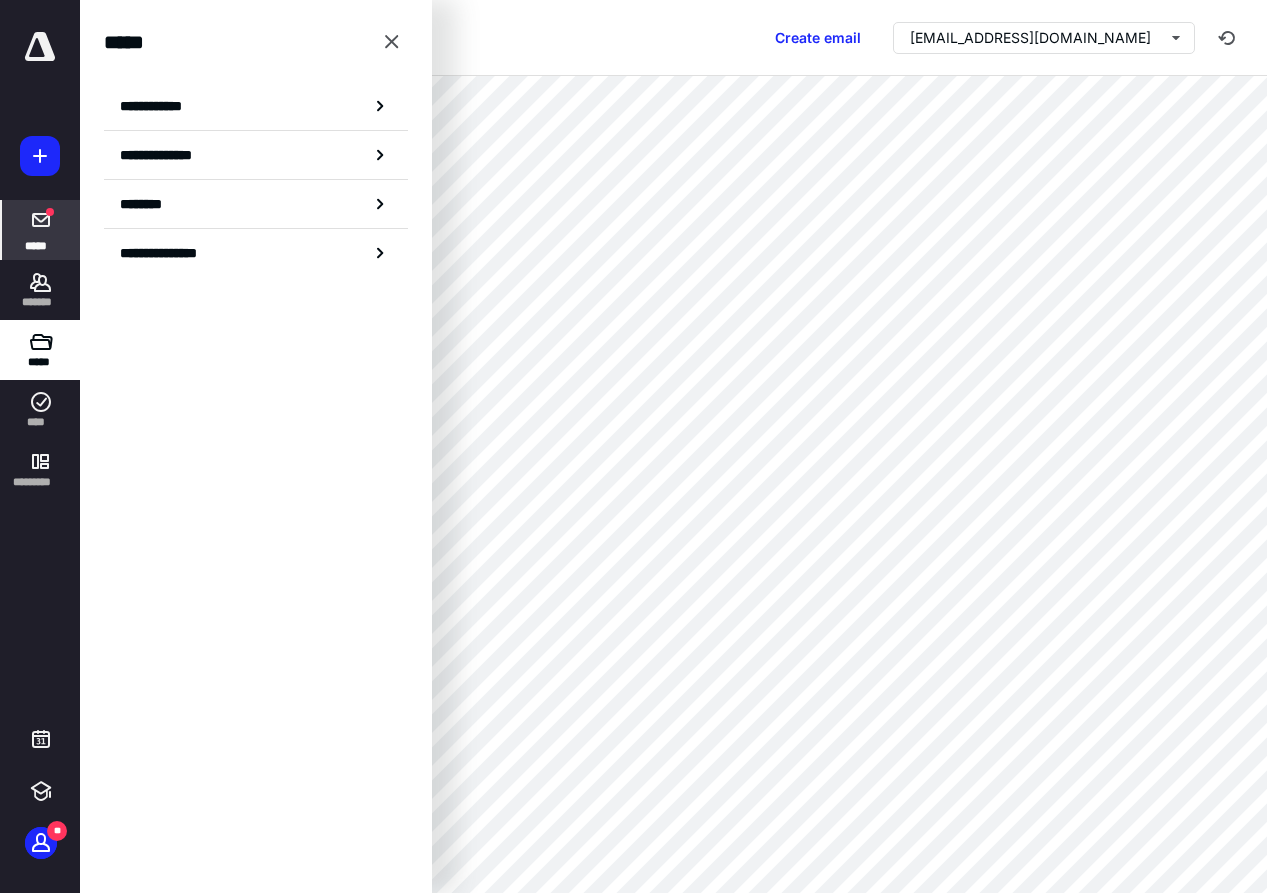 click on "**********" at bounding box center [256, 151] 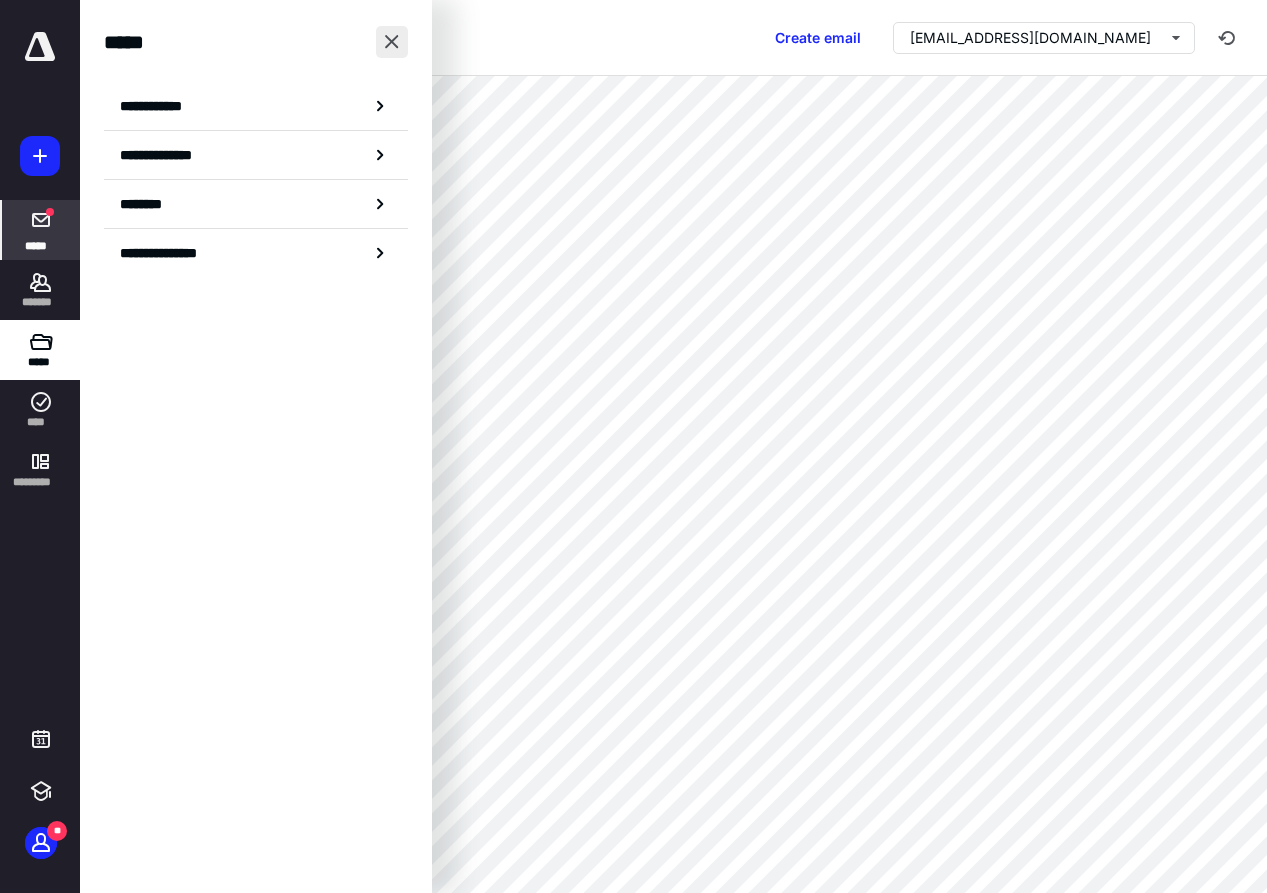 click at bounding box center (392, 42) 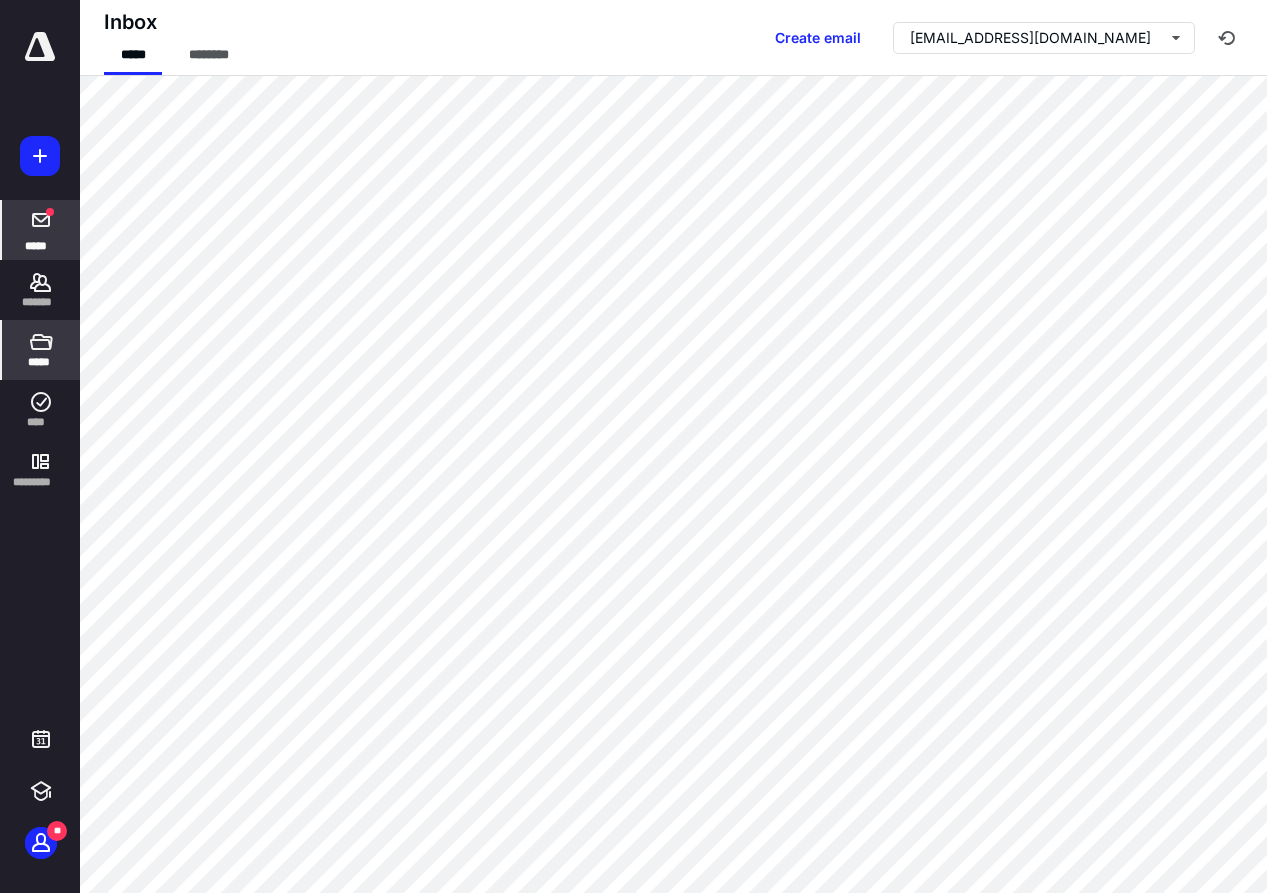 click on "*****" at bounding box center (41, 350) 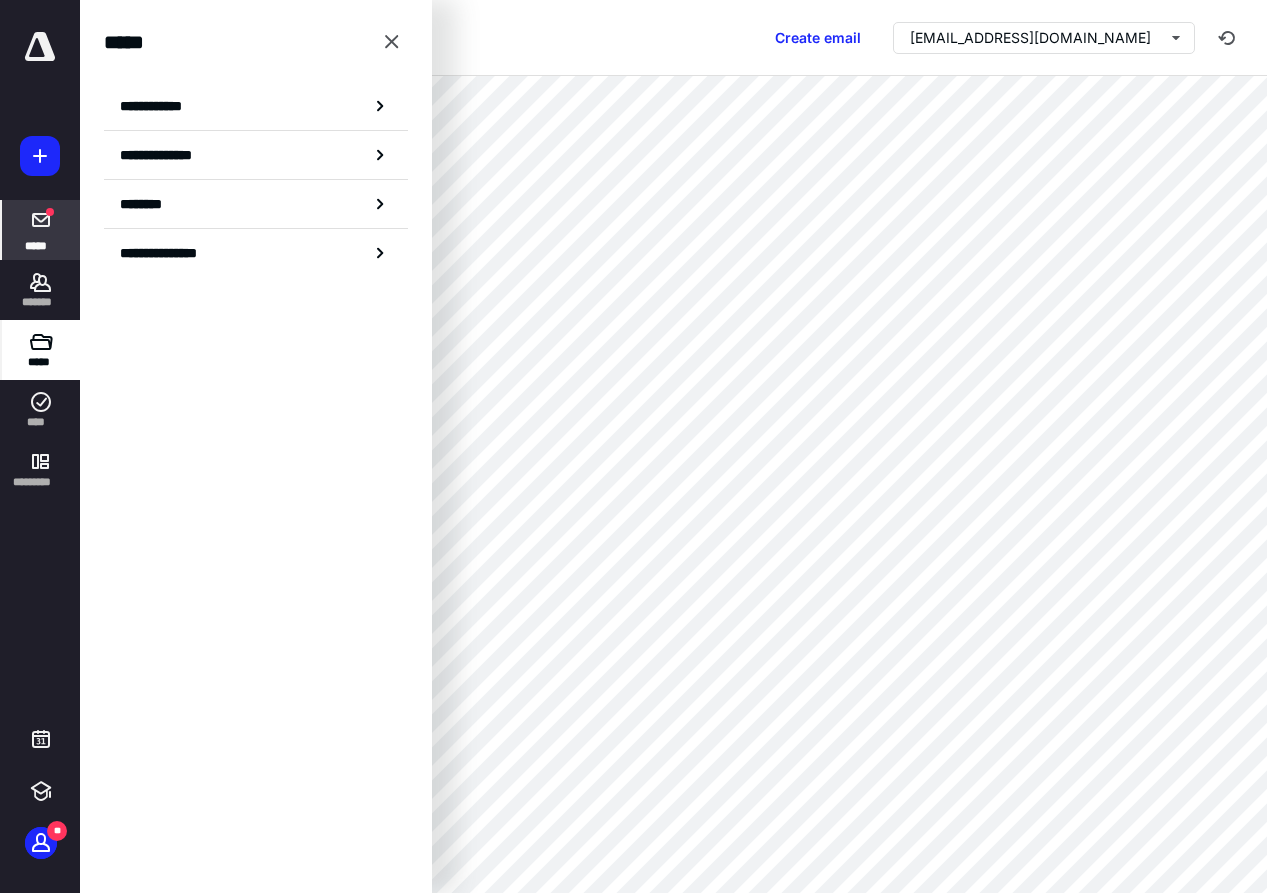 click on "*****" at bounding box center [41, 350] 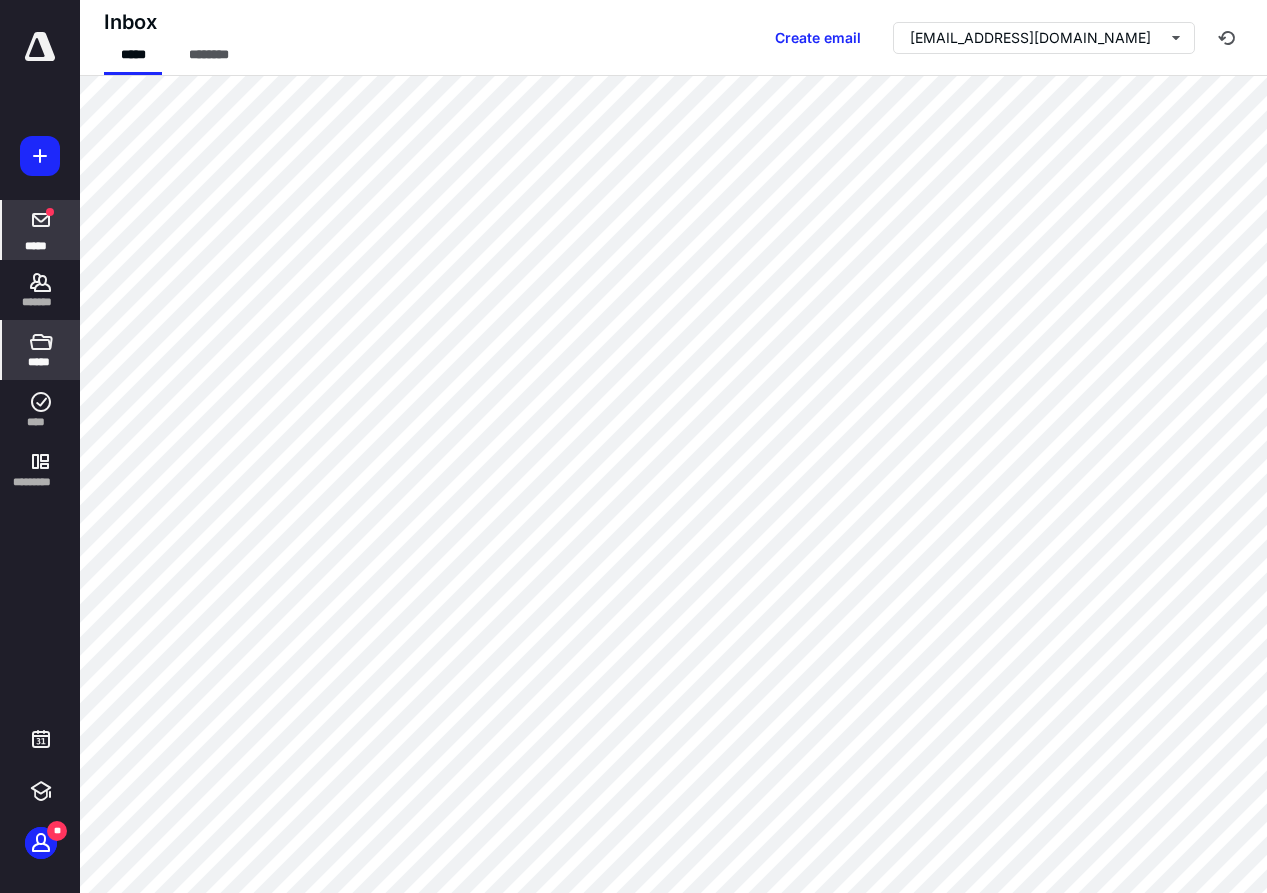click on "*****" at bounding box center (40, 362) 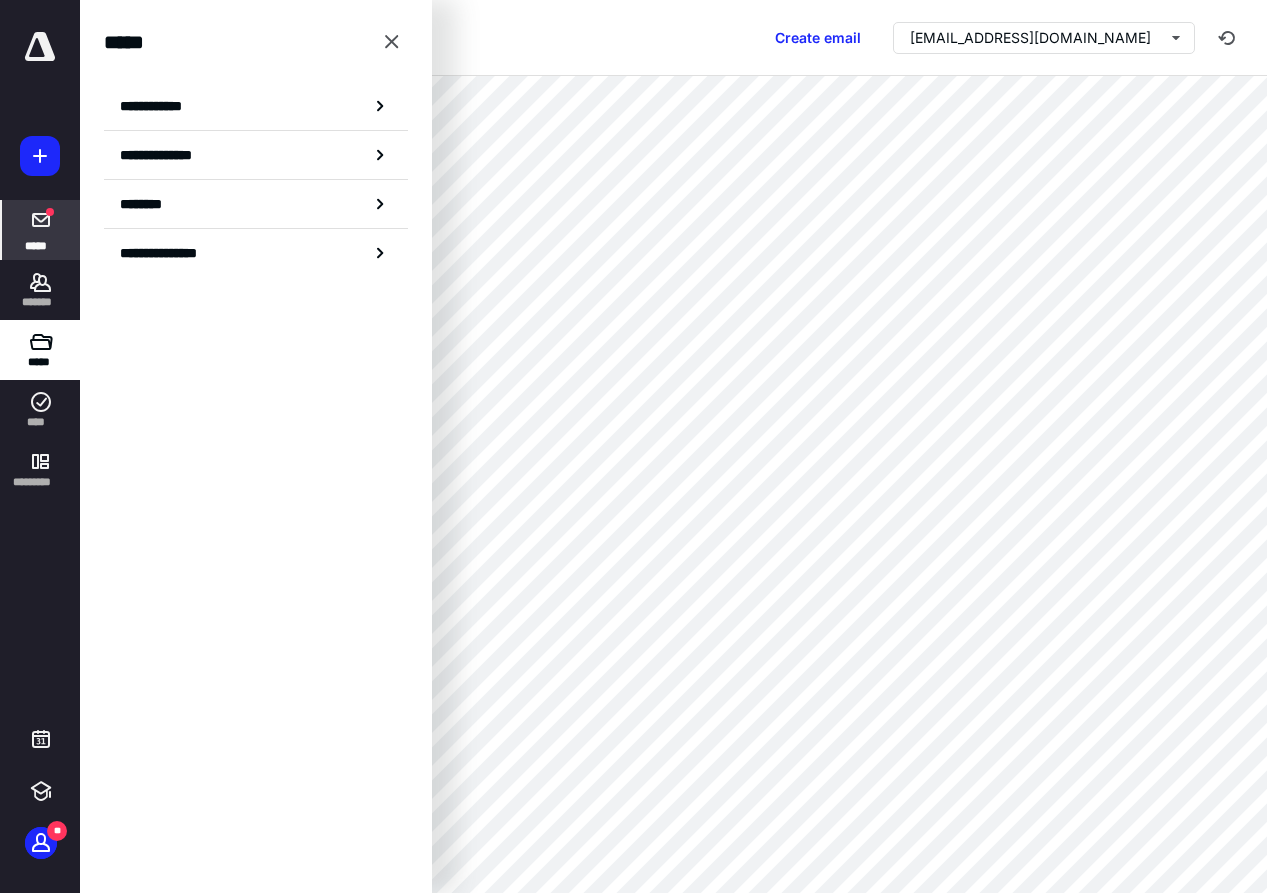 click on "**********" at bounding box center (163, 155) 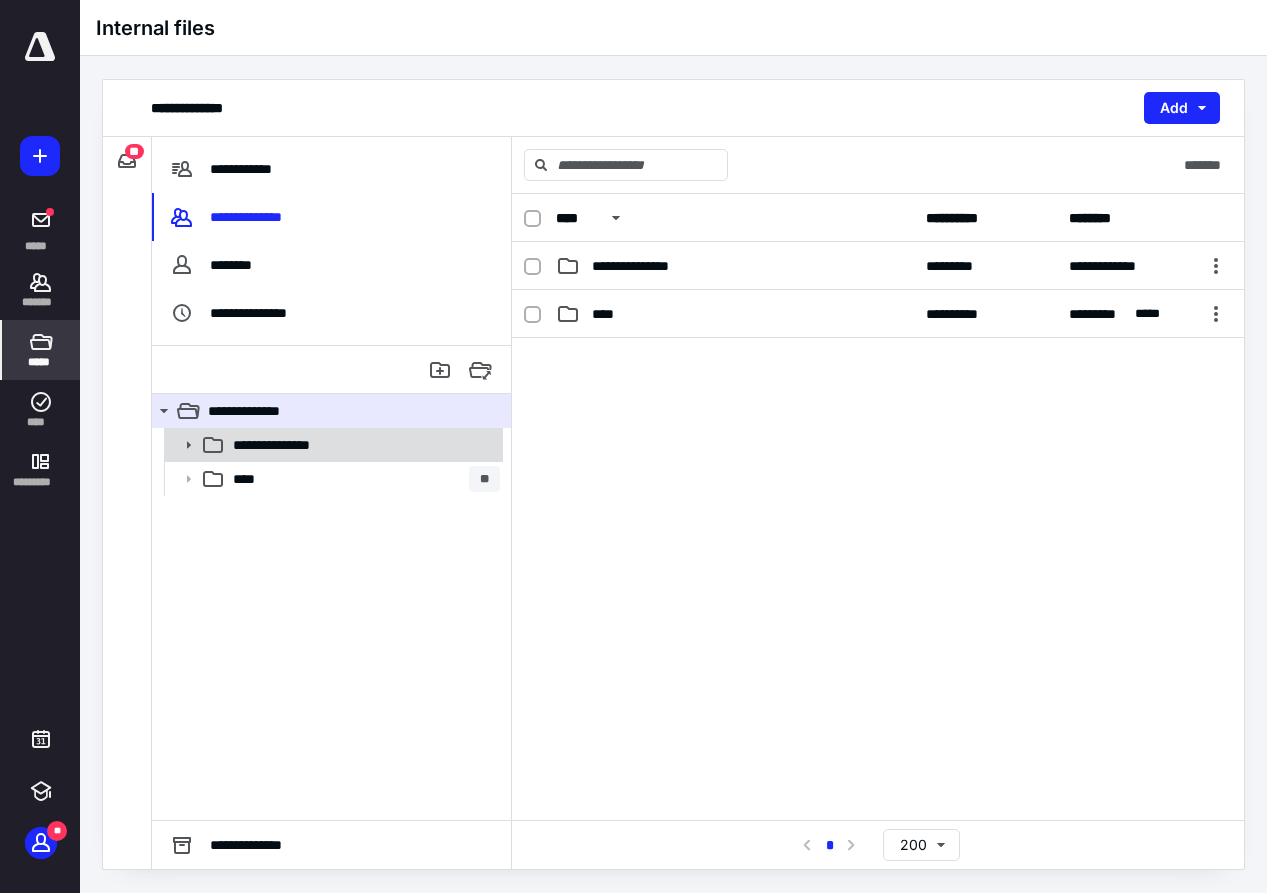 click on "**********" at bounding box center [362, 445] 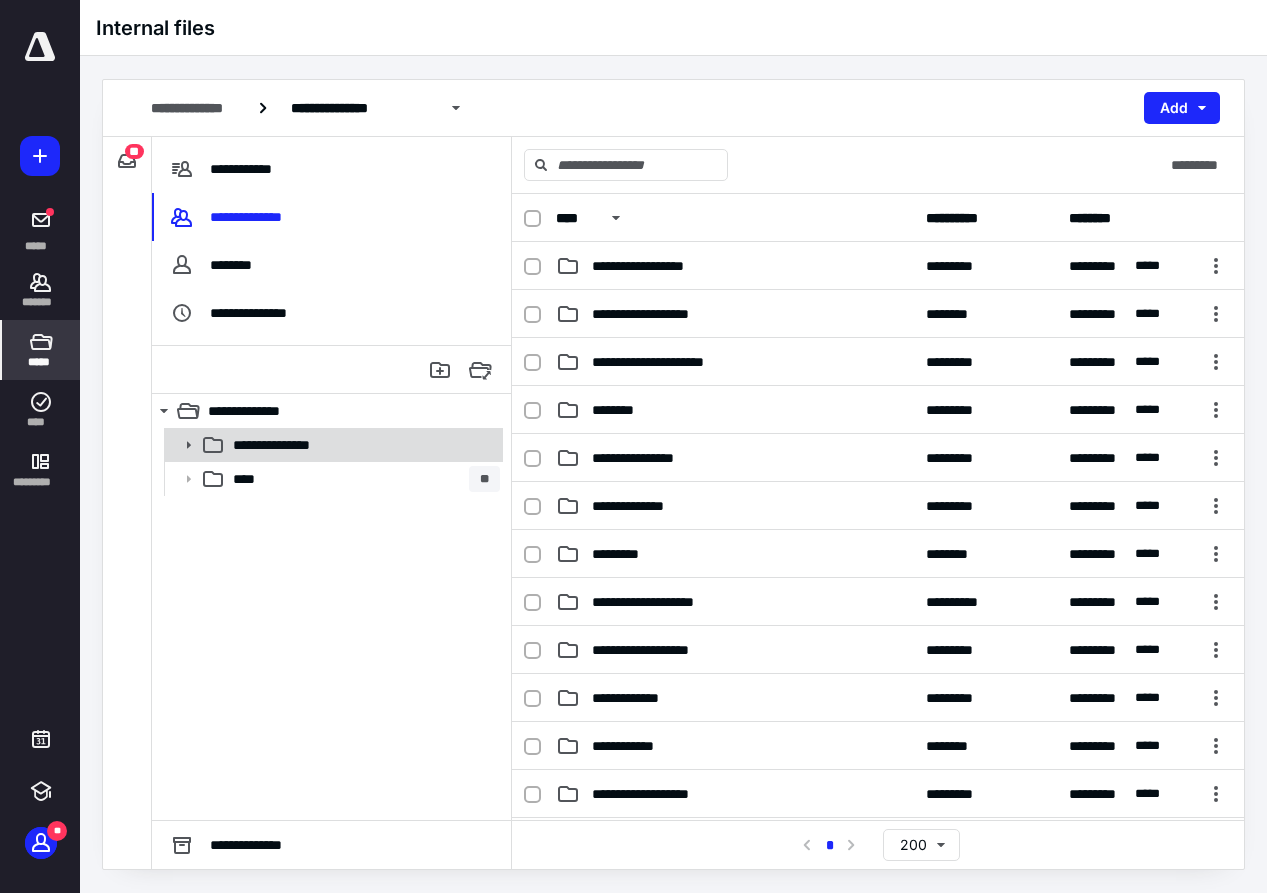 click on "**********" at bounding box center (332, 445) 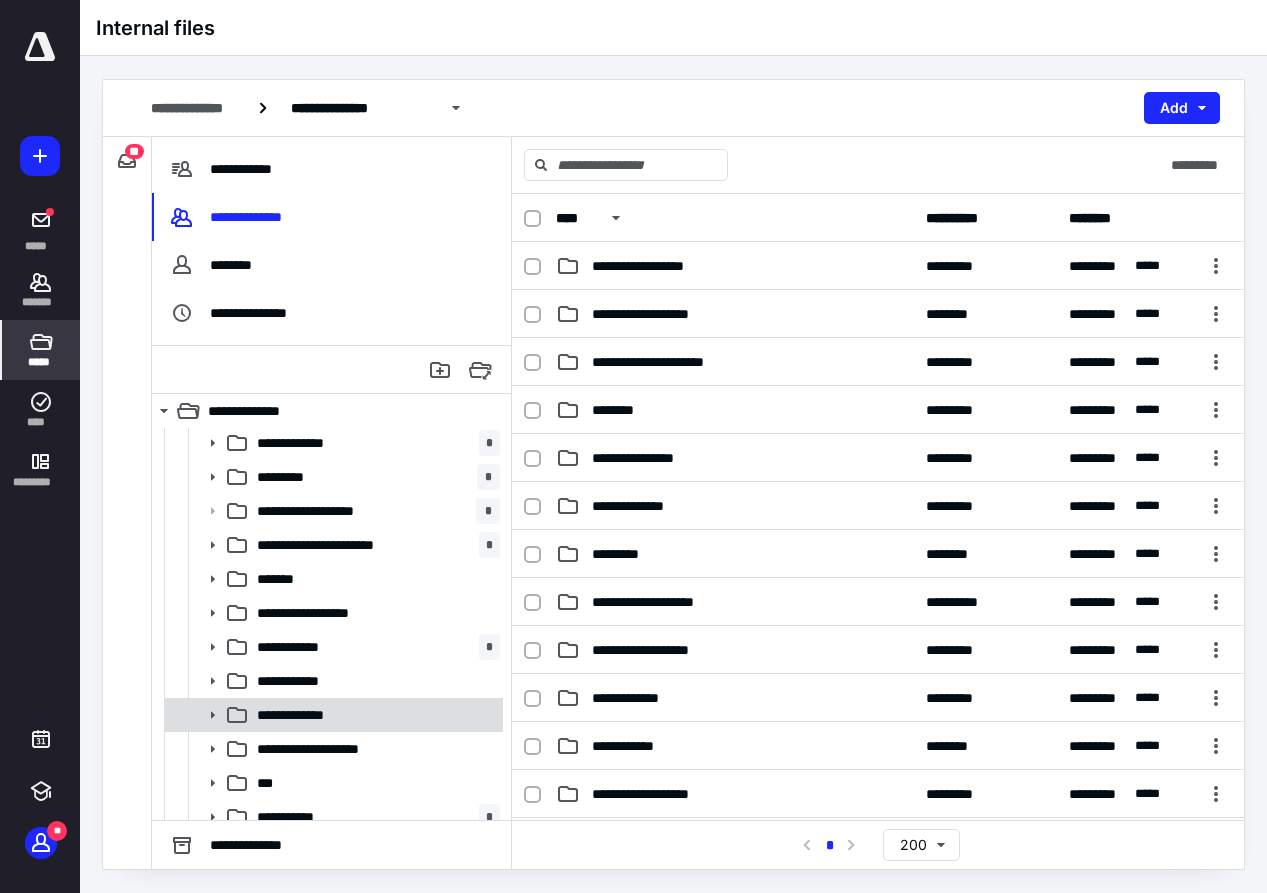 scroll, scrollTop: 800, scrollLeft: 0, axis: vertical 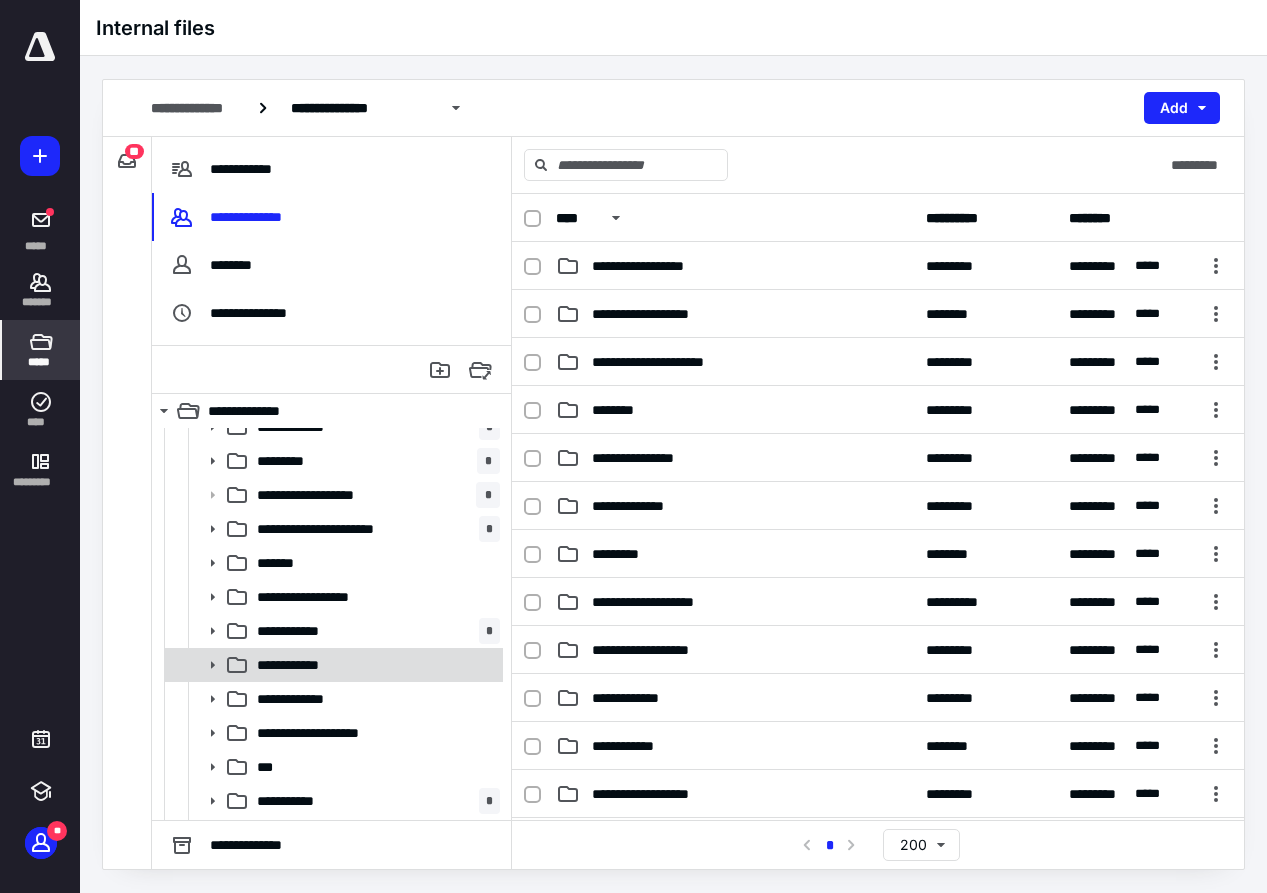 click on "**********" at bounding box center [309, 665] 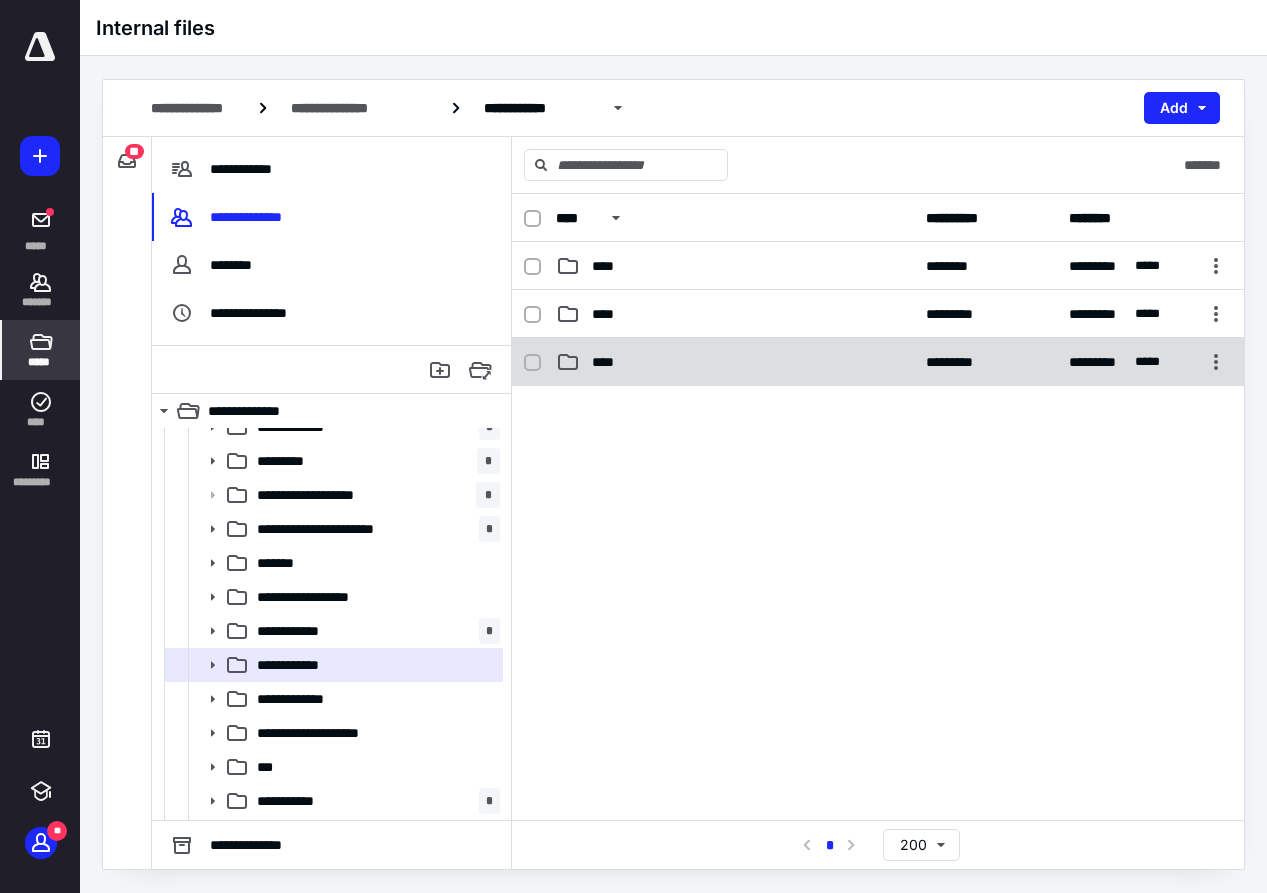 click on "****" at bounding box center [609, 362] 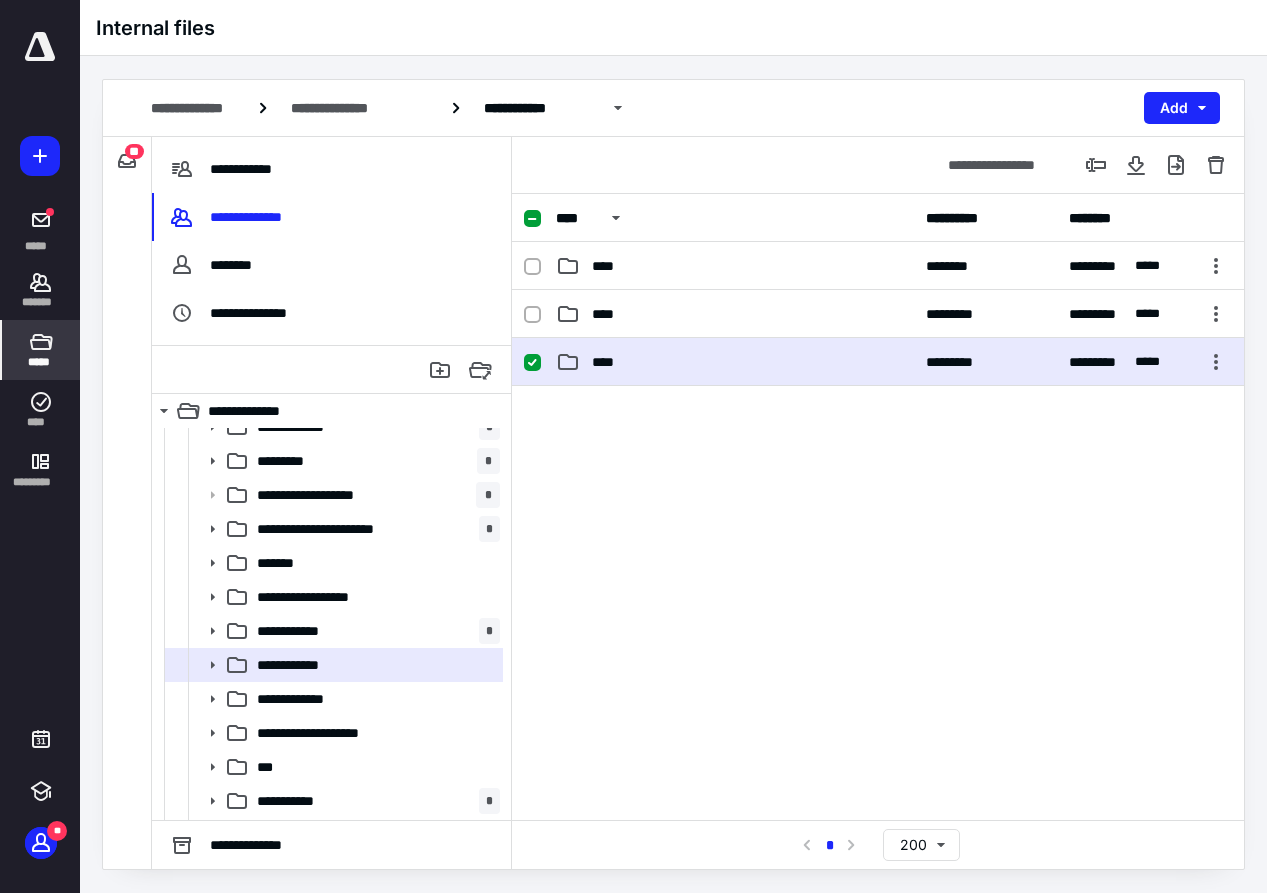 click on "****" at bounding box center [609, 362] 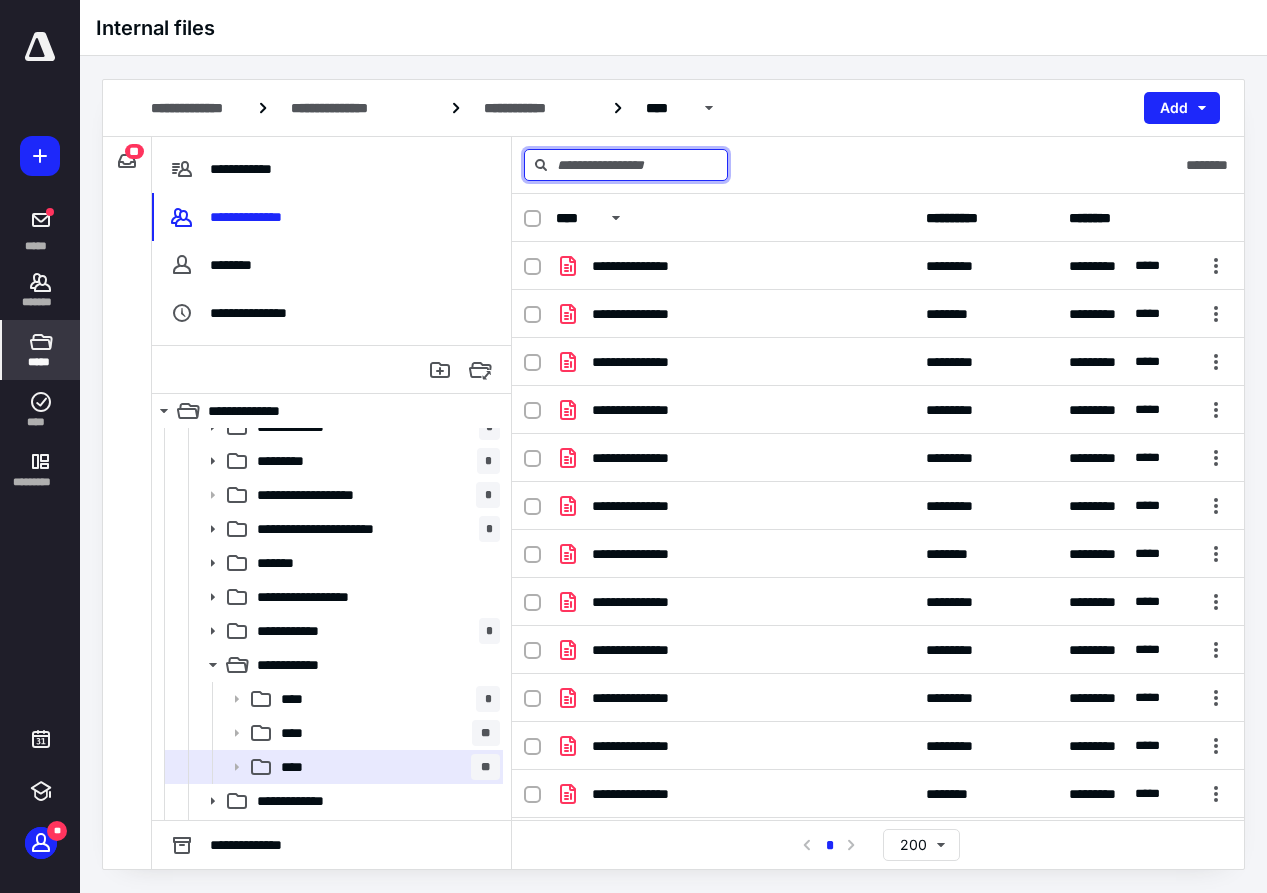 click at bounding box center [626, 165] 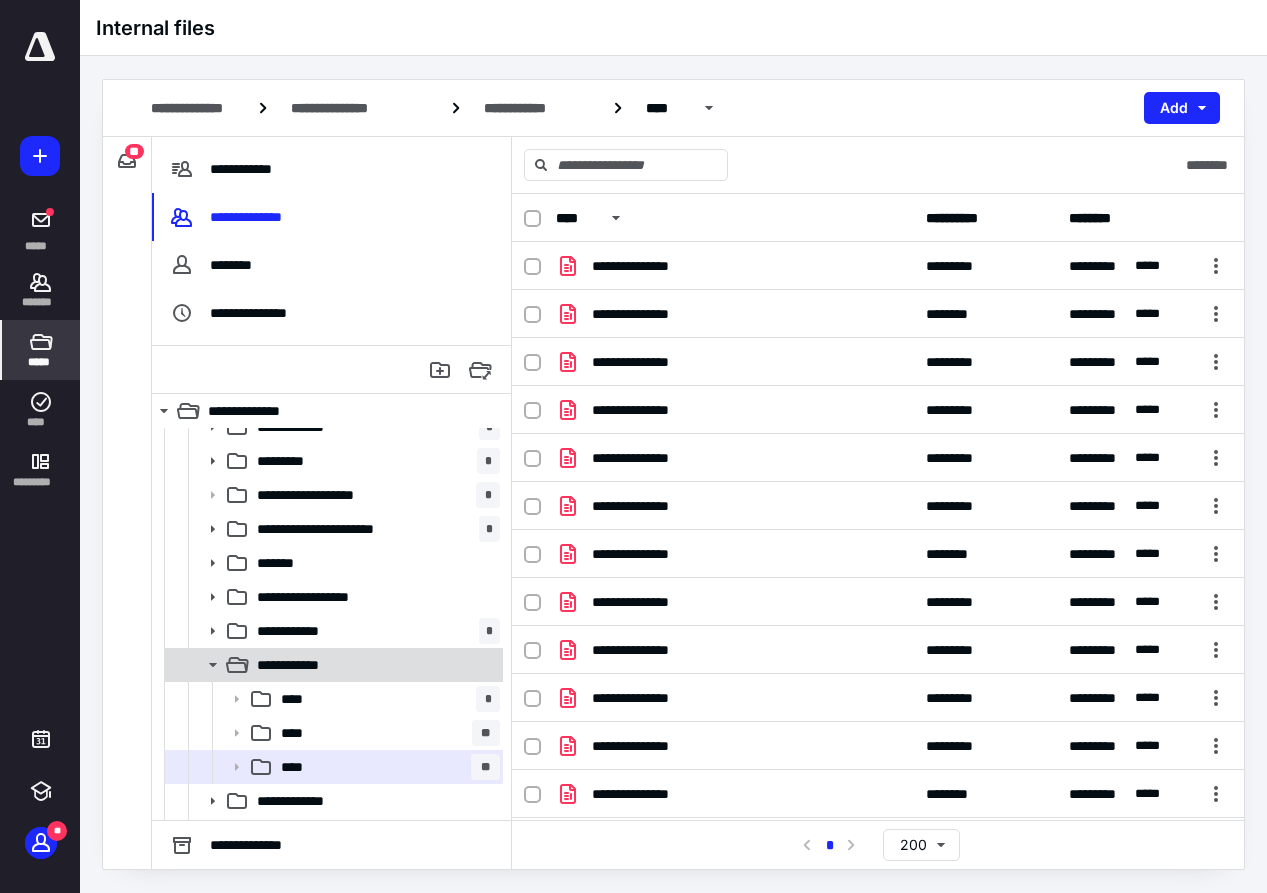 click 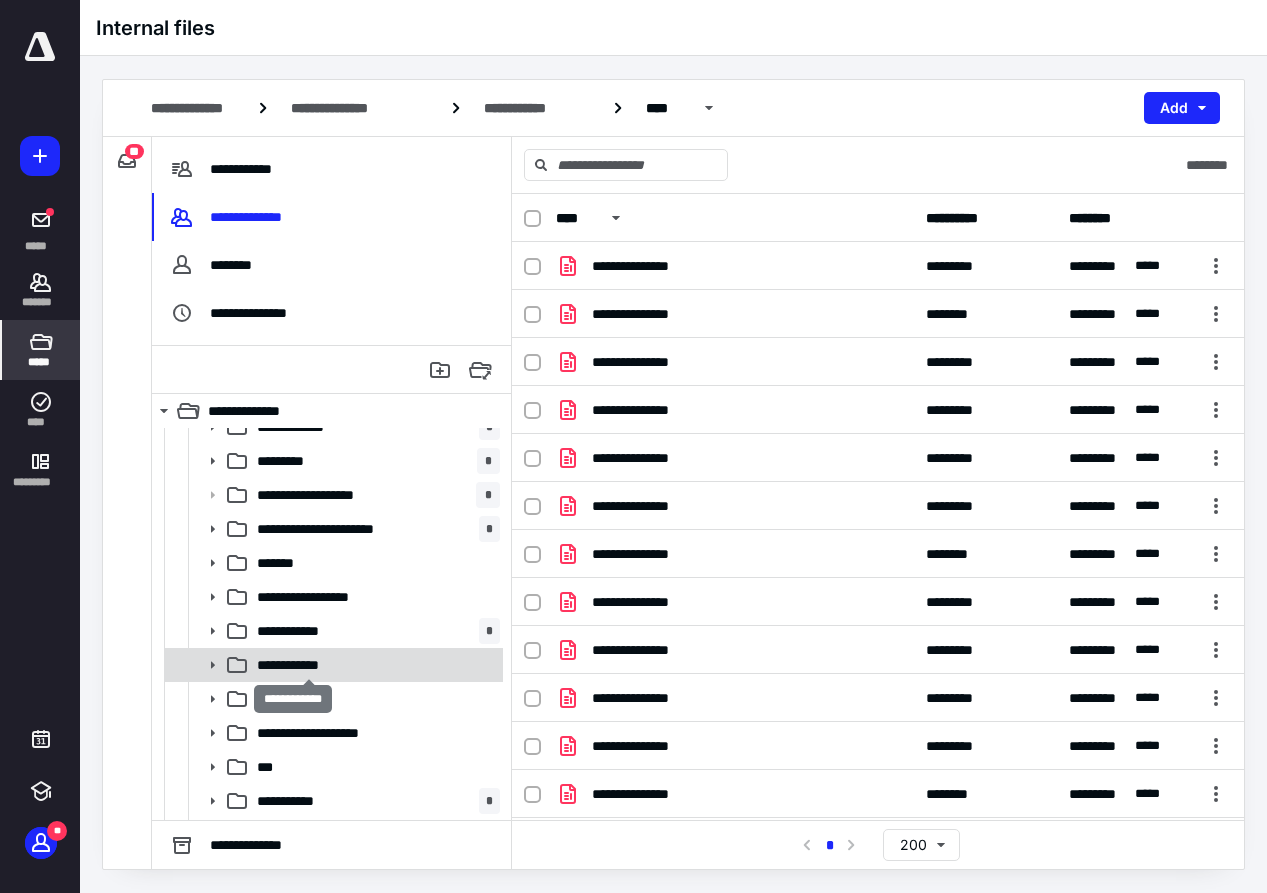 click on "**********" at bounding box center (309, 665) 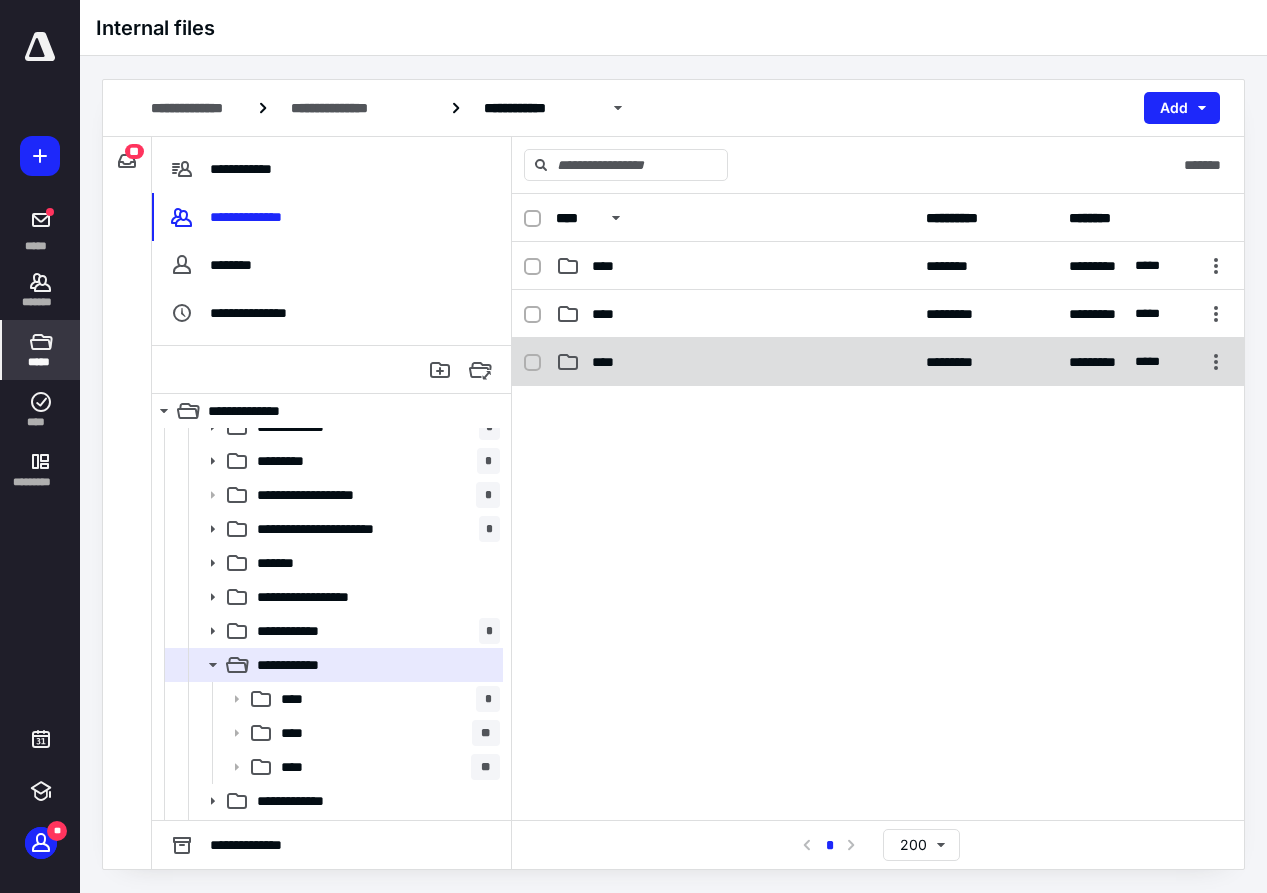 click on "****" at bounding box center (735, 362) 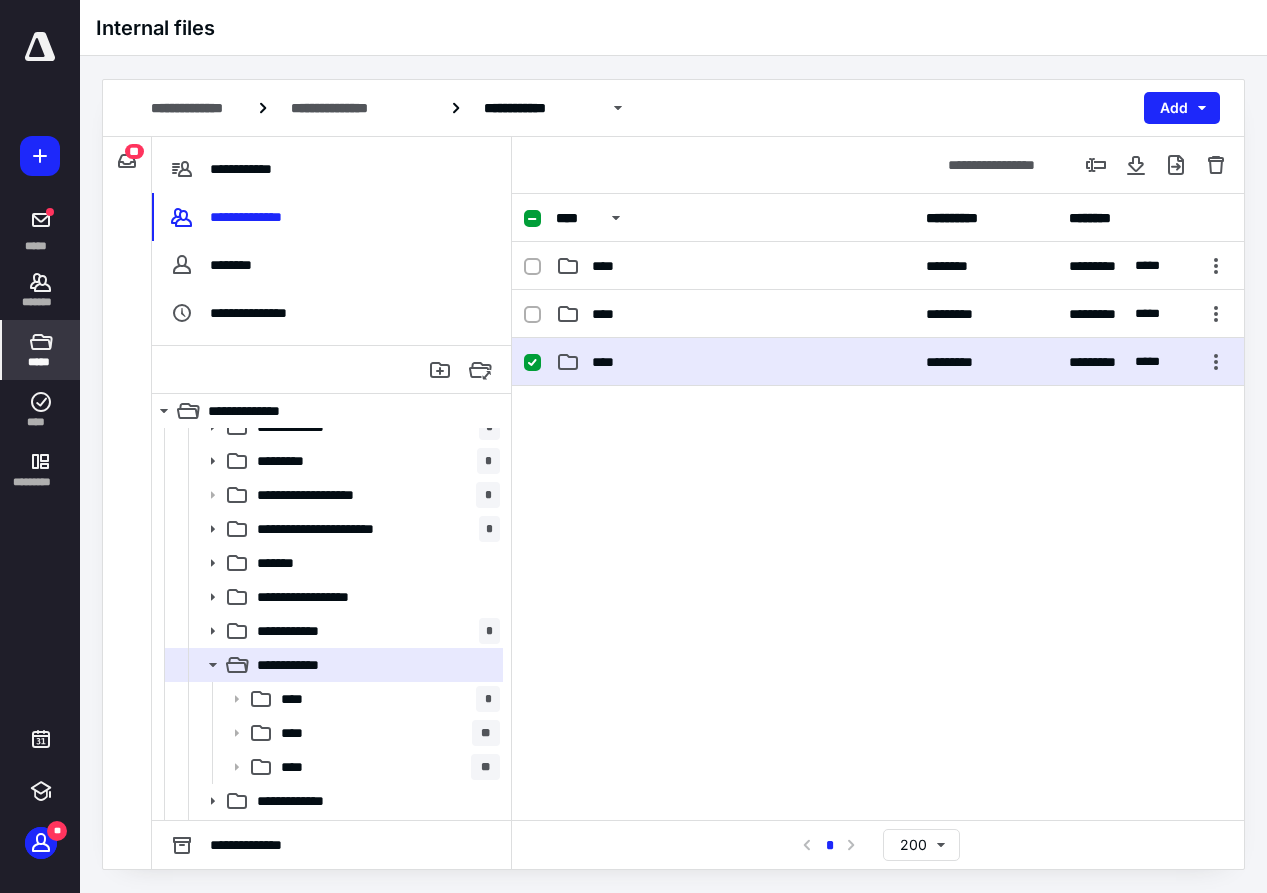 click on "****" at bounding box center [735, 362] 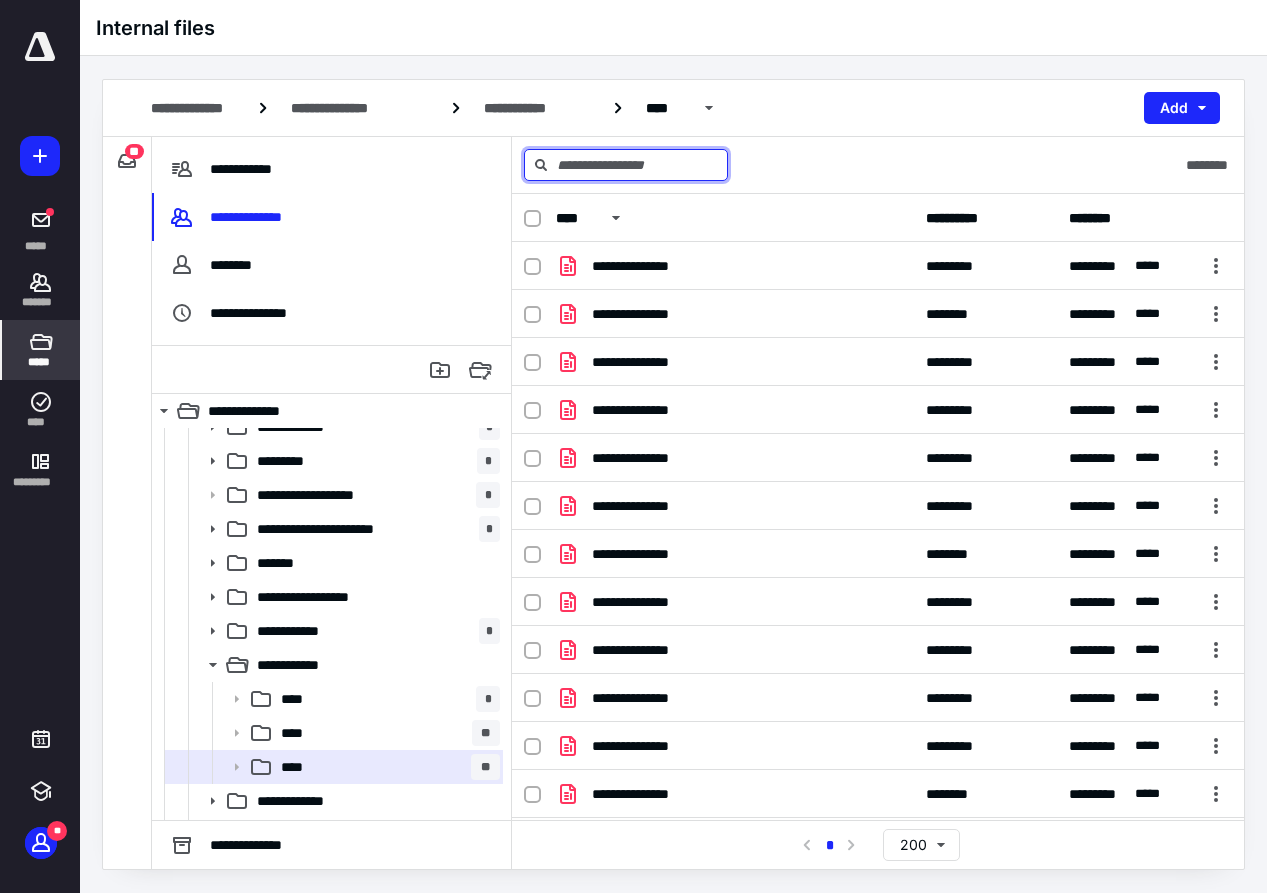 click at bounding box center (626, 165) 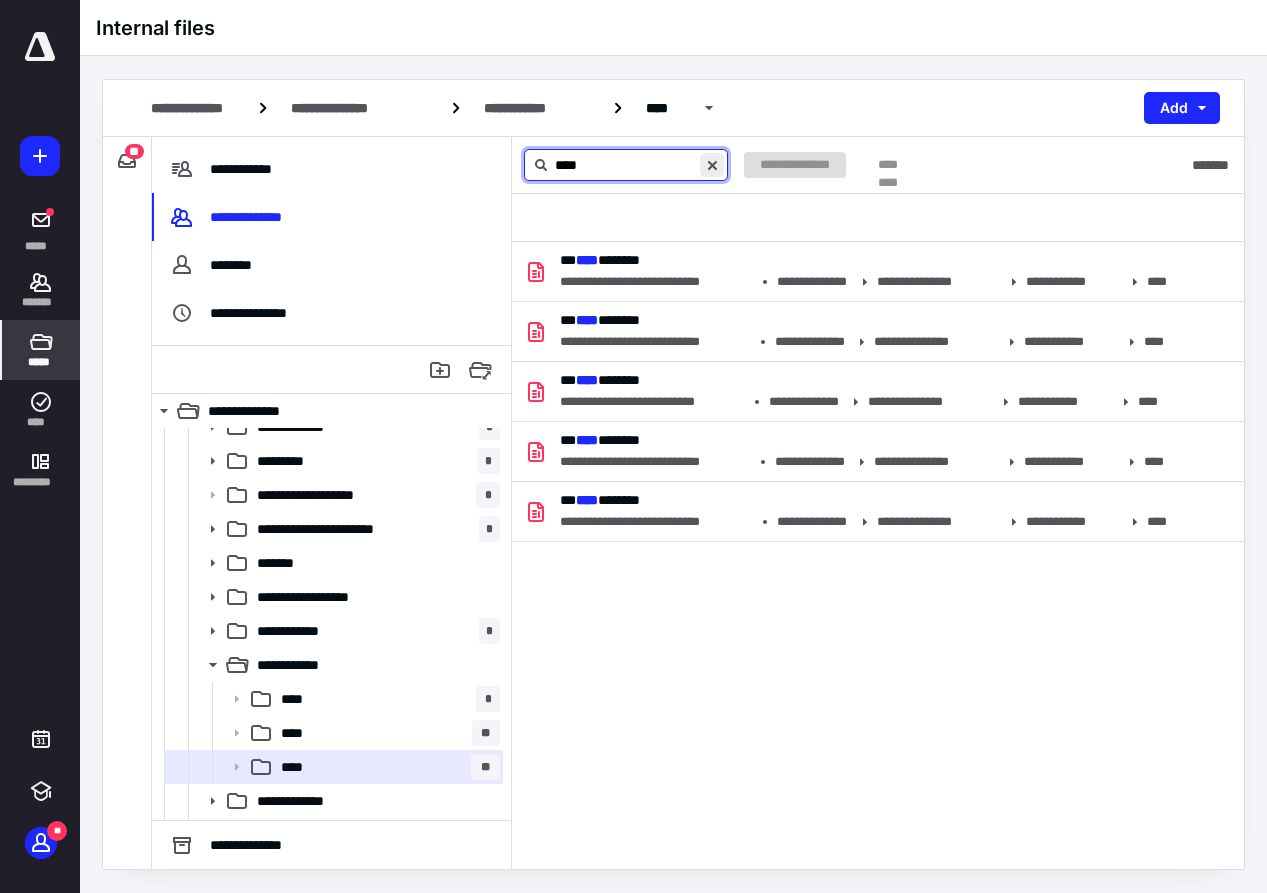 type on "****" 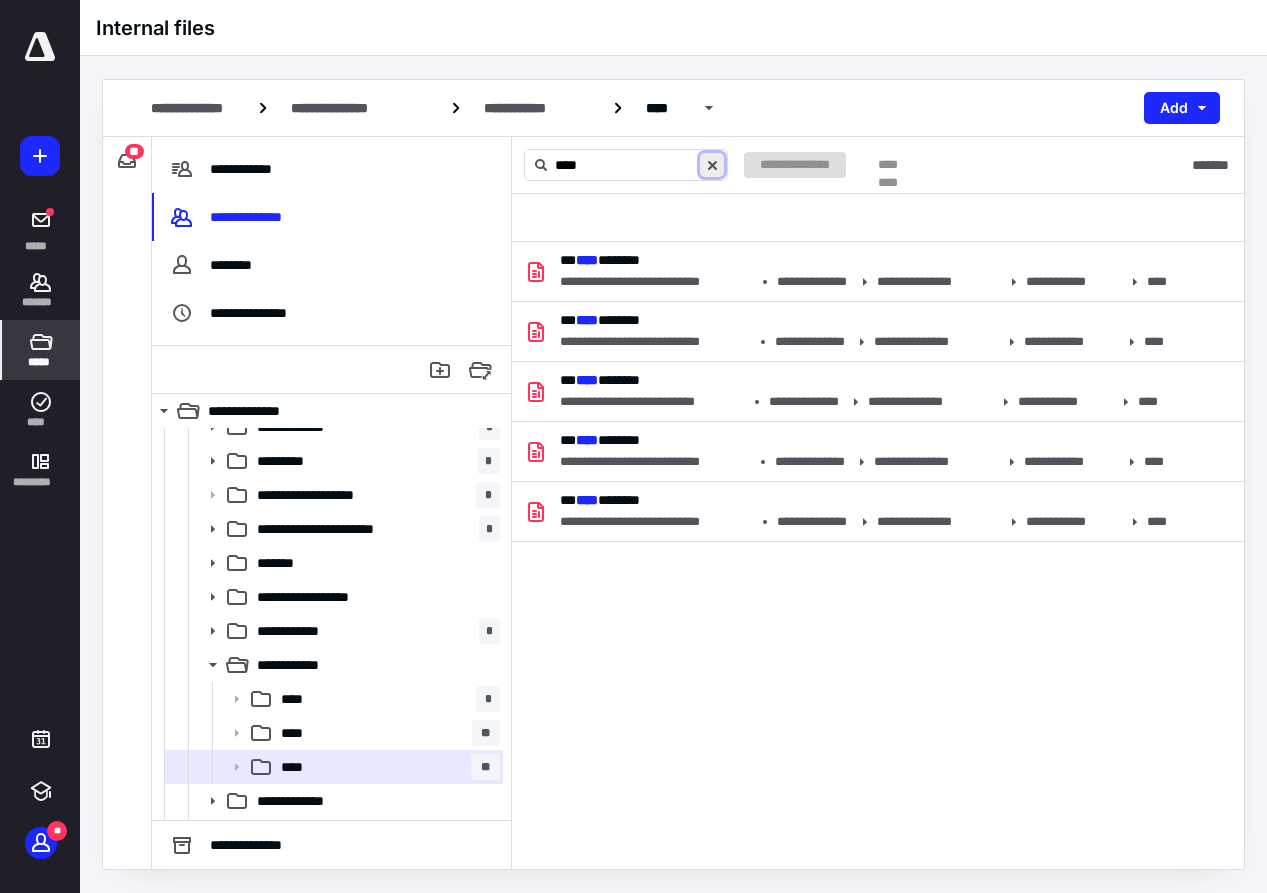 click at bounding box center [712, 165] 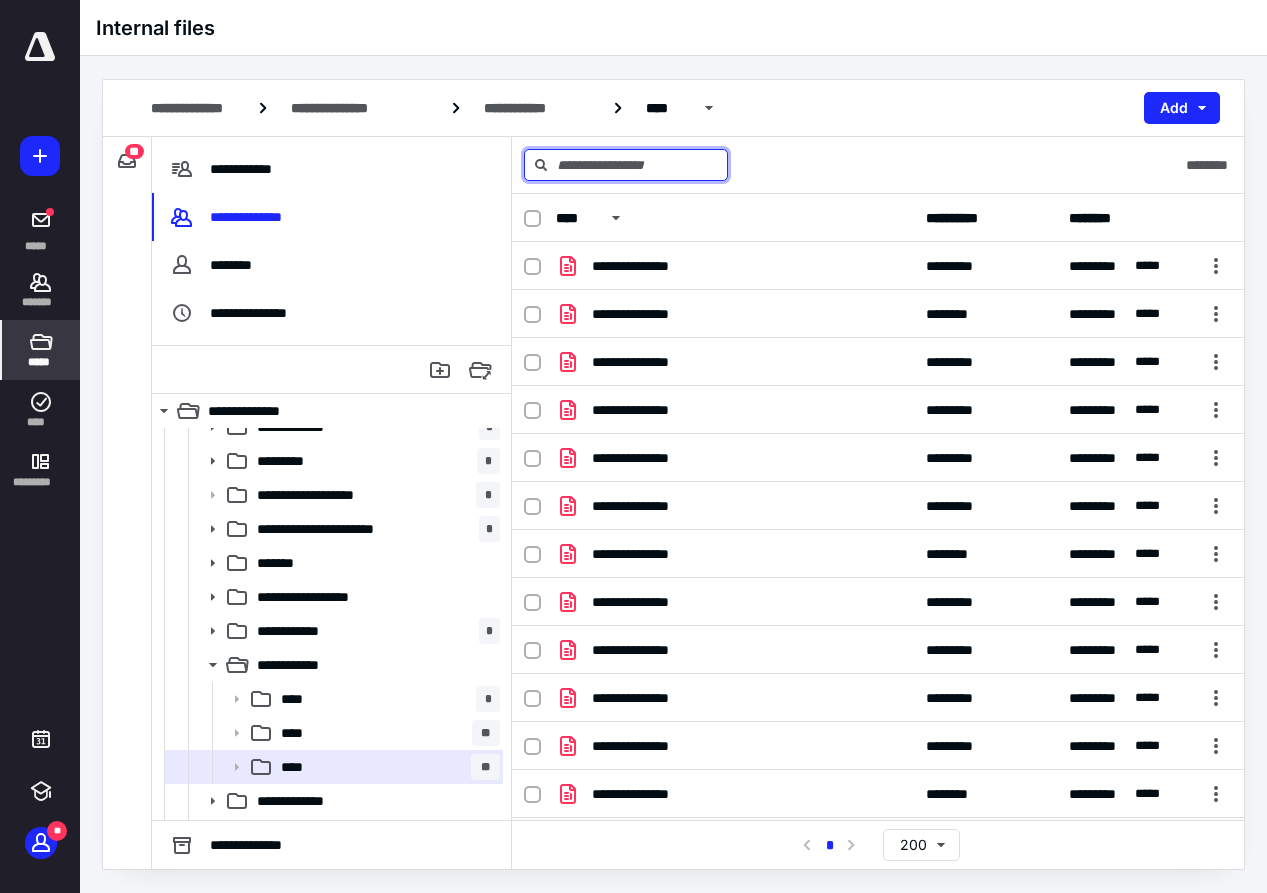 click at bounding box center (626, 165) 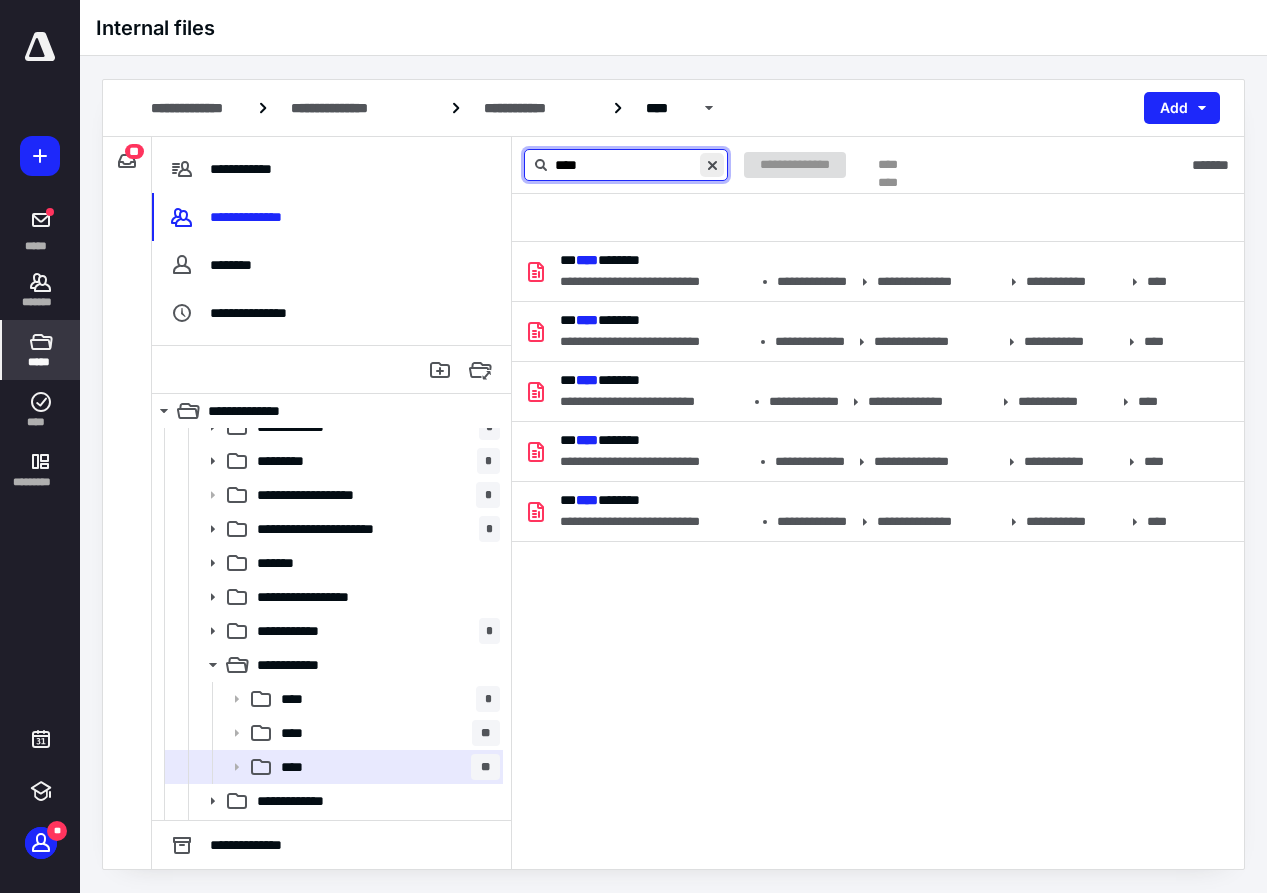 type on "****" 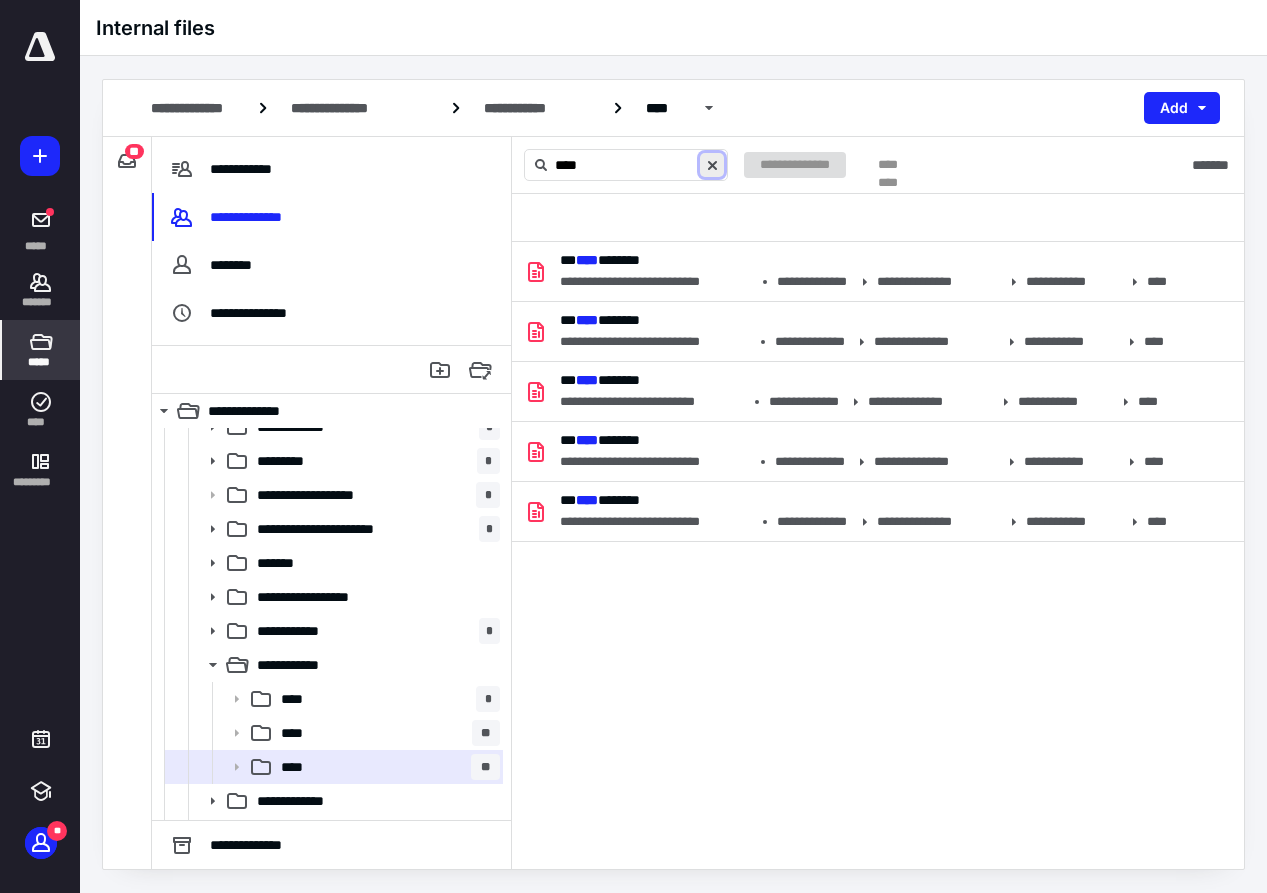 click at bounding box center (712, 165) 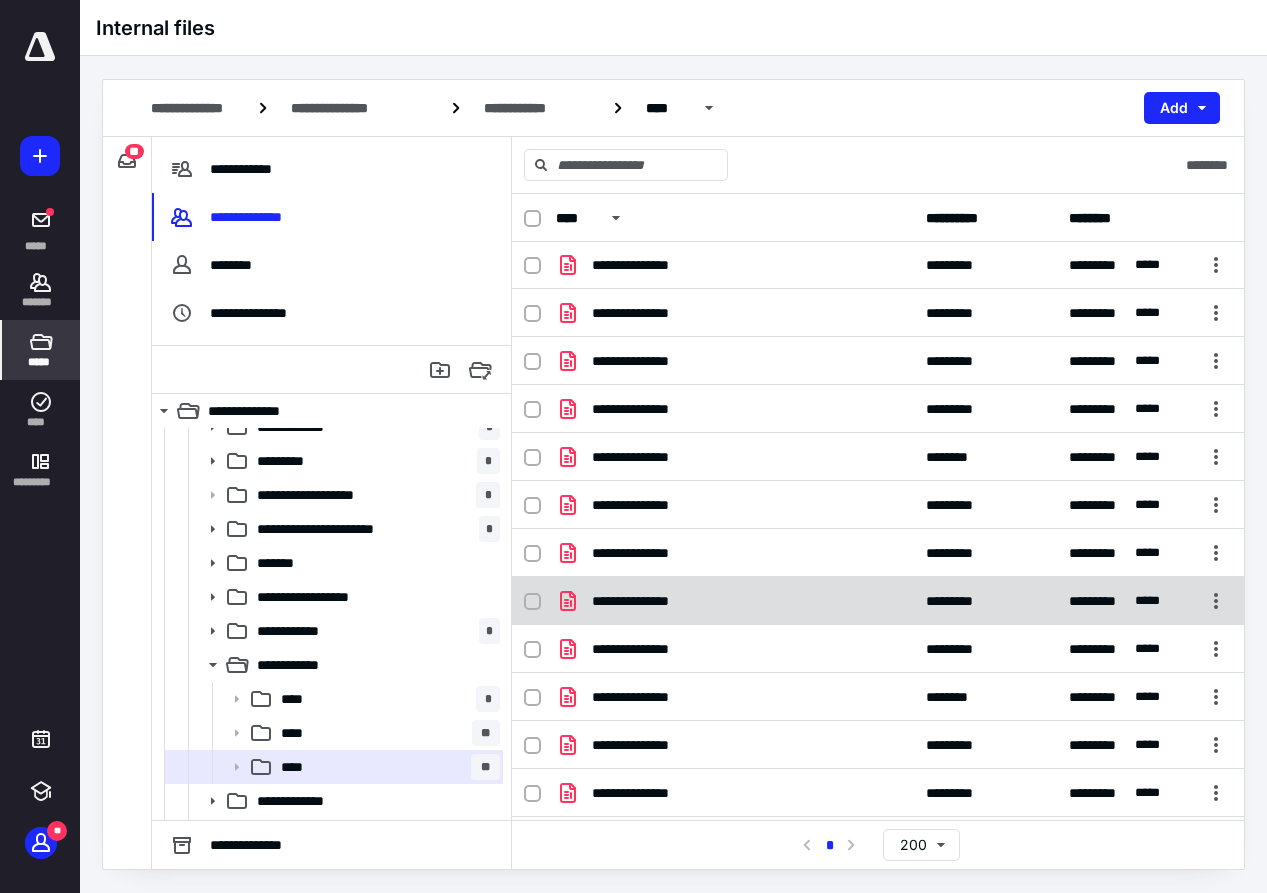 scroll, scrollTop: 100, scrollLeft: 0, axis: vertical 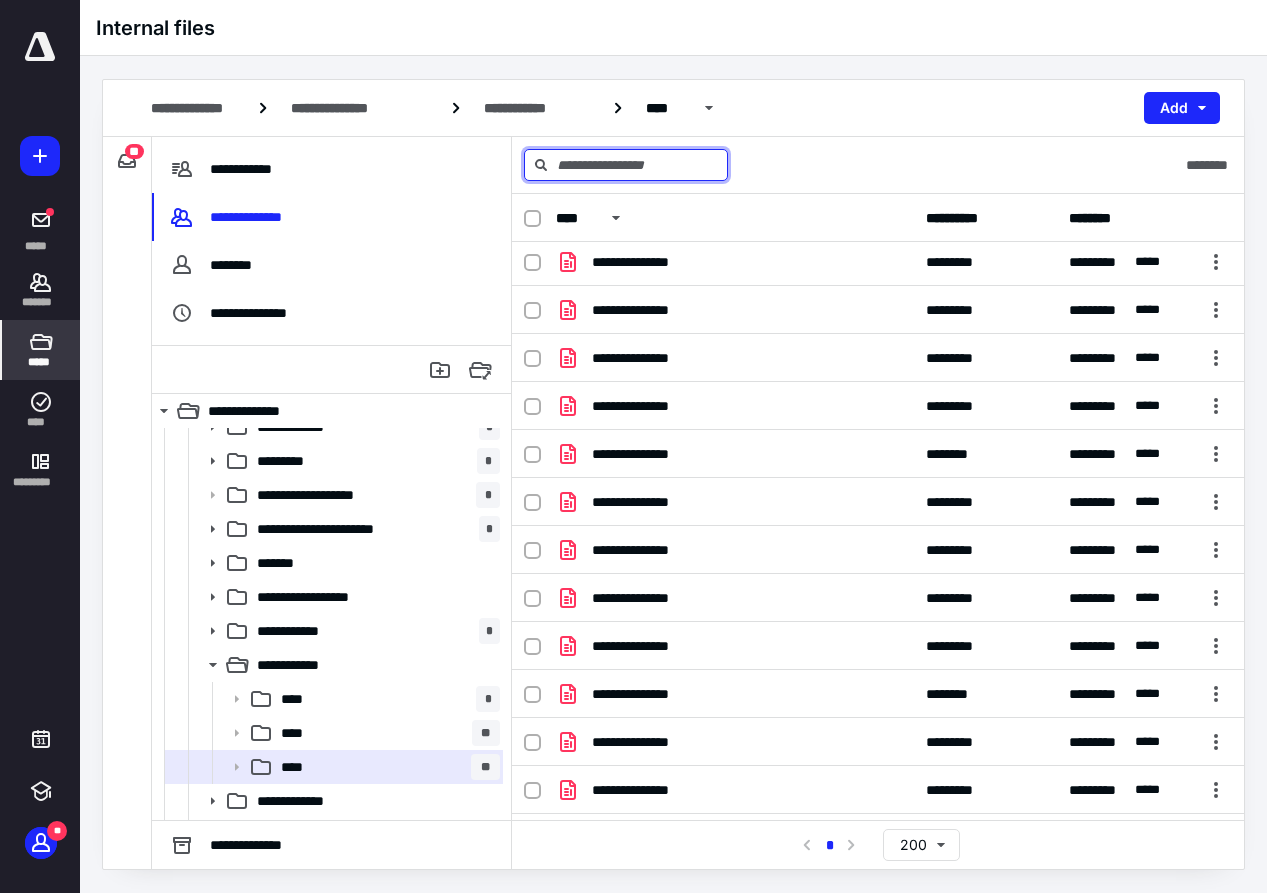 click at bounding box center (626, 165) 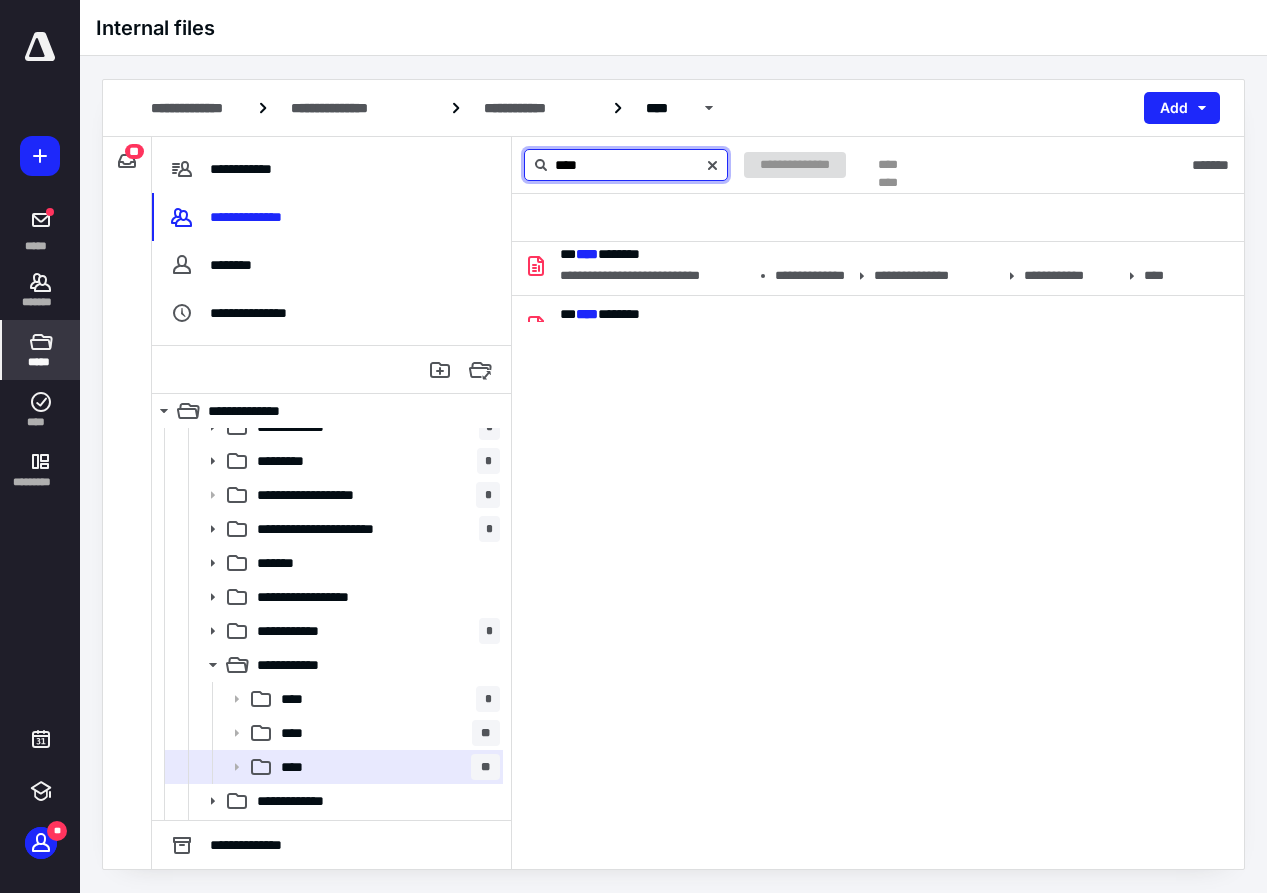 scroll, scrollTop: 0, scrollLeft: 0, axis: both 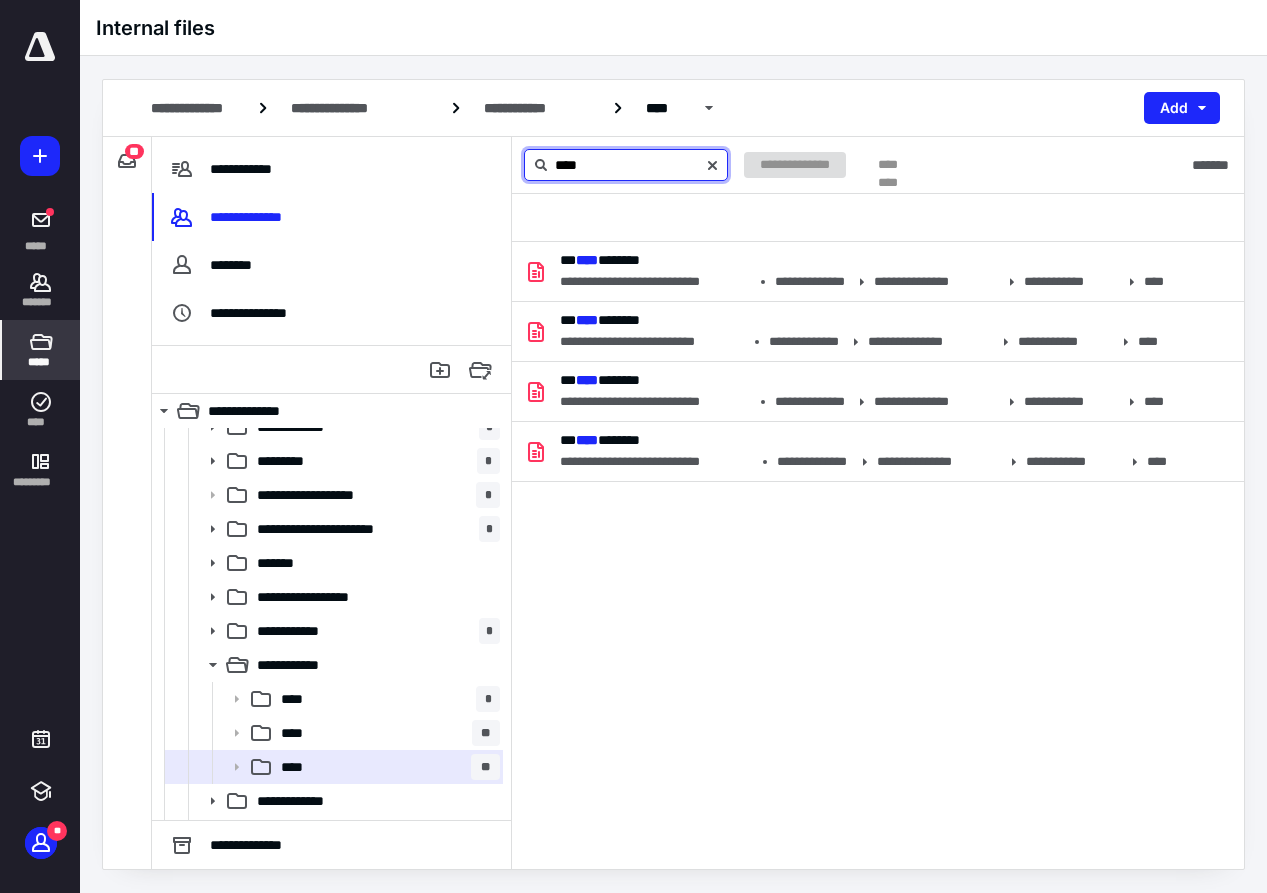 type on "****" 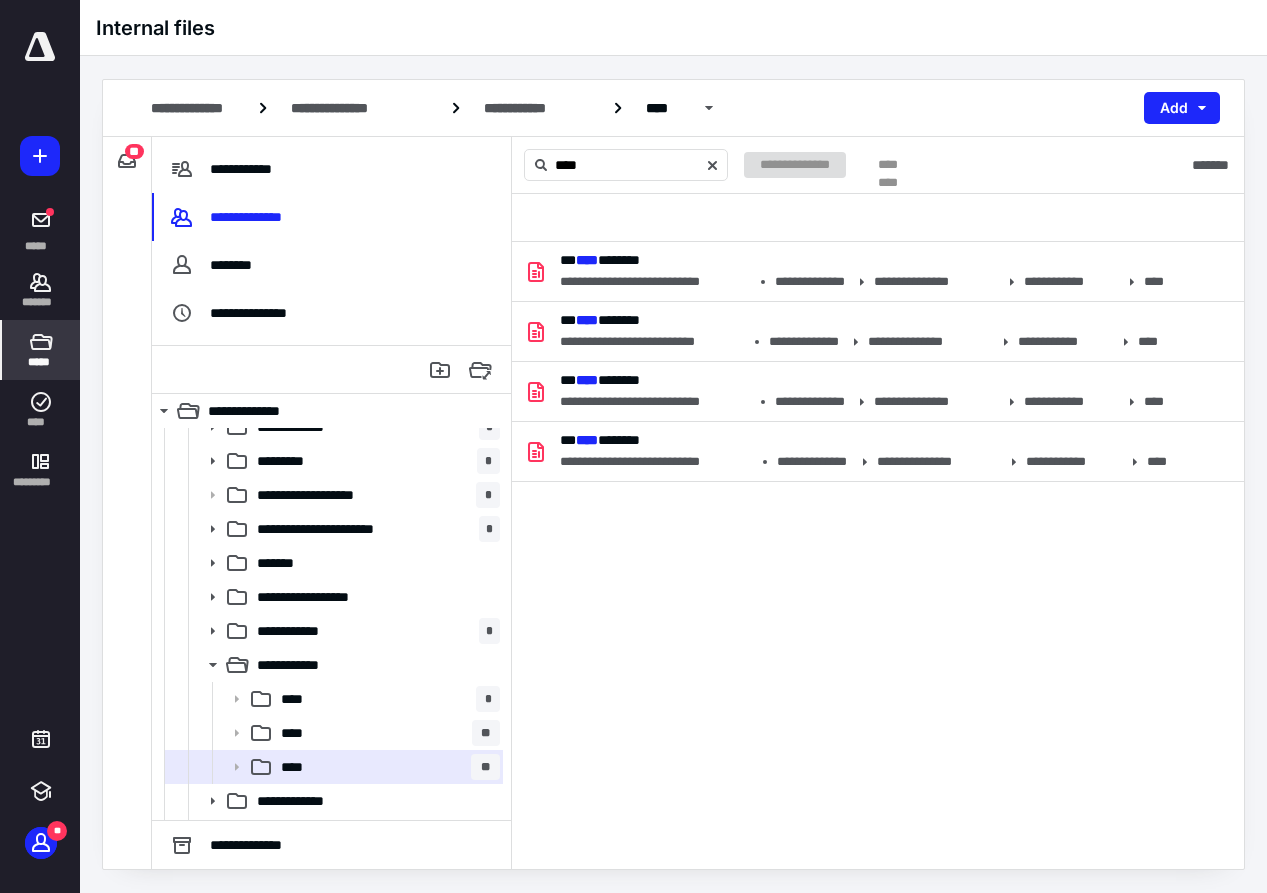 click on "**********" at bounding box center [878, 392] 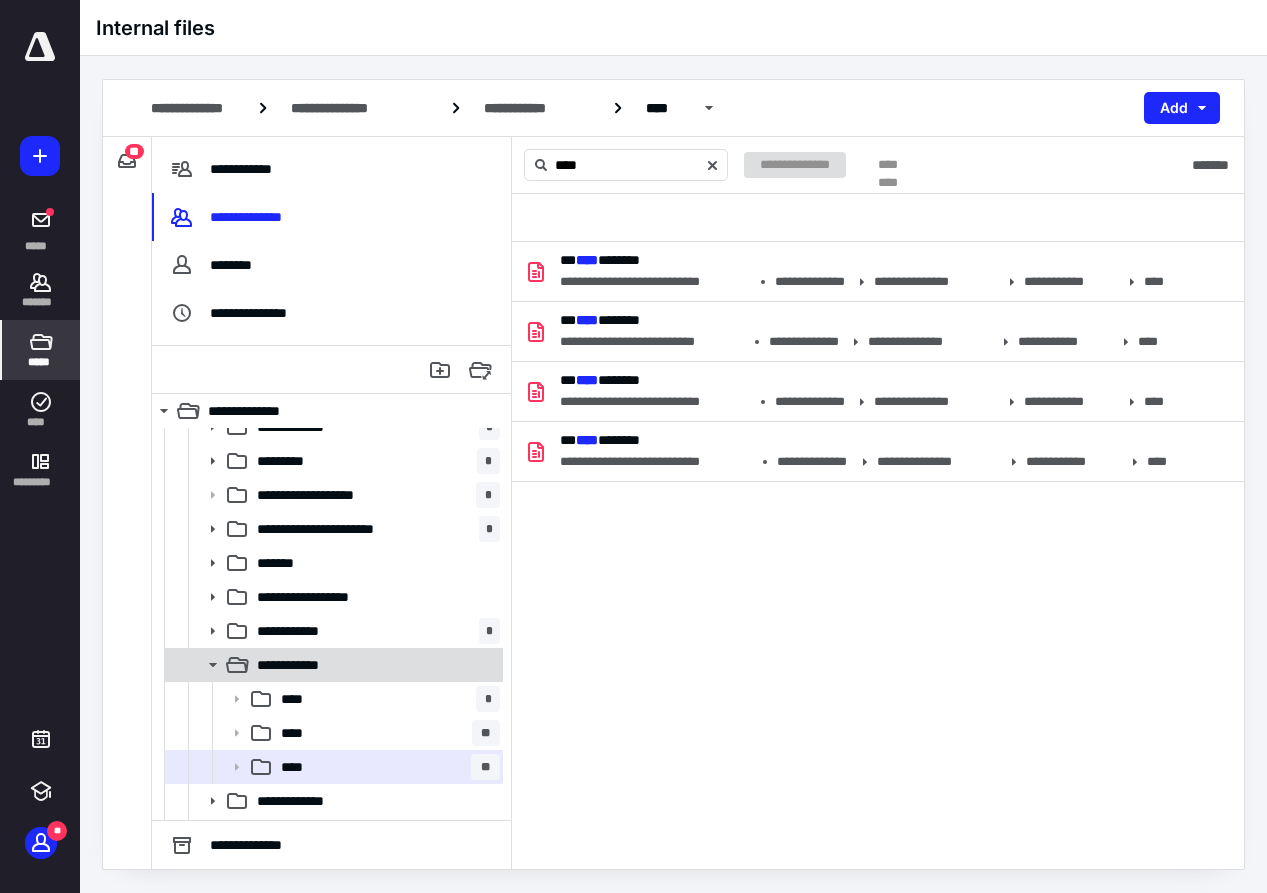 click 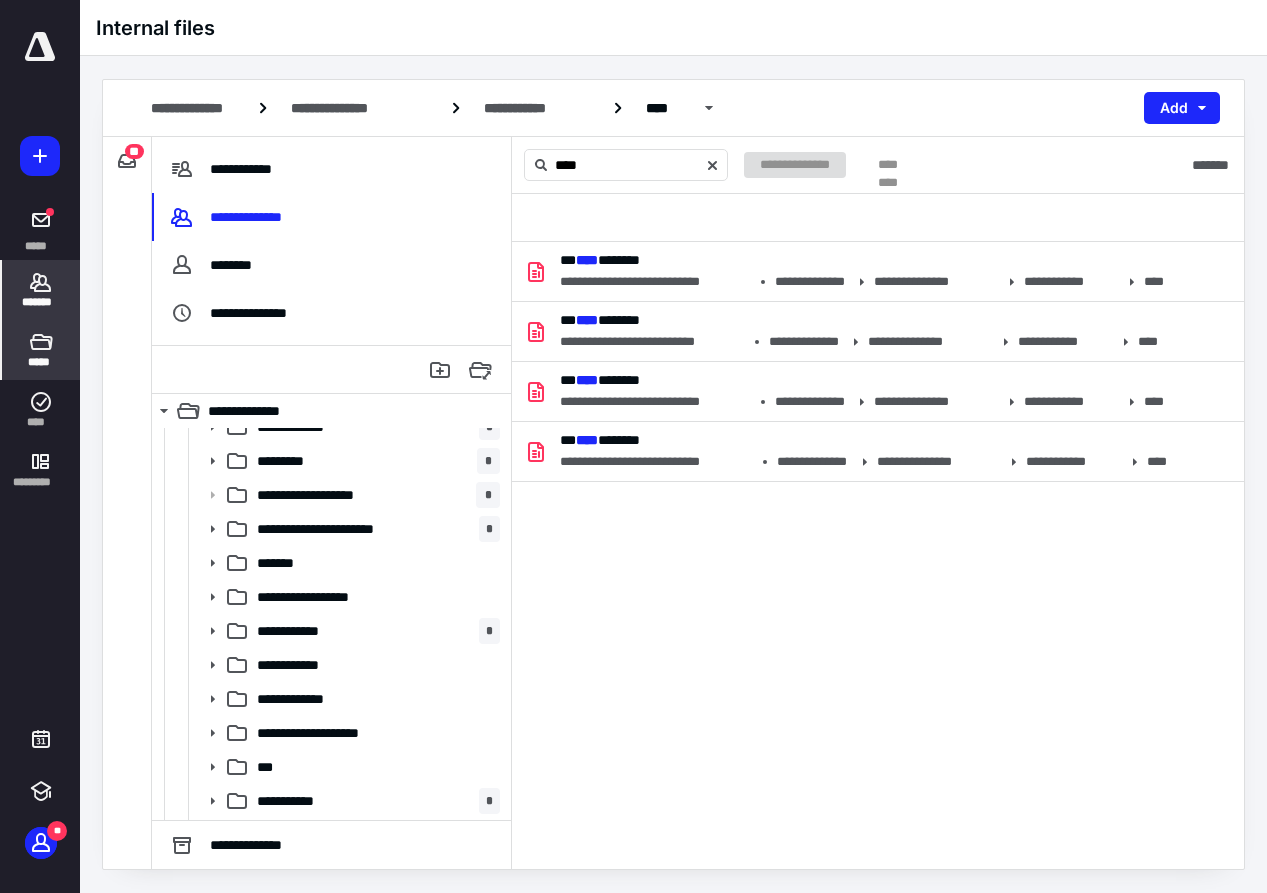 click 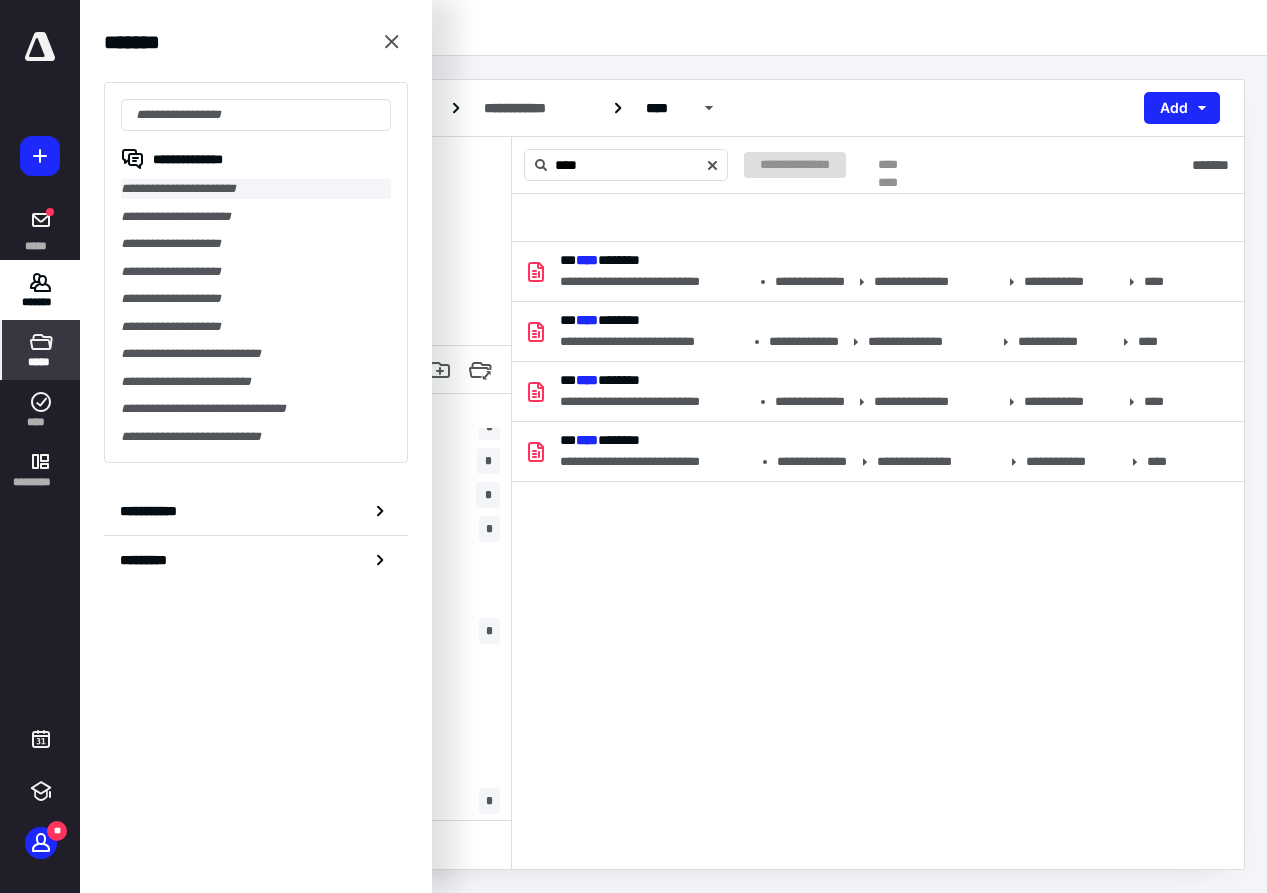 click on "**********" at bounding box center [256, 189] 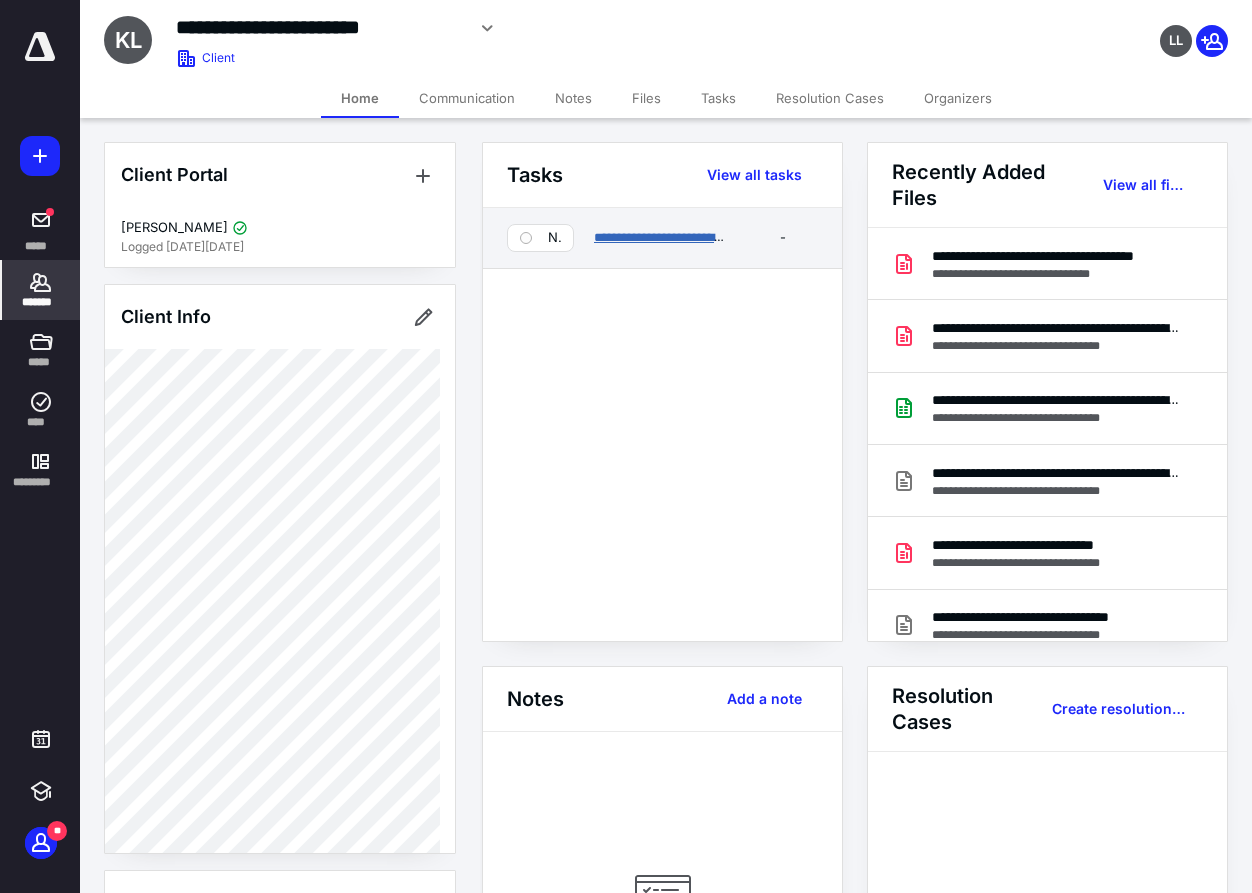 click on "**********" at bounding box center (704, 237) 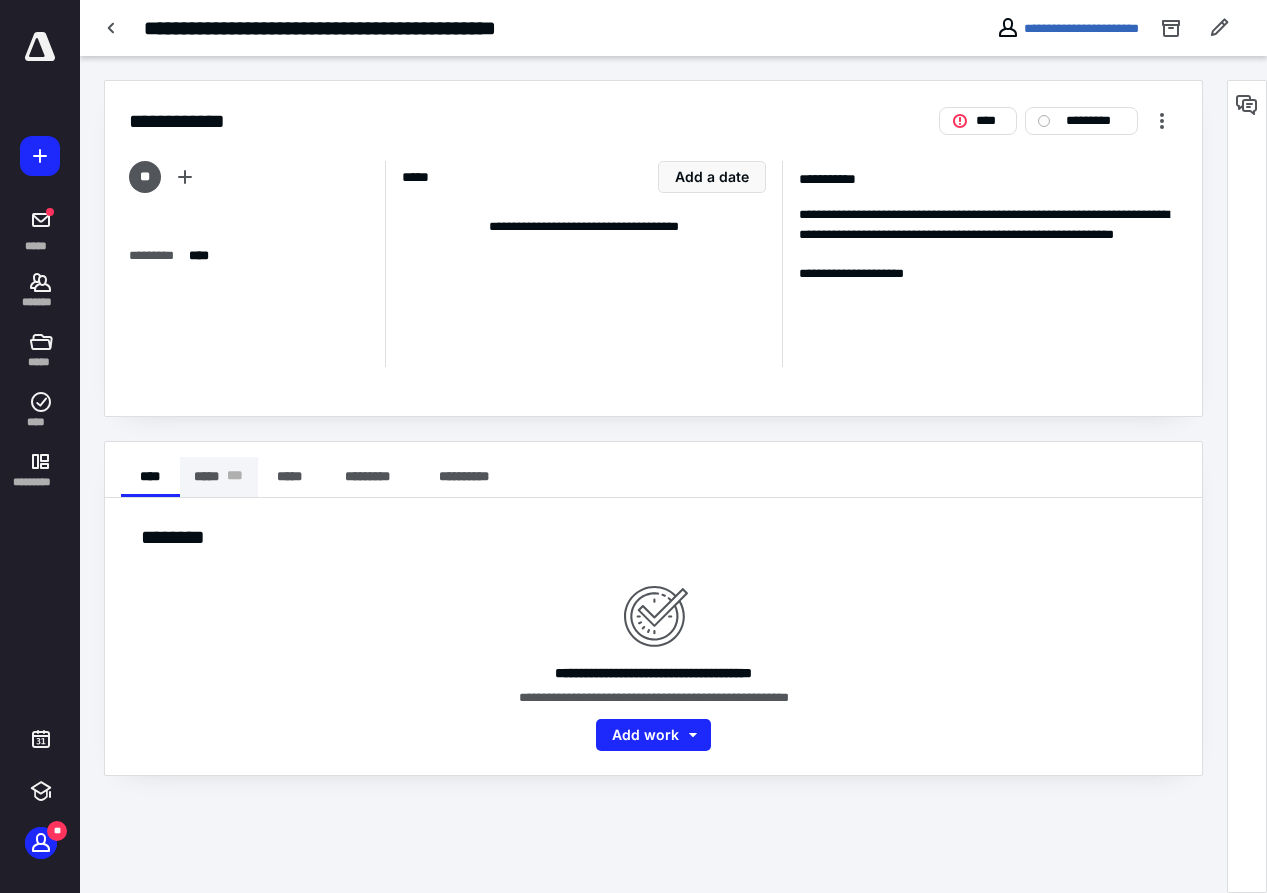 click on "***** * * *" at bounding box center (219, 477) 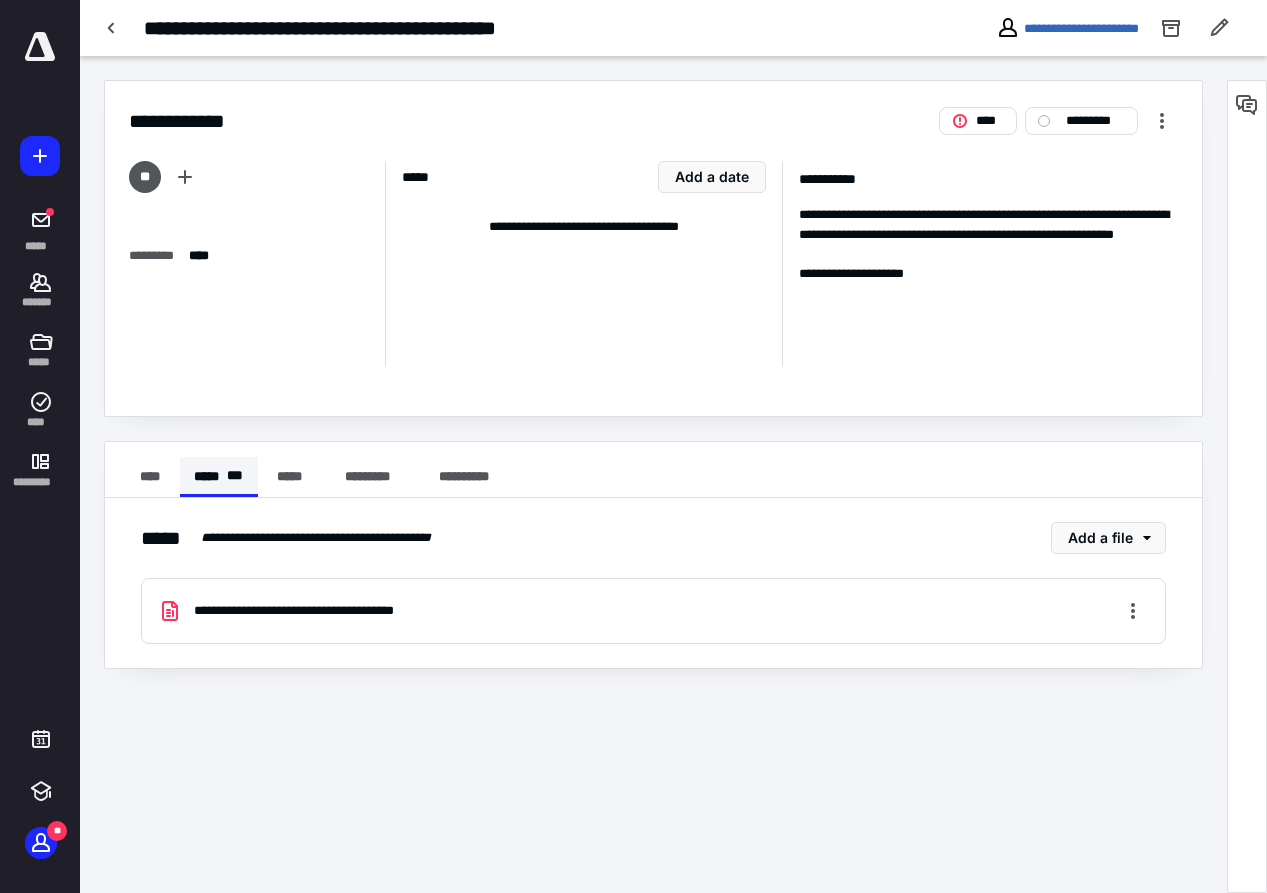 click on "***** * * *" at bounding box center (219, 477) 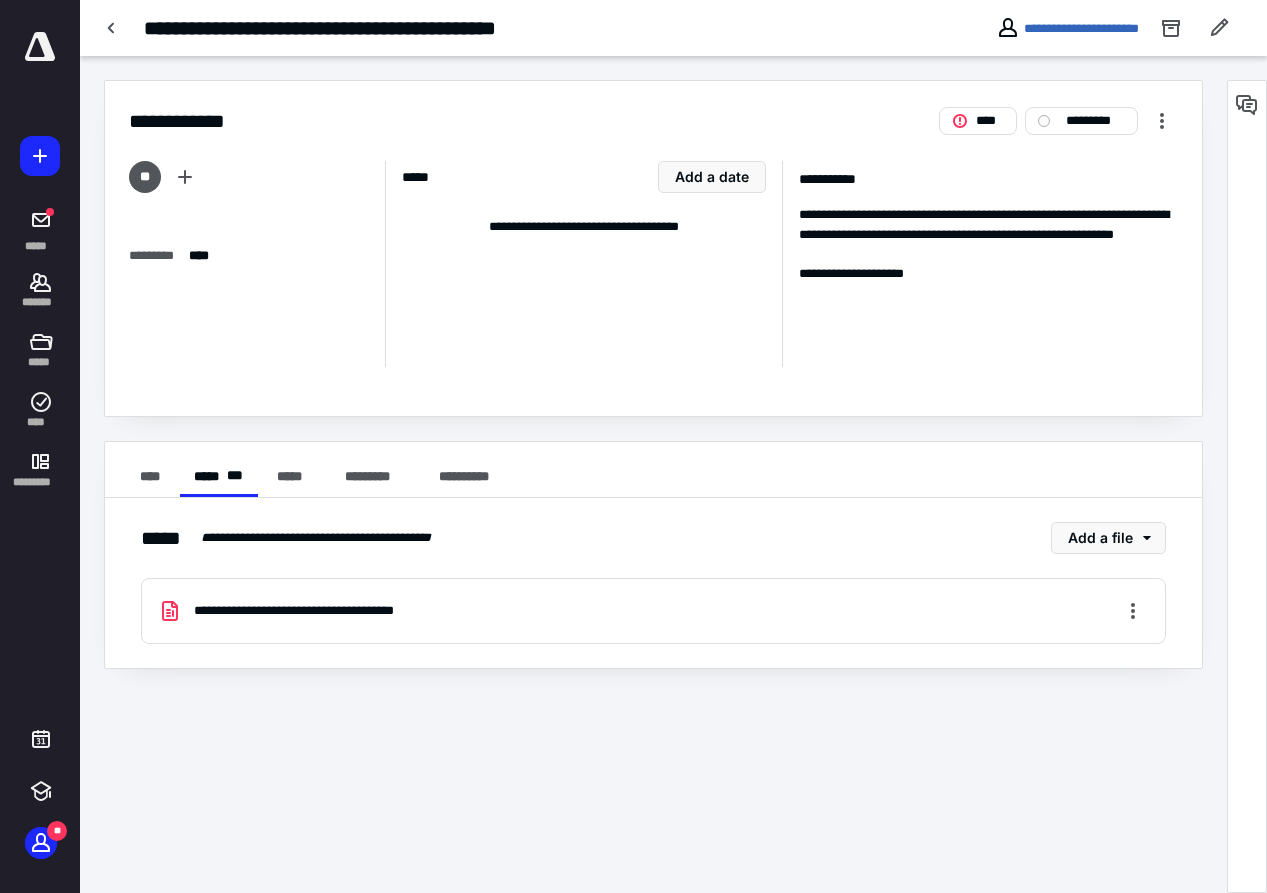 click on "**********" at bounding box center (980, 264) 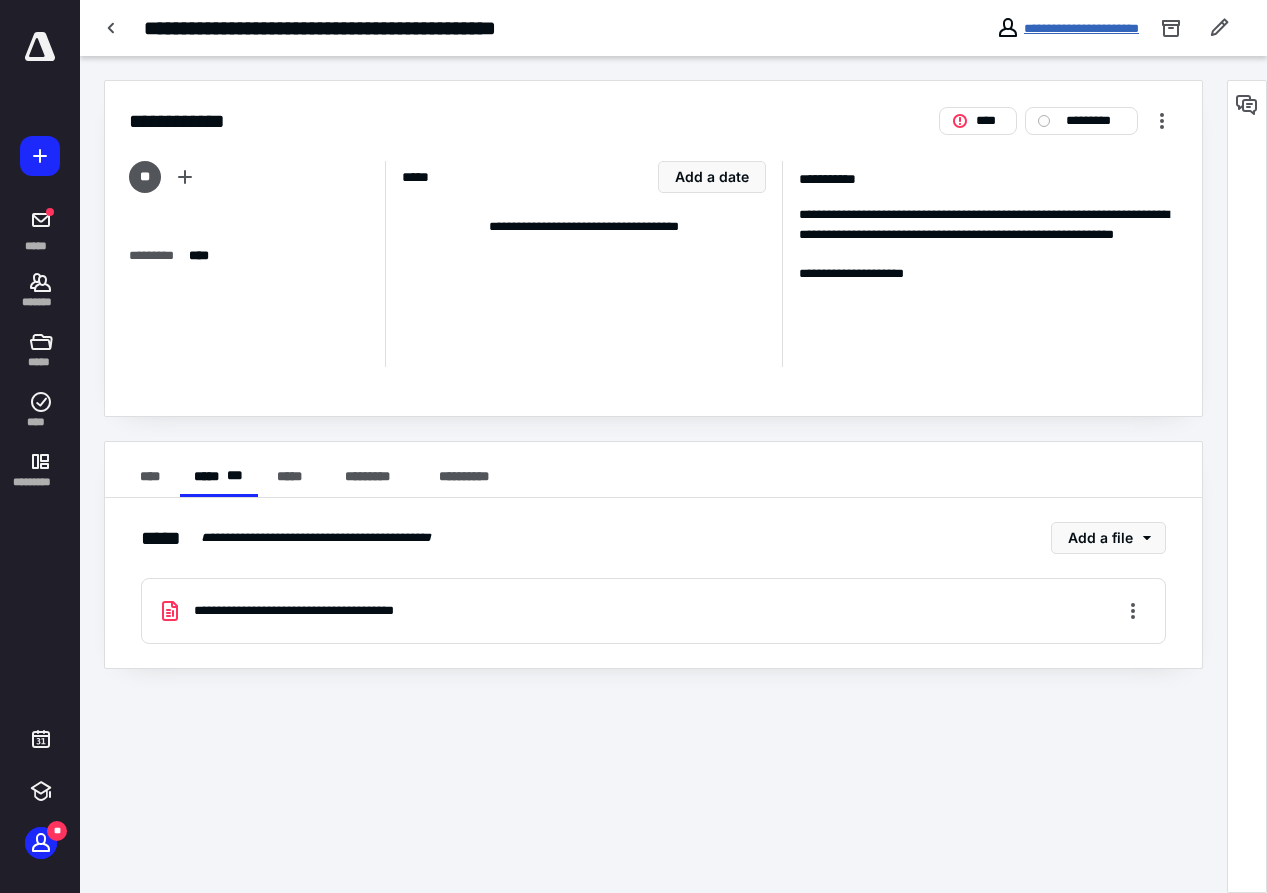 click on "**********" at bounding box center (1081, 28) 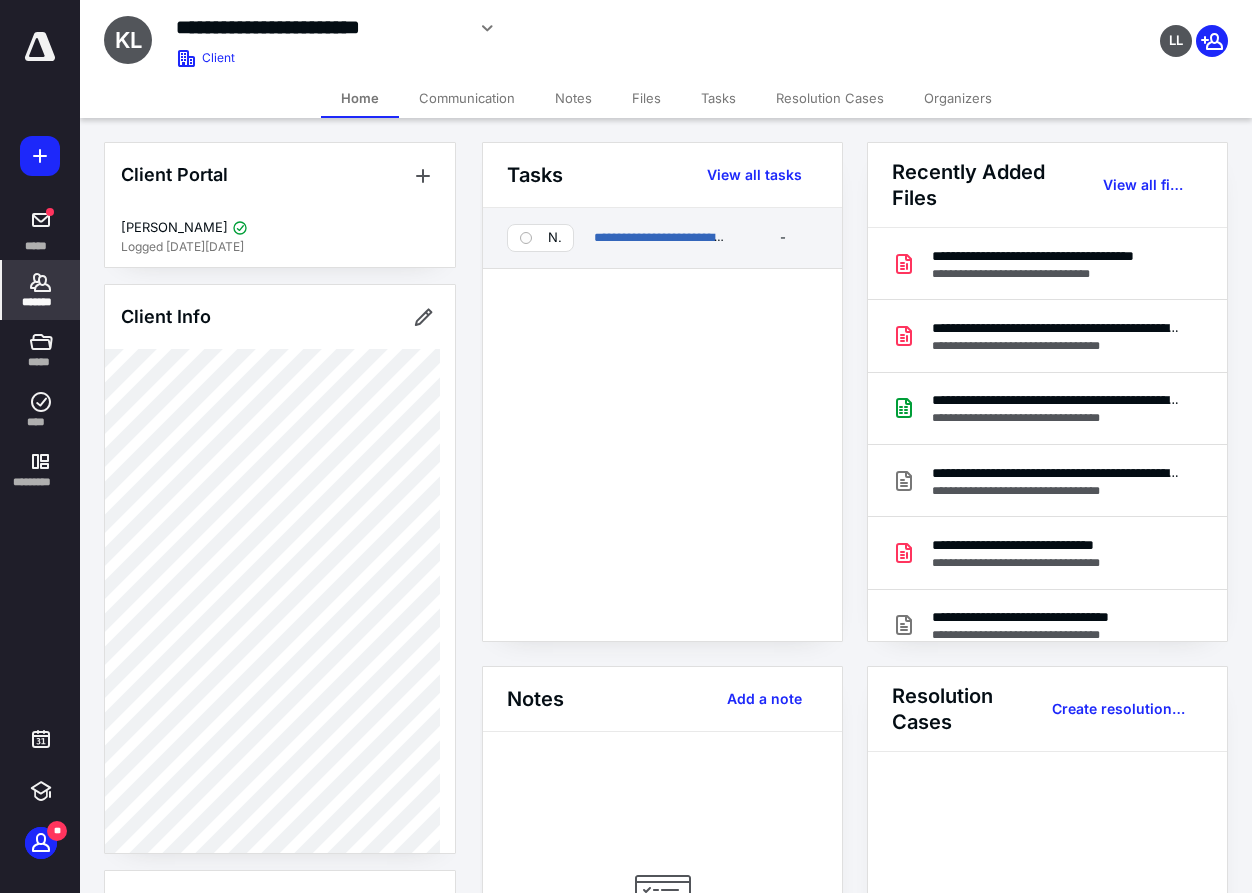 click on "**********" at bounding box center (662, 238) 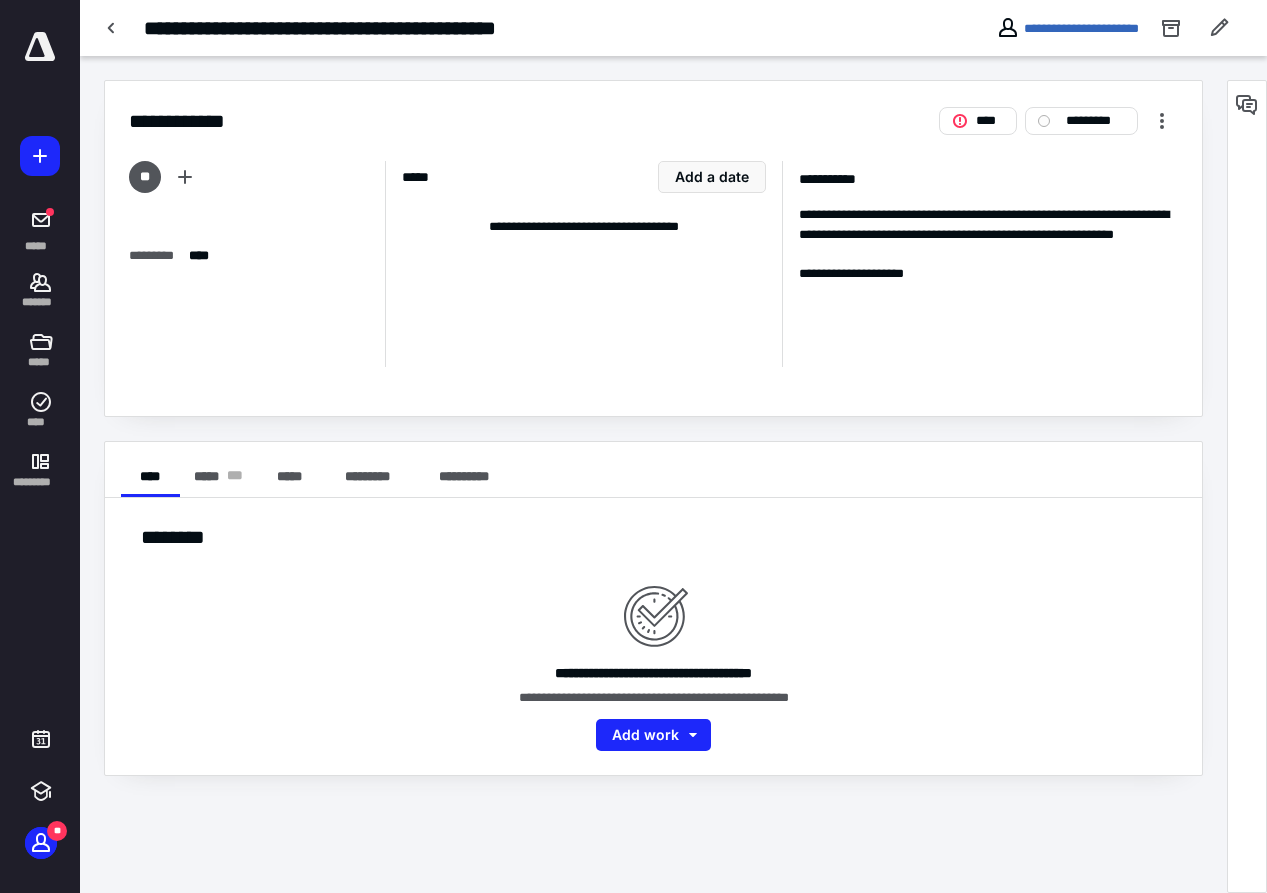 click on "*********" at bounding box center (157, 256) 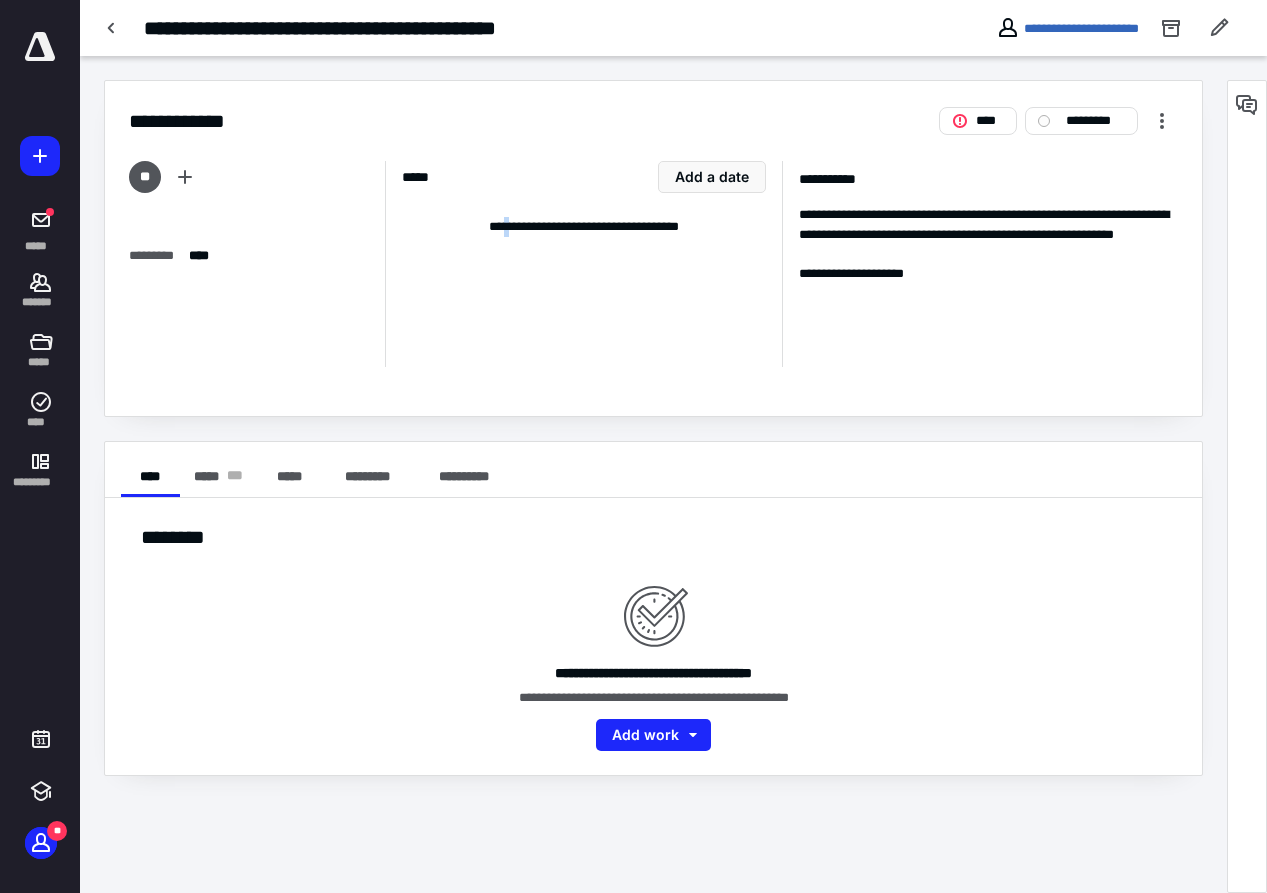 click on "**********" at bounding box center (584, 227) 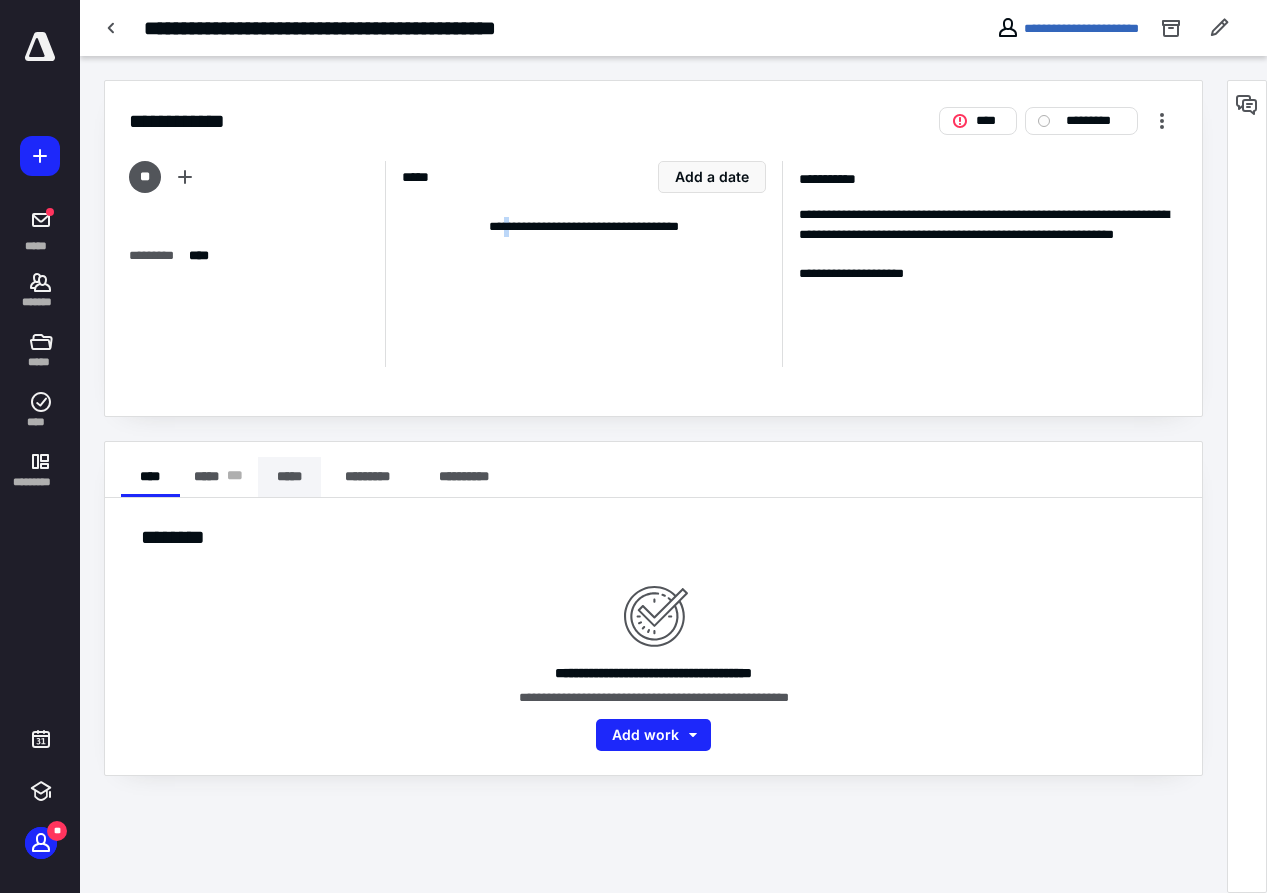 click on "*****" at bounding box center [289, 477] 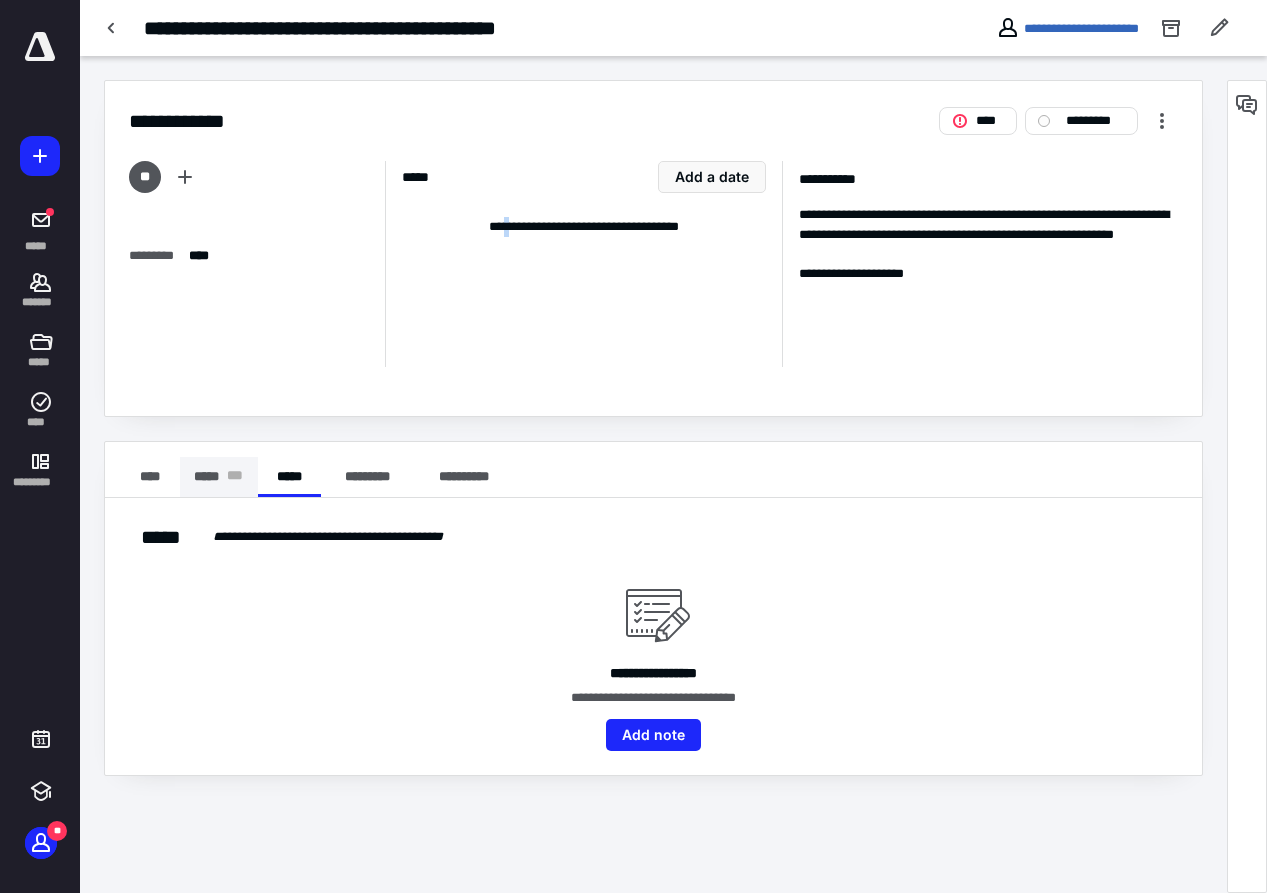 click on "***** * * *" at bounding box center (219, 477) 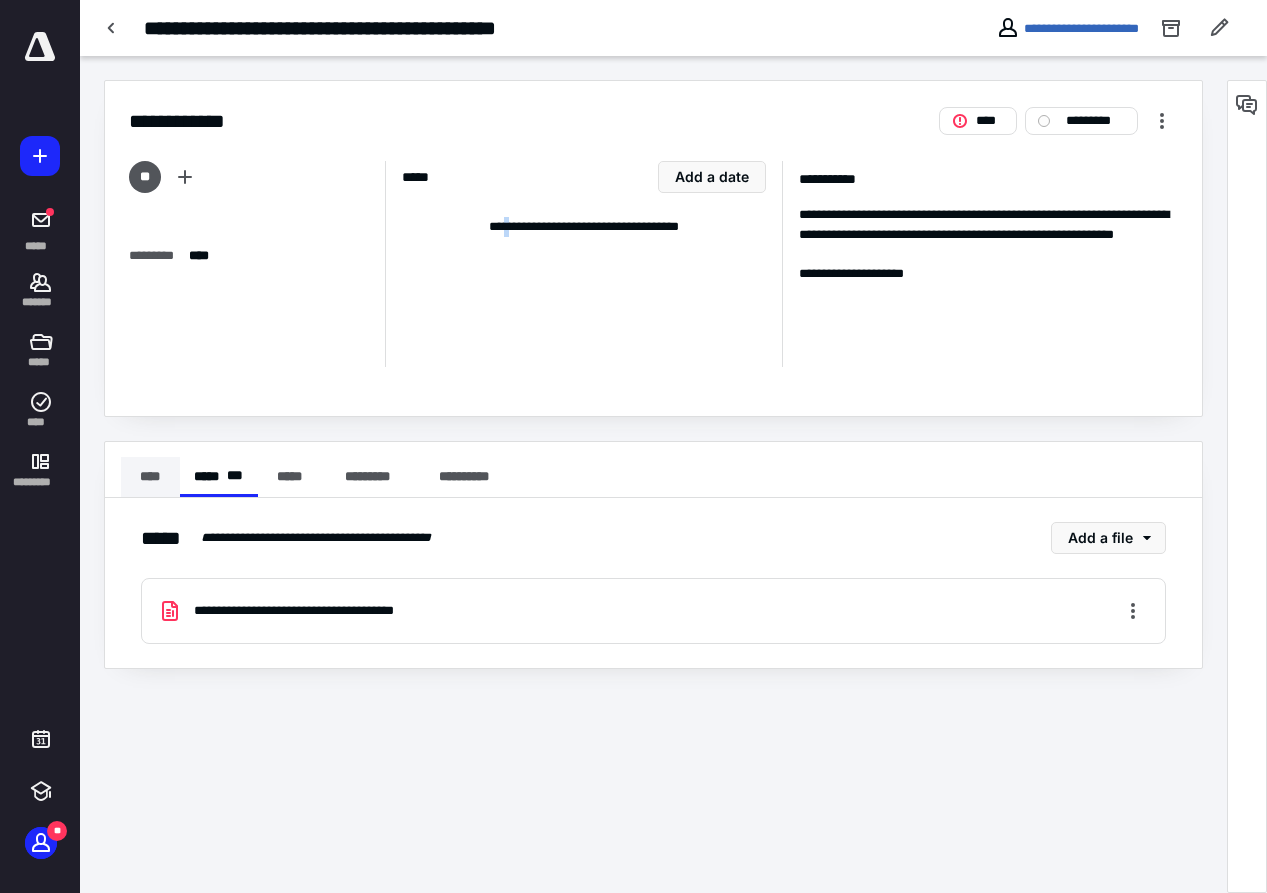 click on "****" at bounding box center [150, 477] 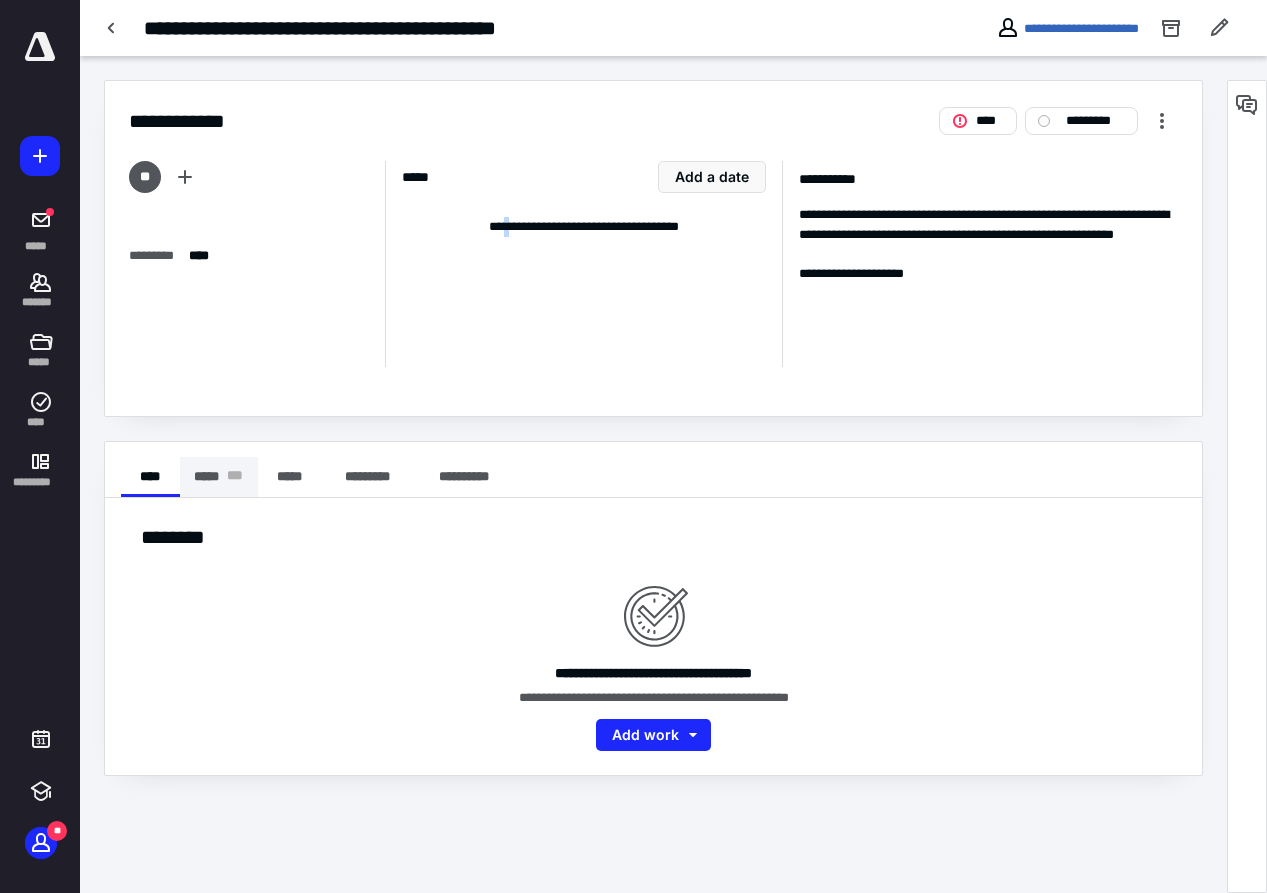 click on "***** * * *" at bounding box center (219, 477) 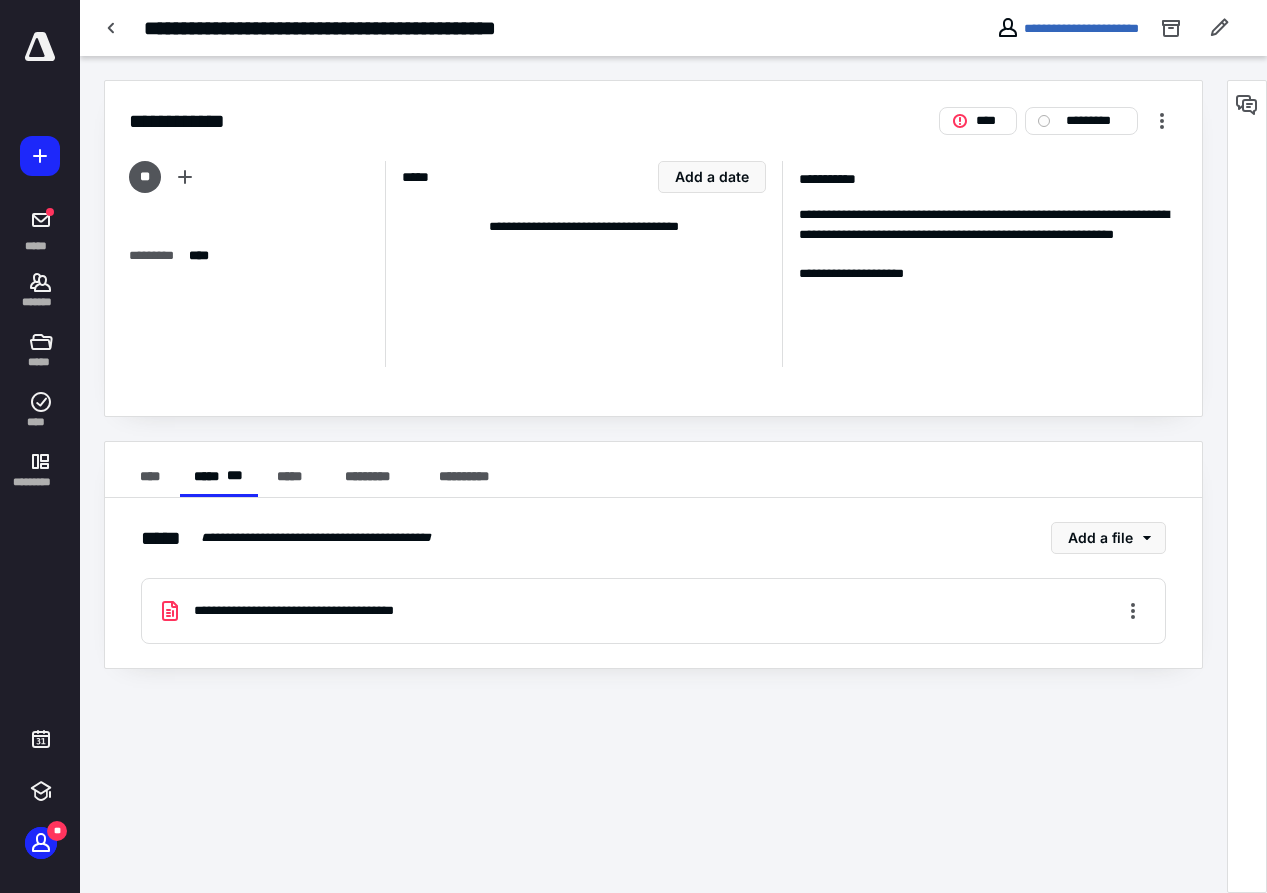 click on "**********" at bounding box center (584, 227) 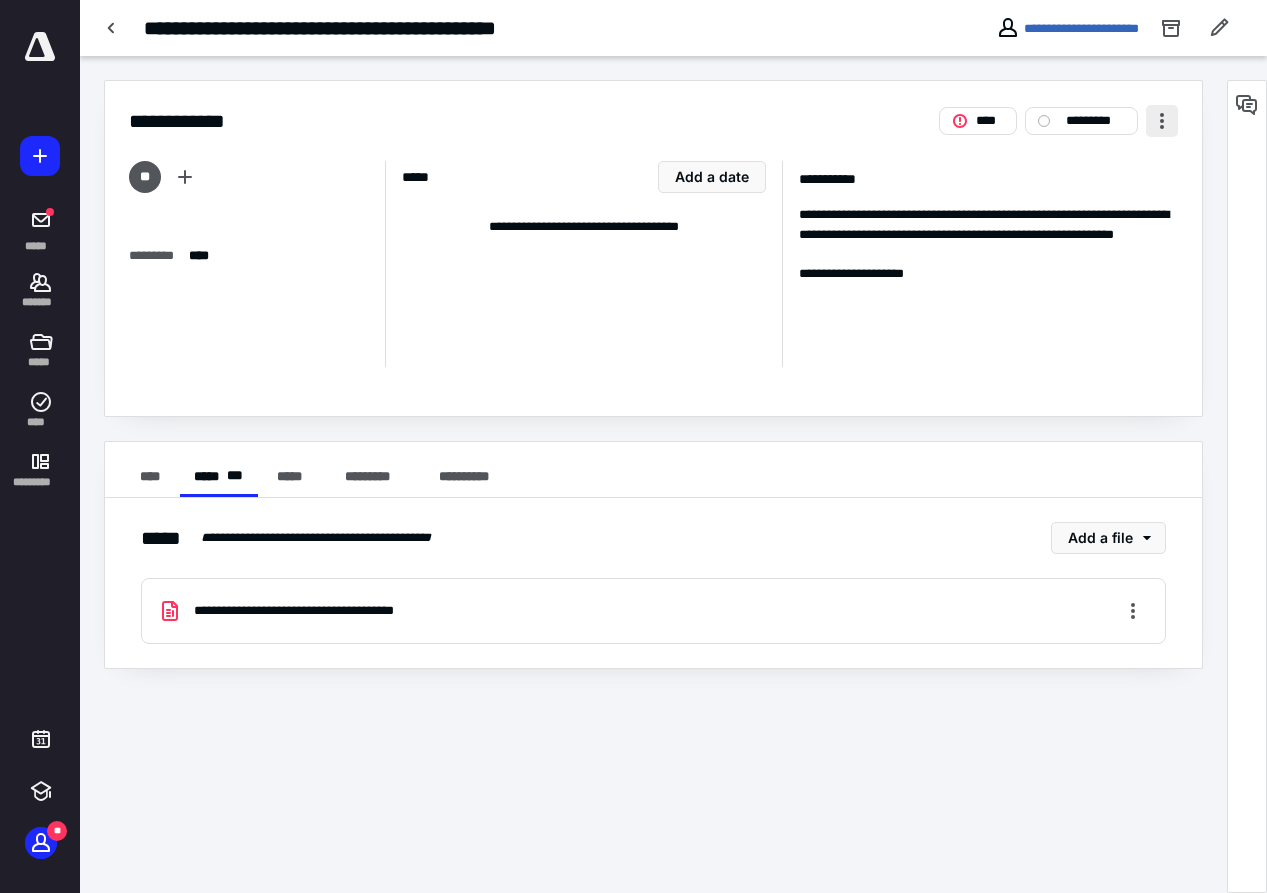click at bounding box center (1162, 121) 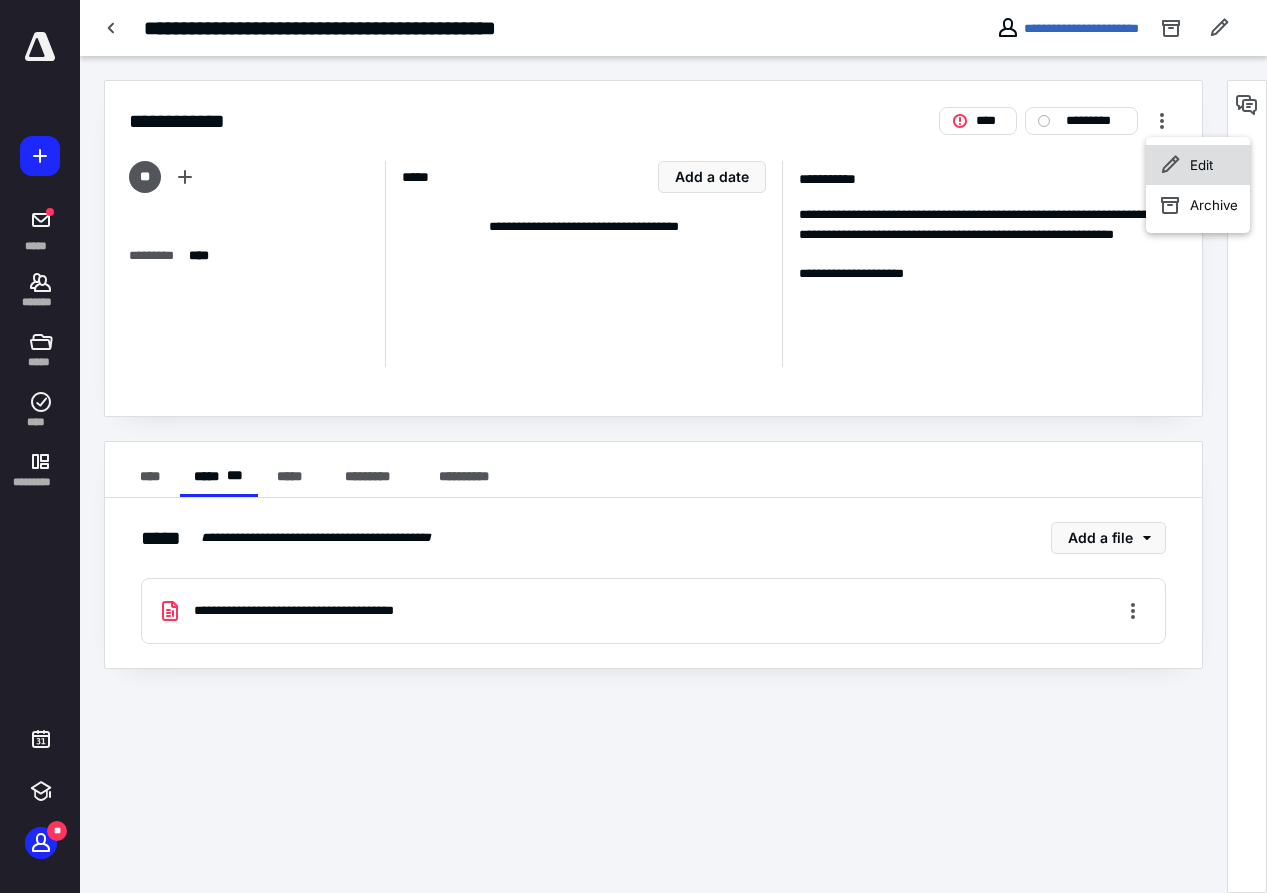 click on "Edit" at bounding box center (1198, 165) 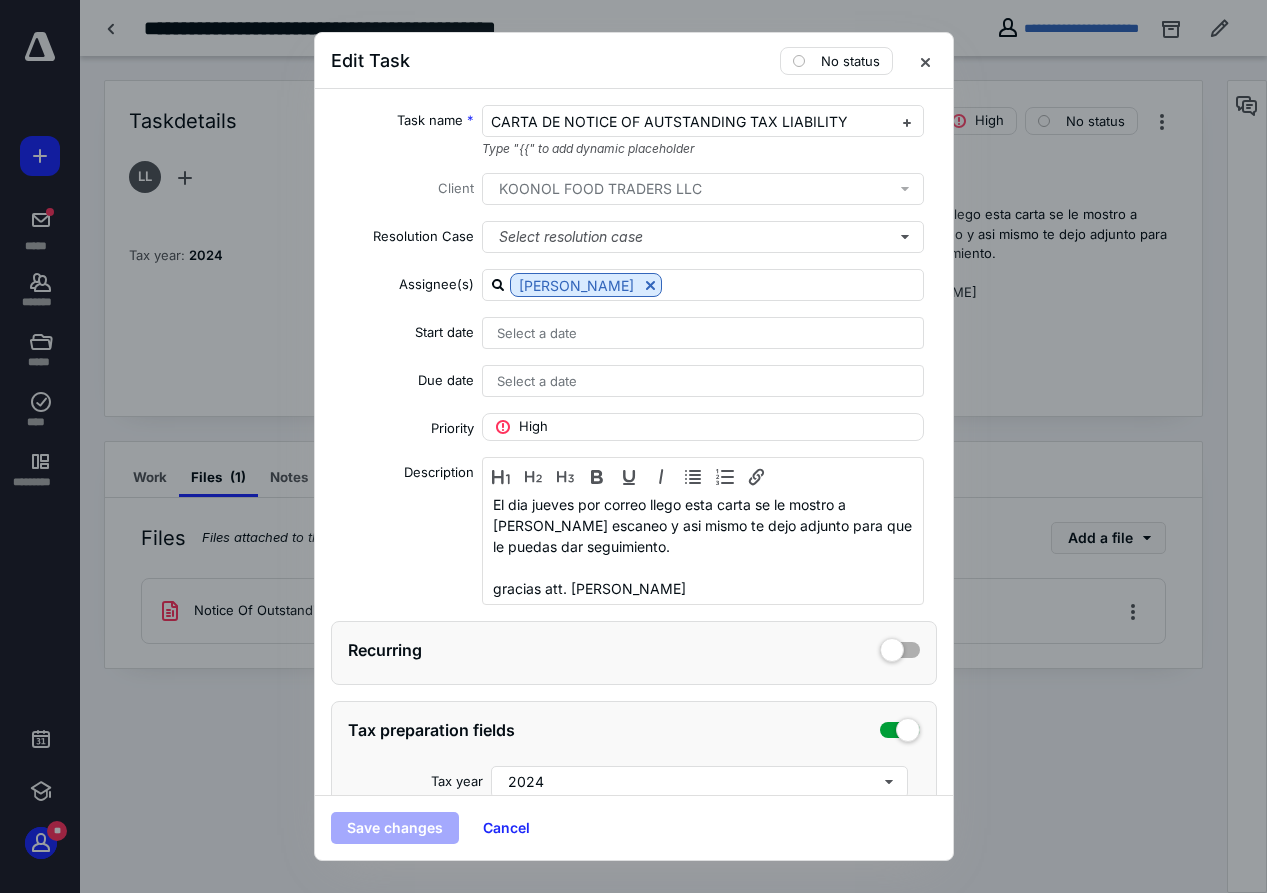 click at bounding box center (633, 446) 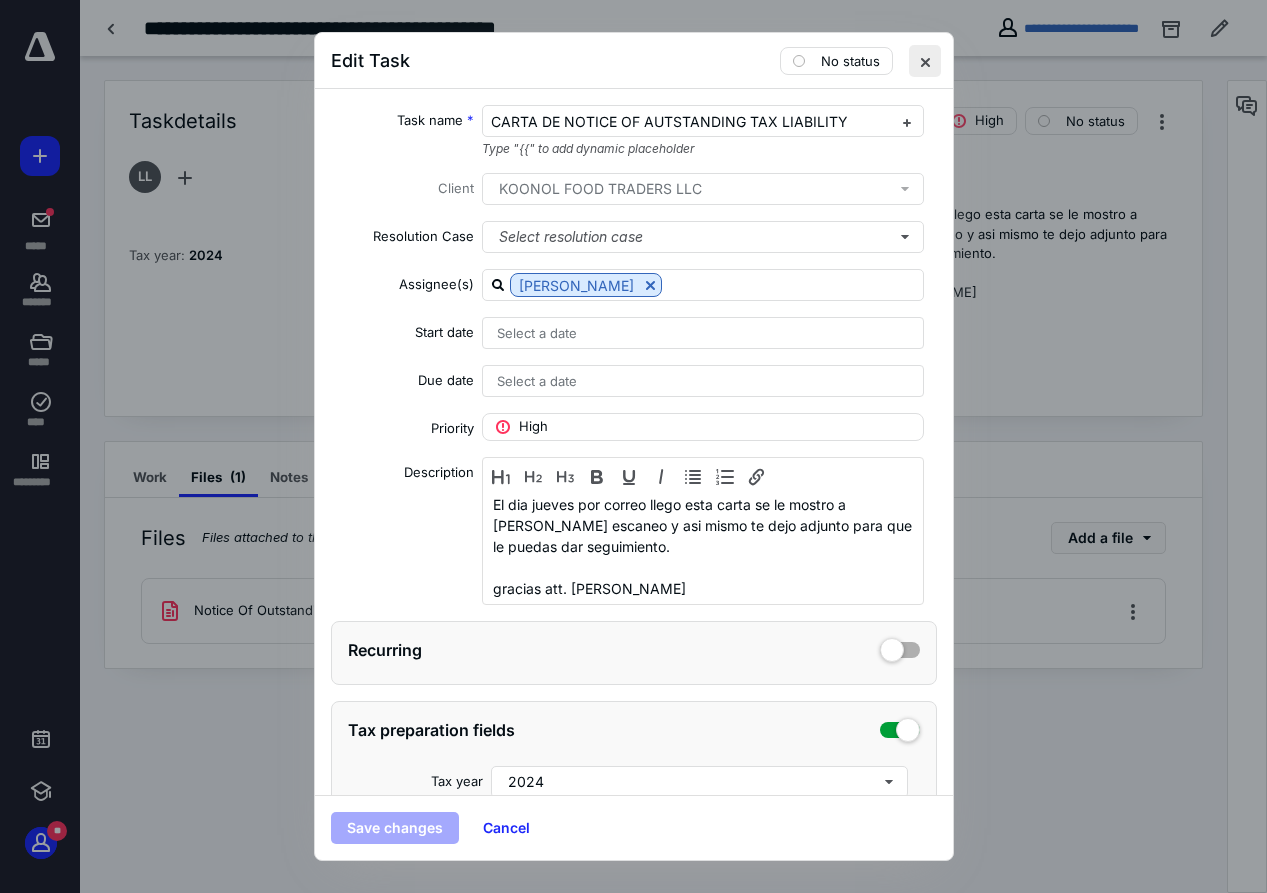 click at bounding box center (925, 61) 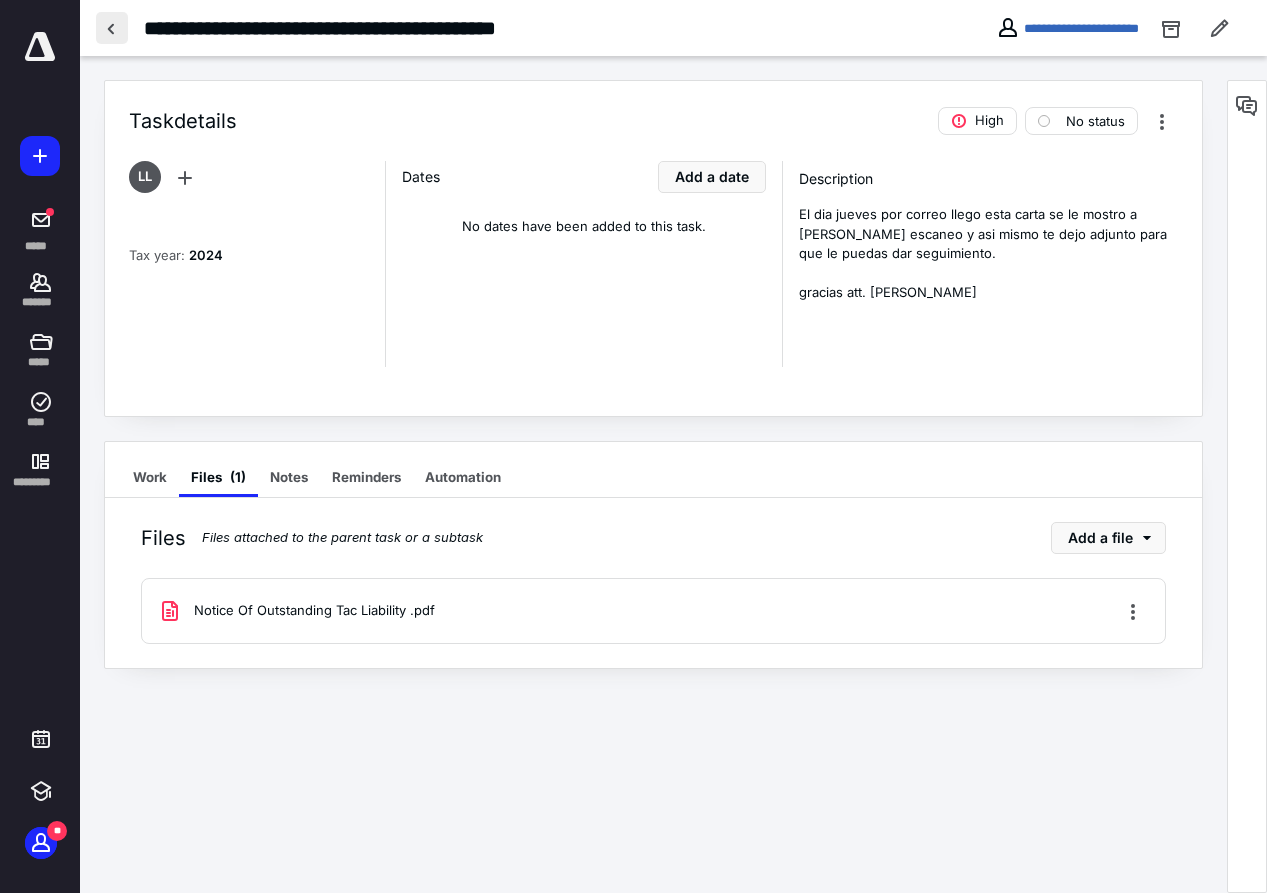 click at bounding box center (112, 28) 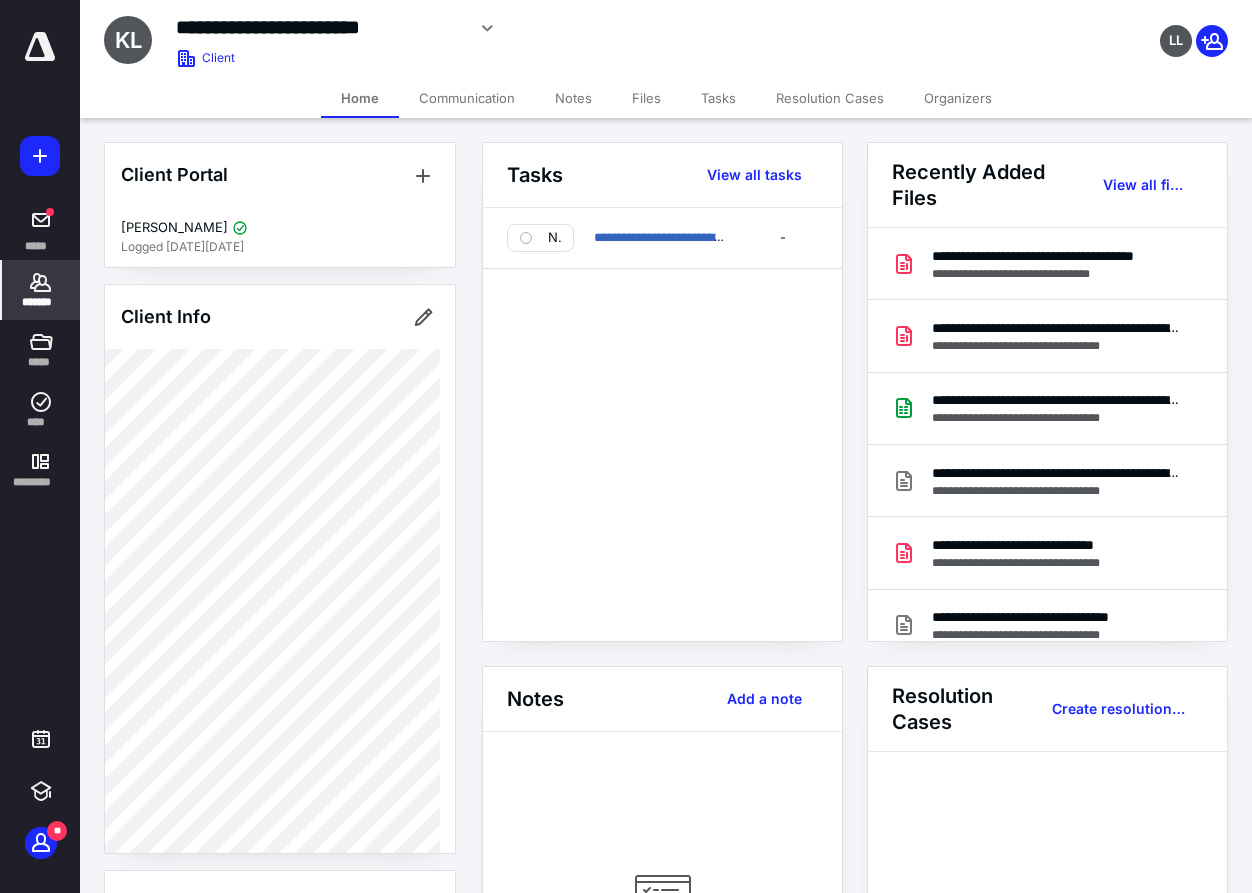 click on "Notes" at bounding box center [573, 98] 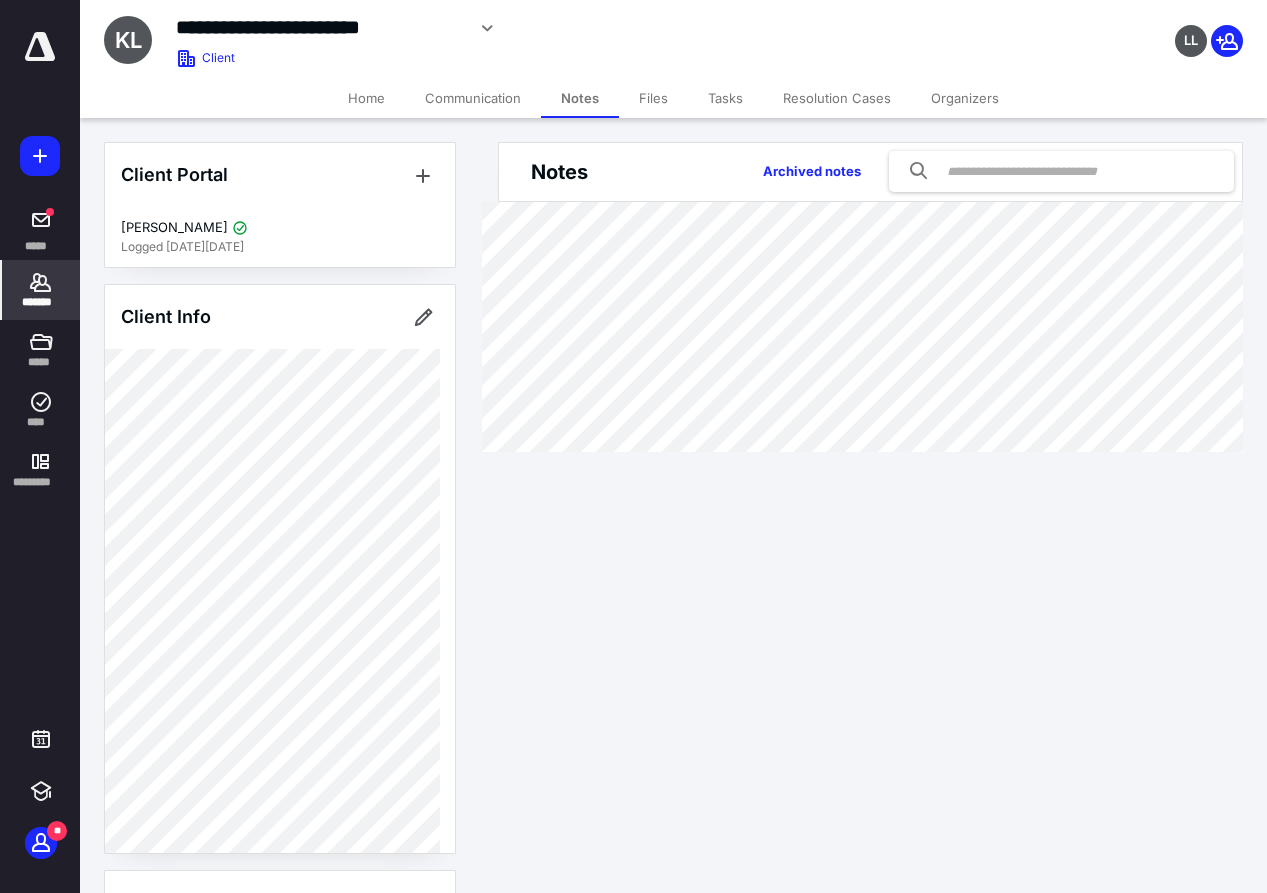 click on "Files" at bounding box center (653, 98) 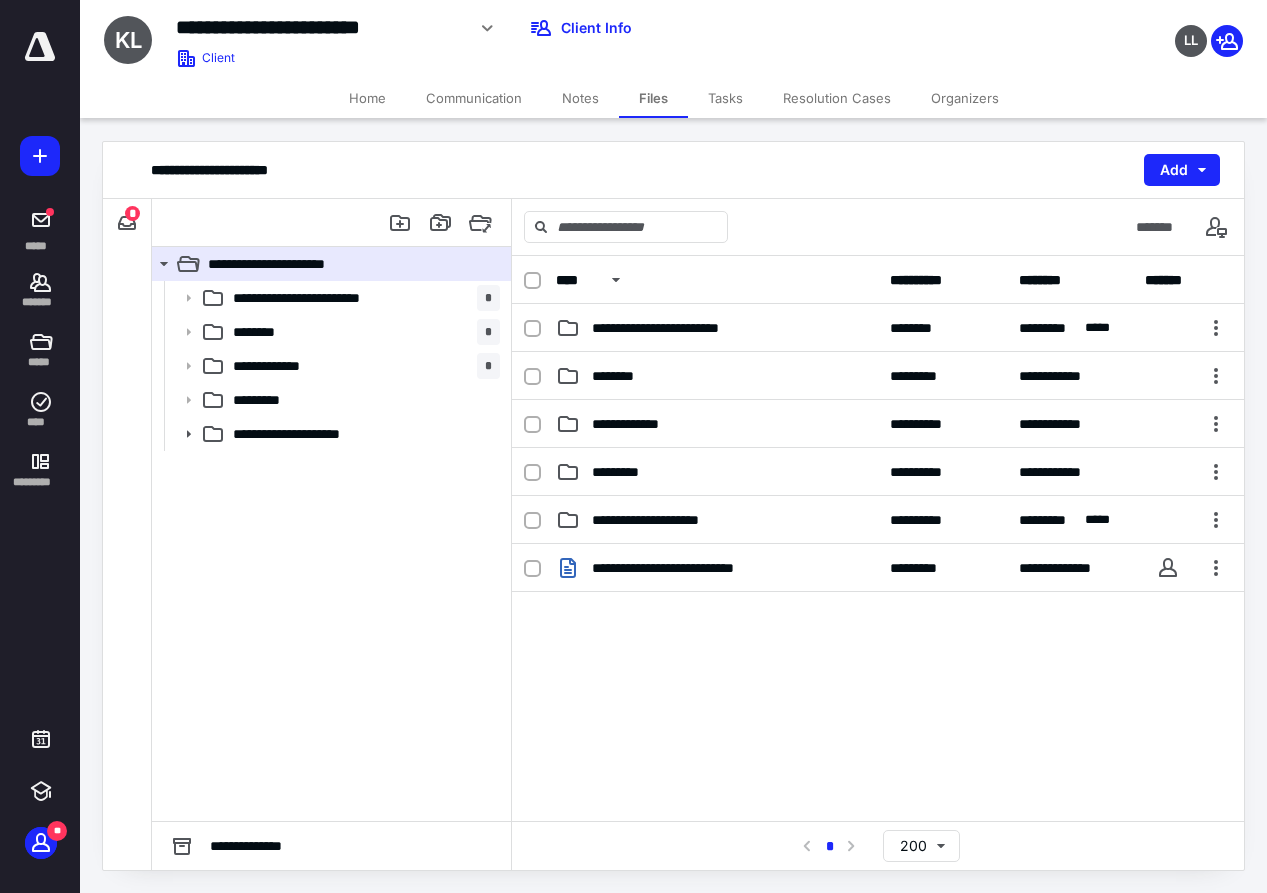 click on "Home" at bounding box center [367, 98] 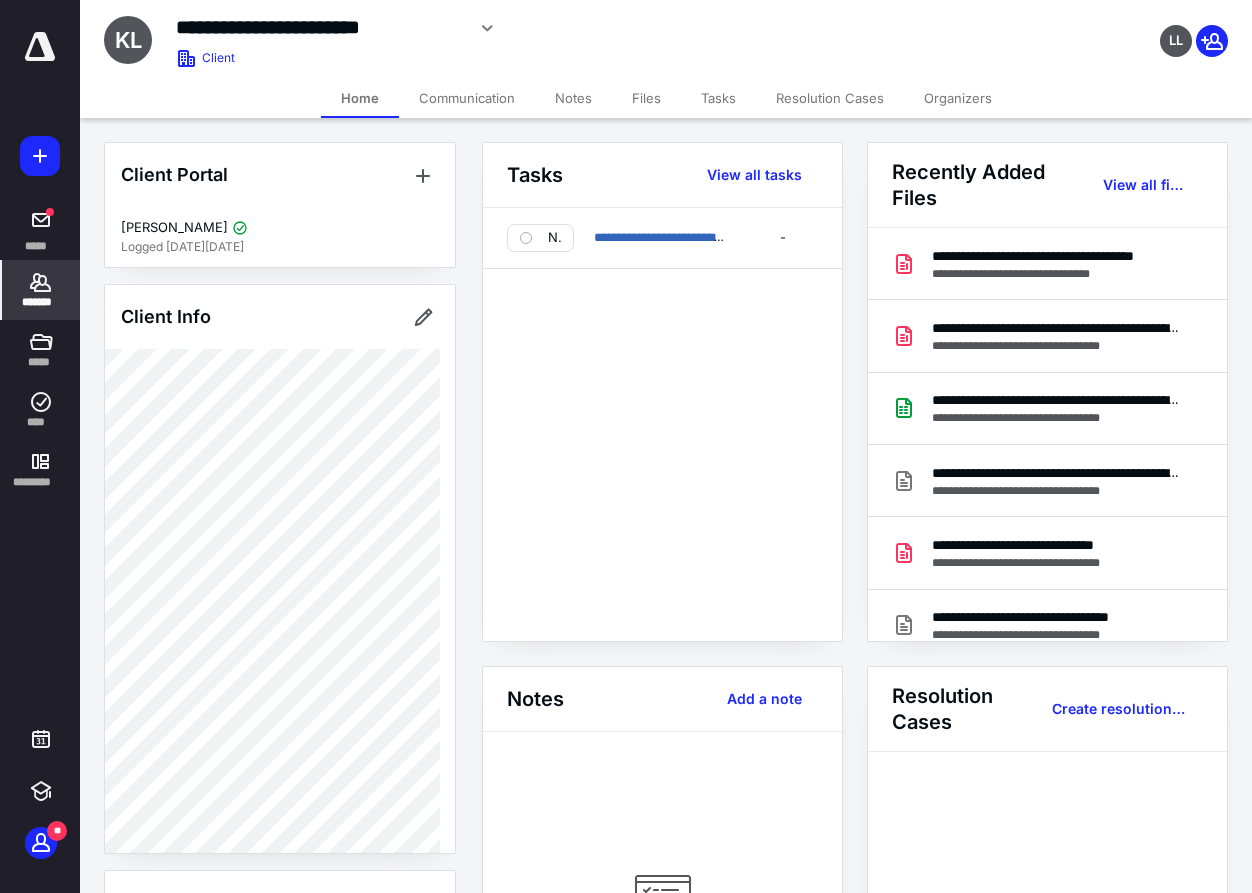 click on "Files" at bounding box center (646, 98) 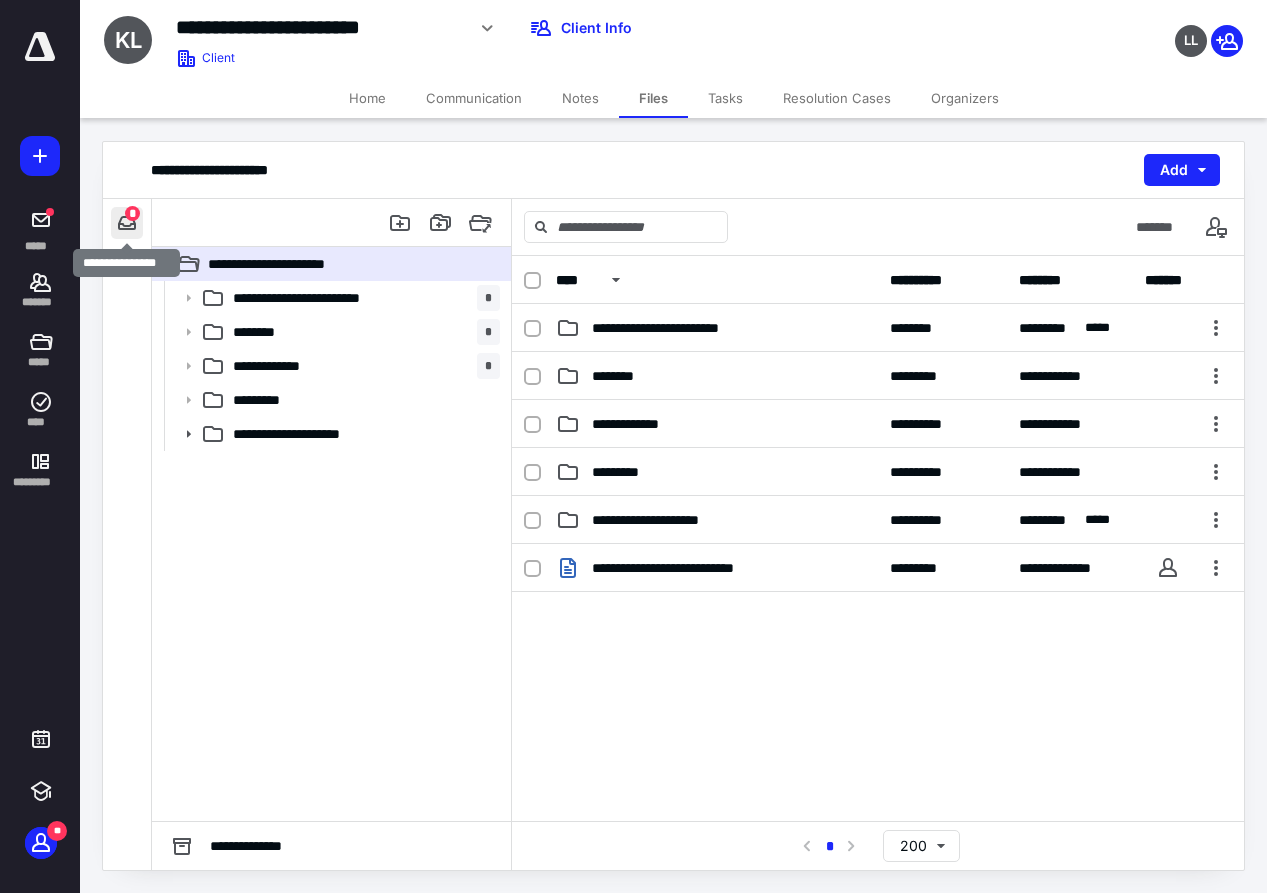 click at bounding box center (127, 223) 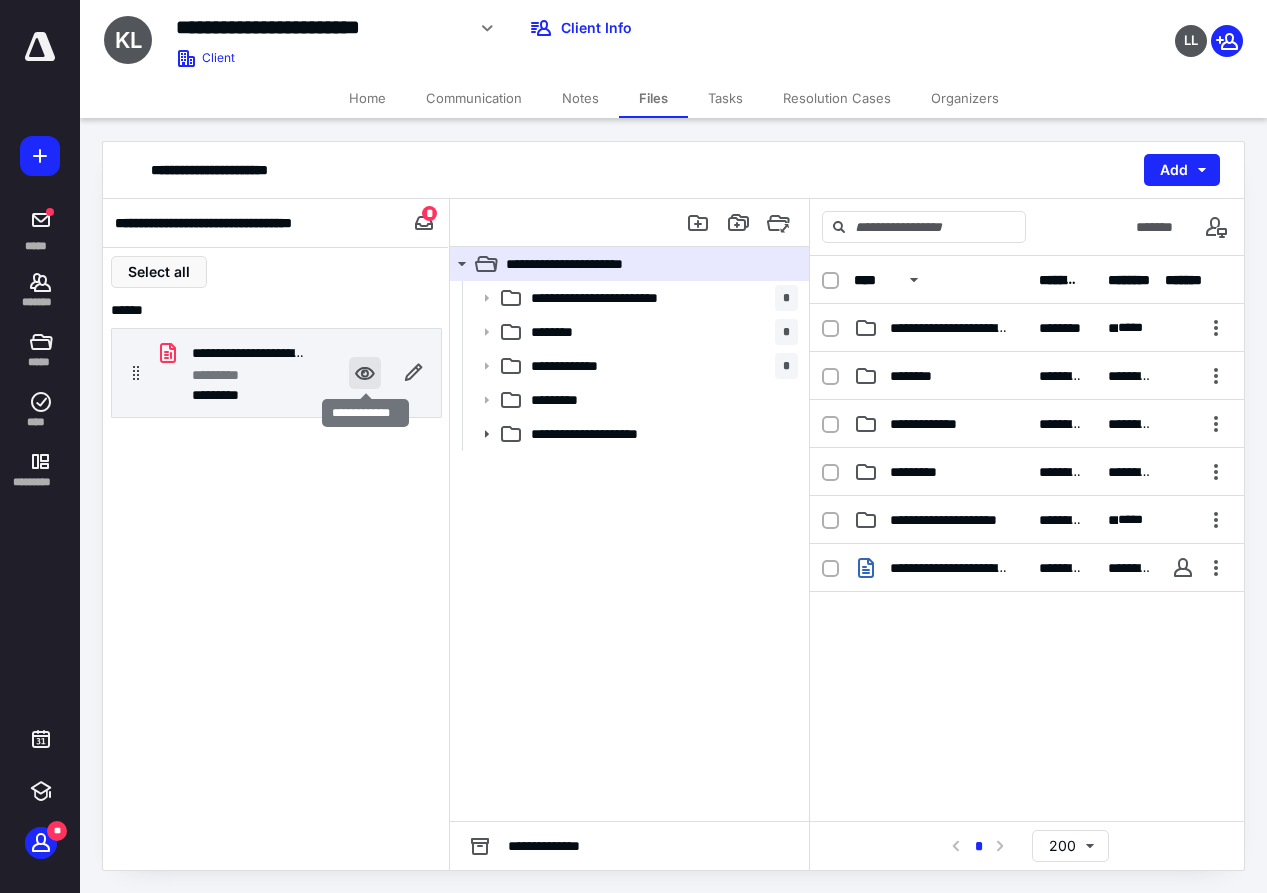 click at bounding box center (365, 373) 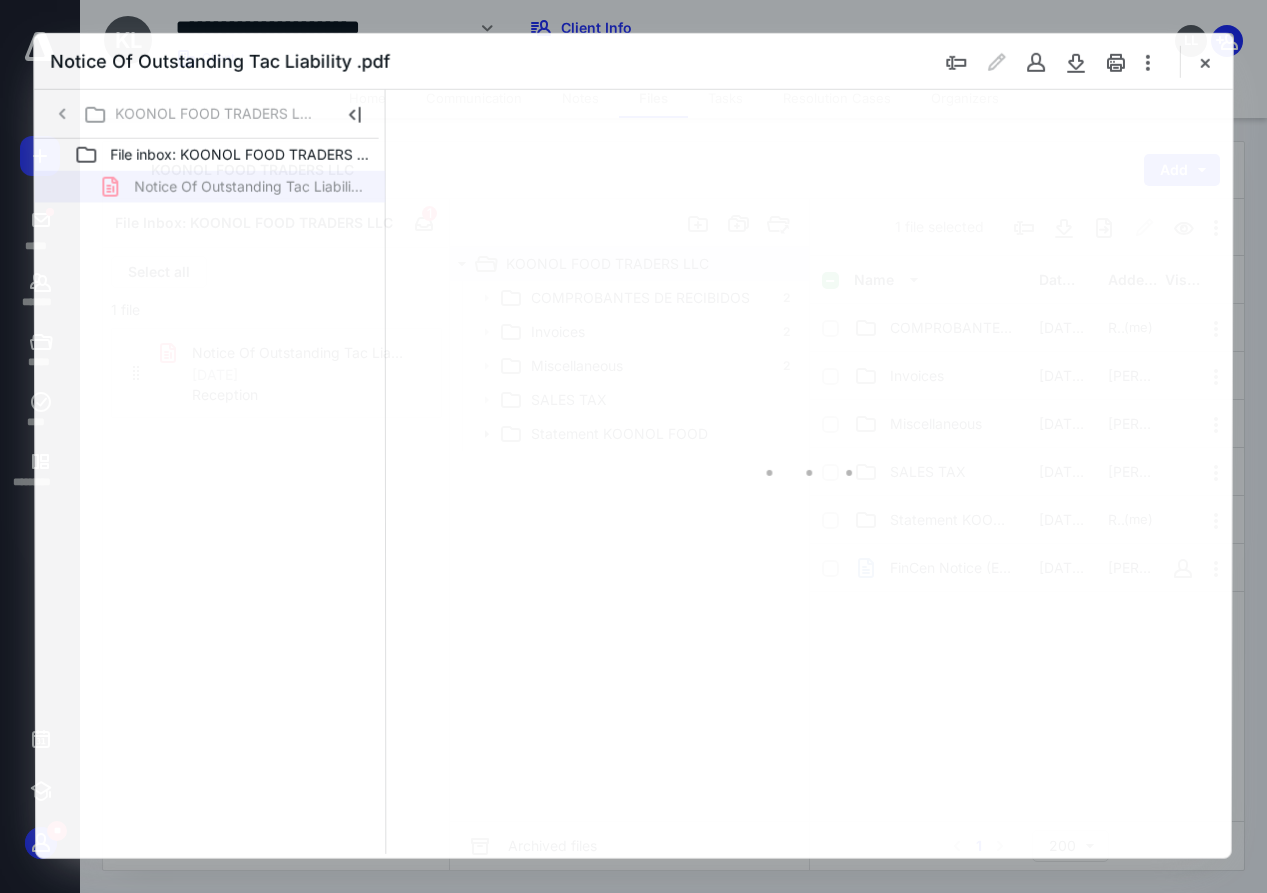 scroll, scrollTop: 0, scrollLeft: 0, axis: both 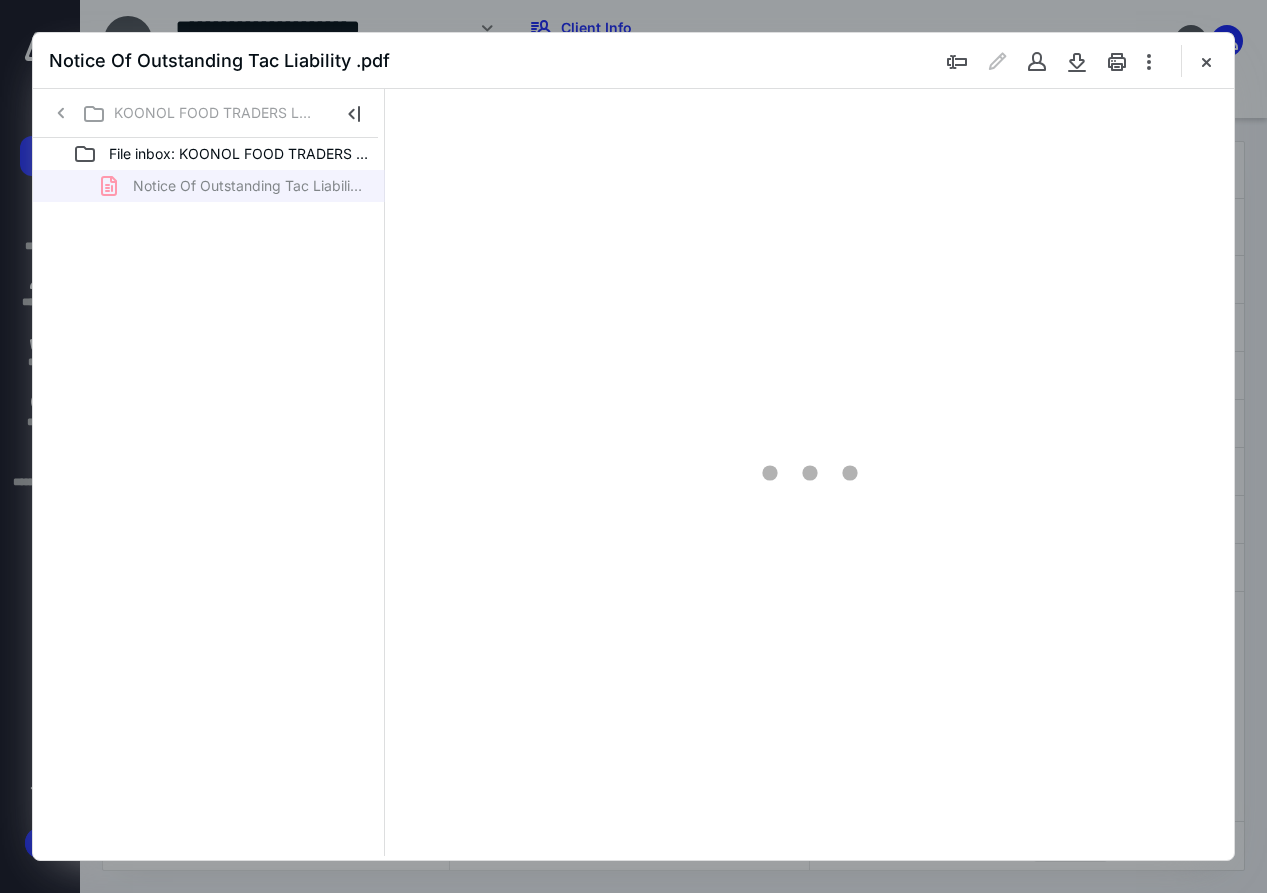 type on "83" 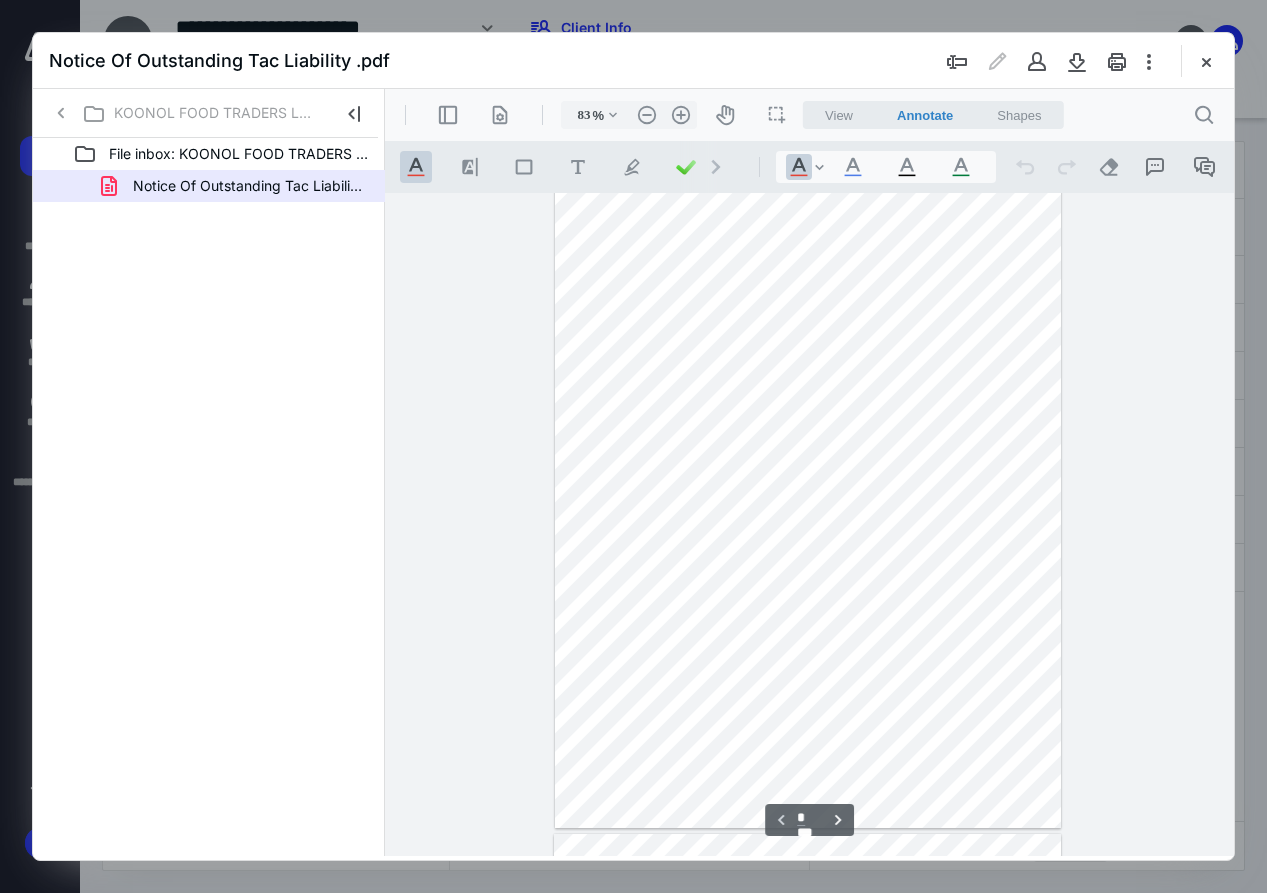 scroll, scrollTop: 0, scrollLeft: 0, axis: both 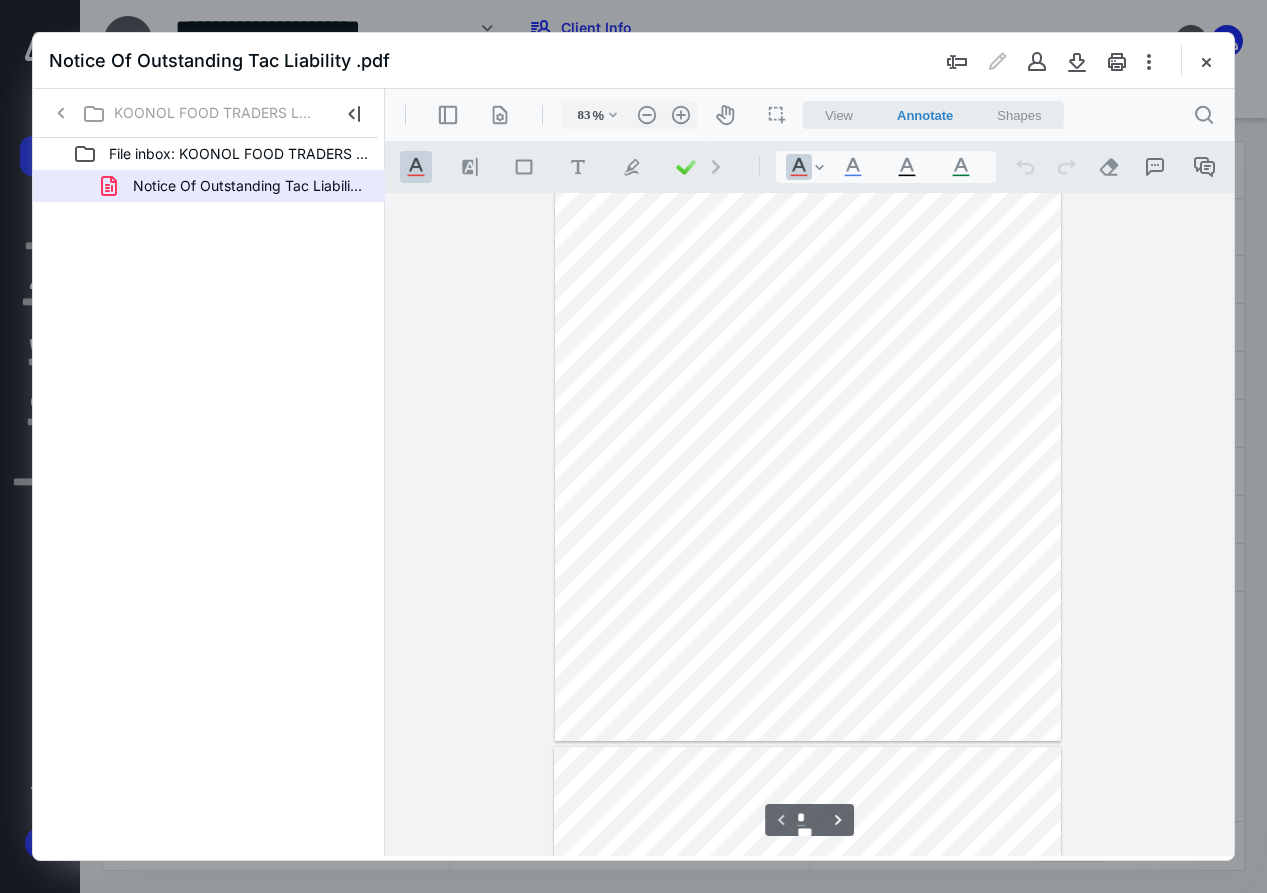 type on "*" 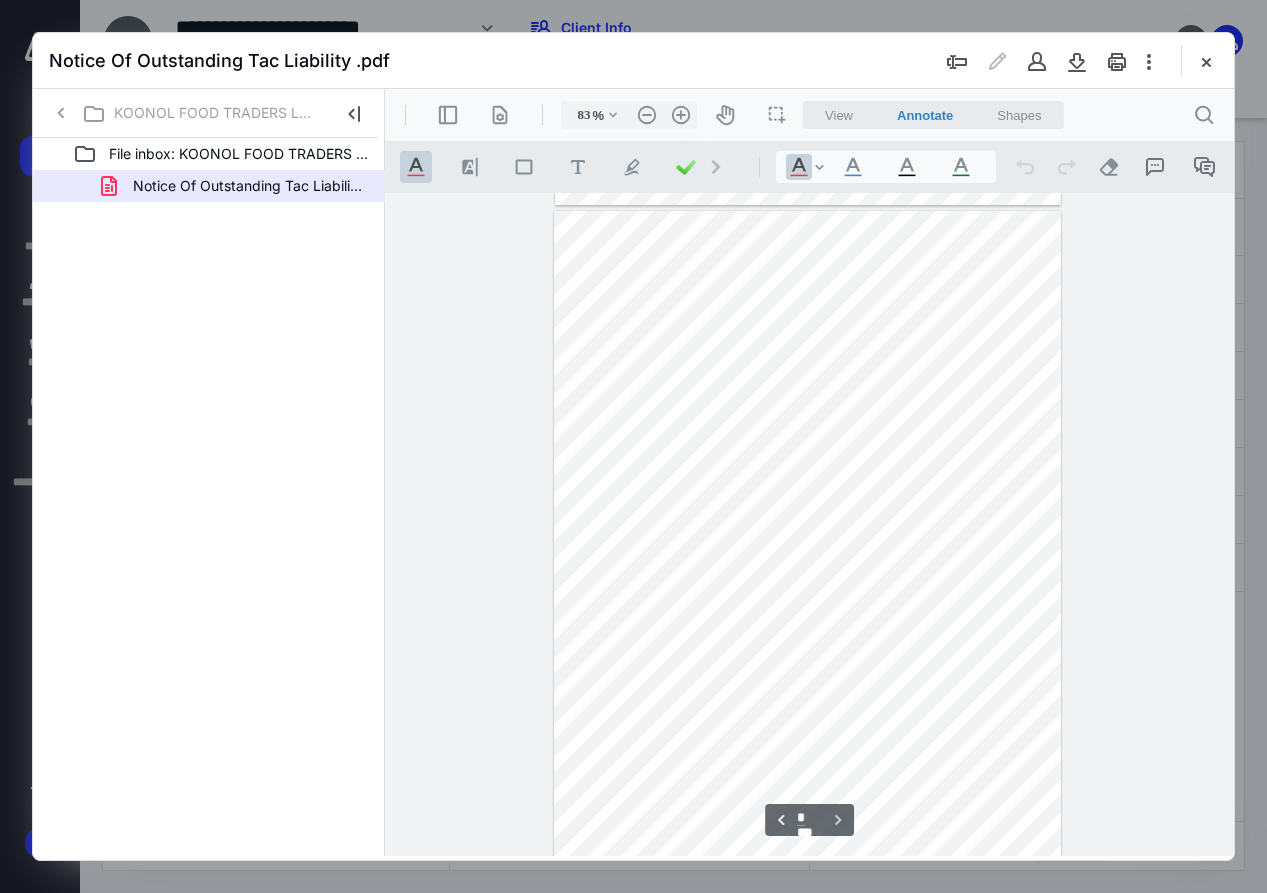 scroll, scrollTop: 661, scrollLeft: 0, axis: vertical 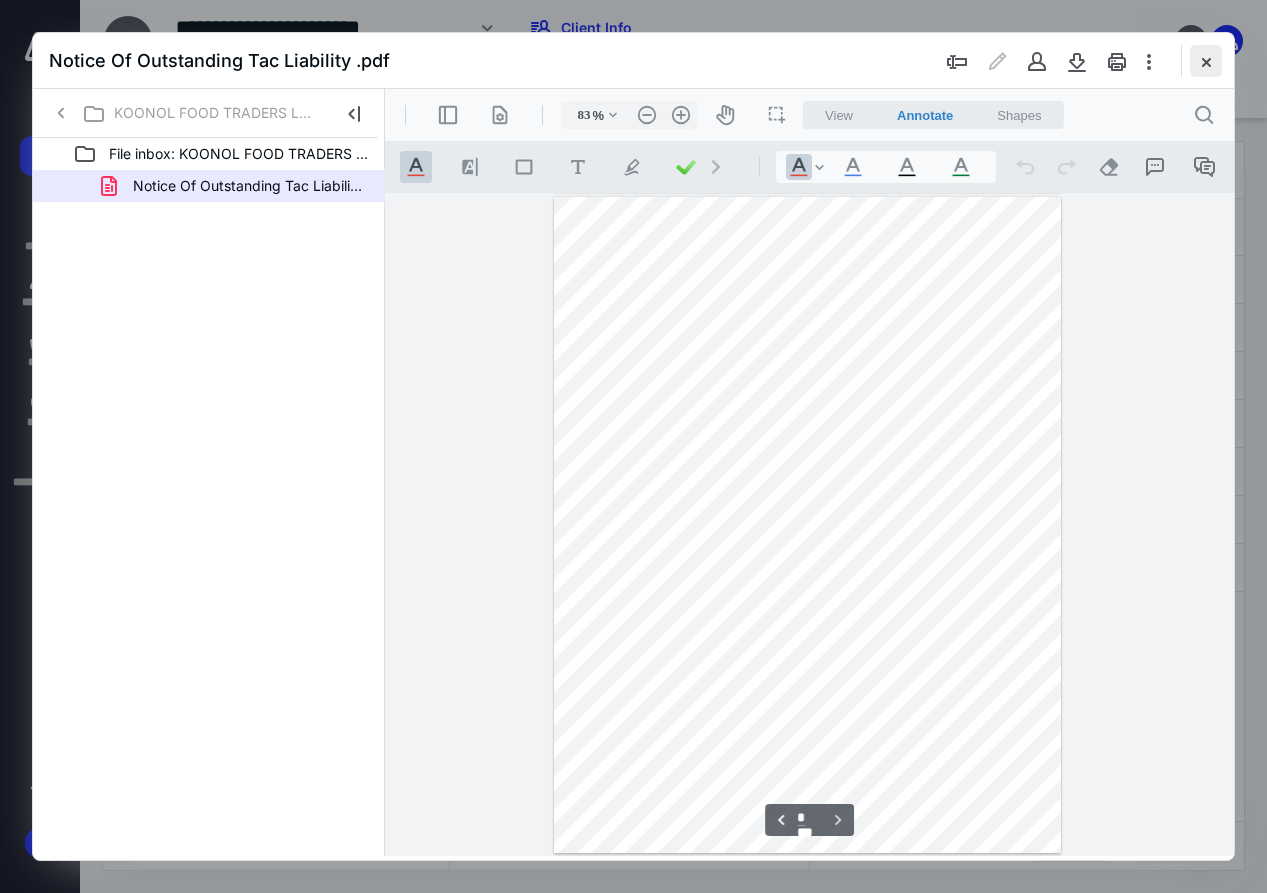 click at bounding box center [1206, 61] 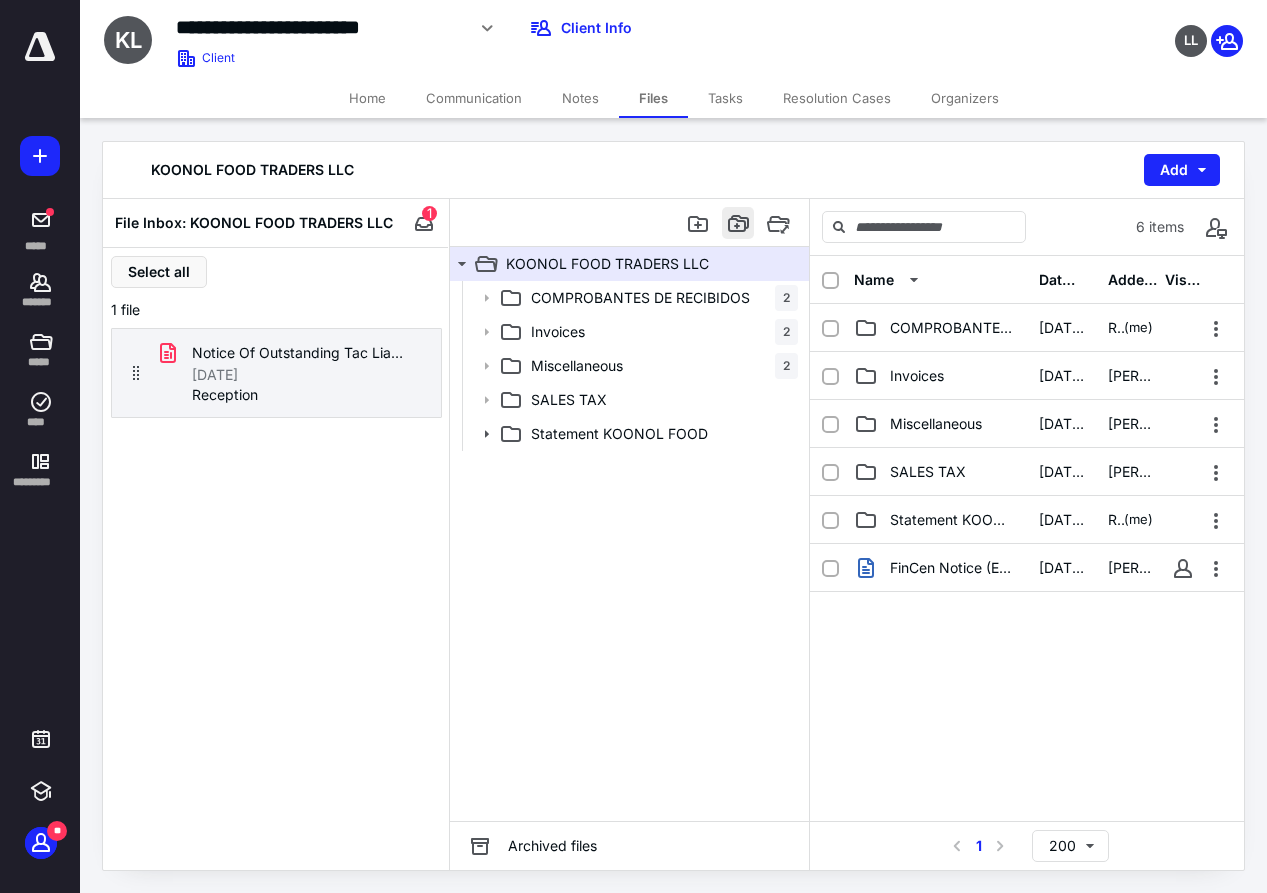 click at bounding box center [738, 223] 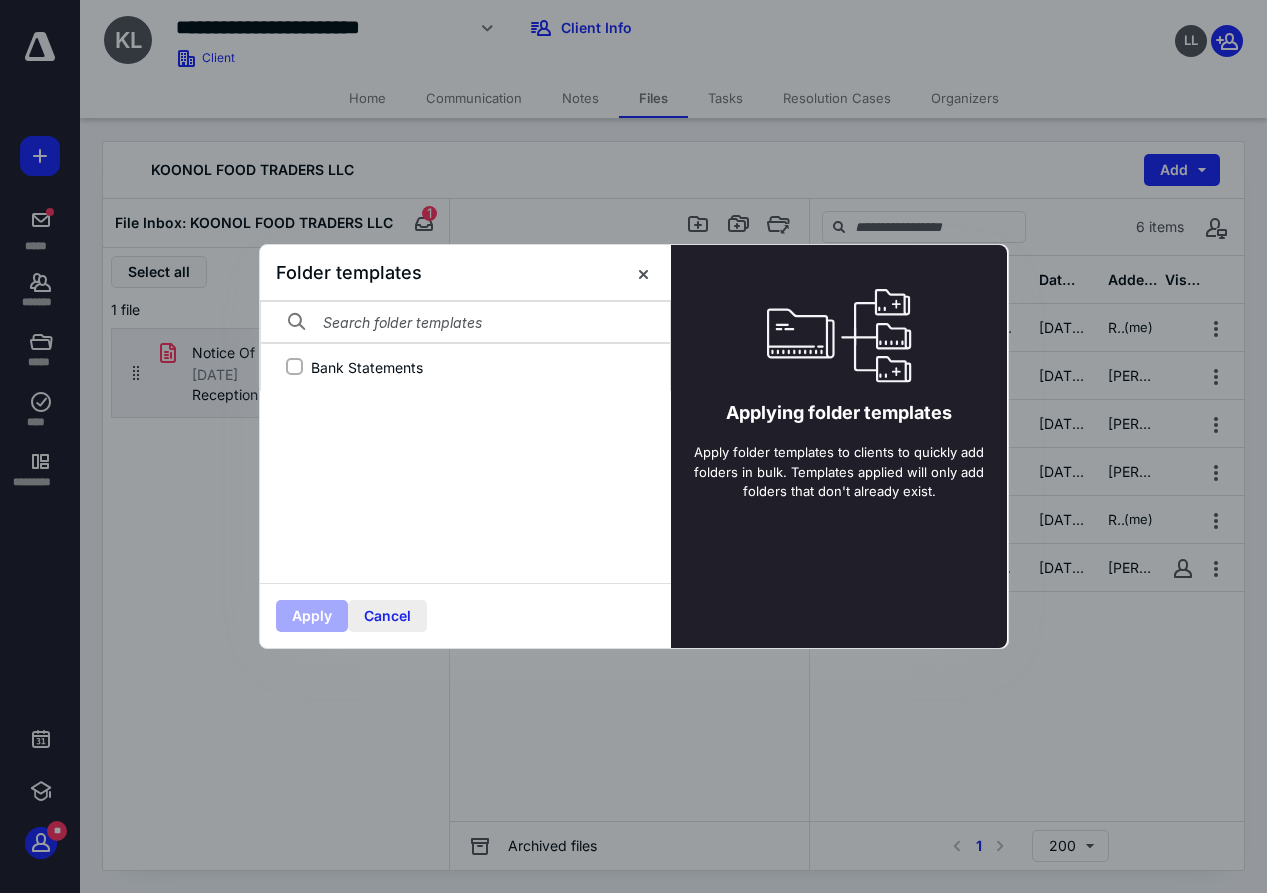 click on "Cancel" at bounding box center [387, 616] 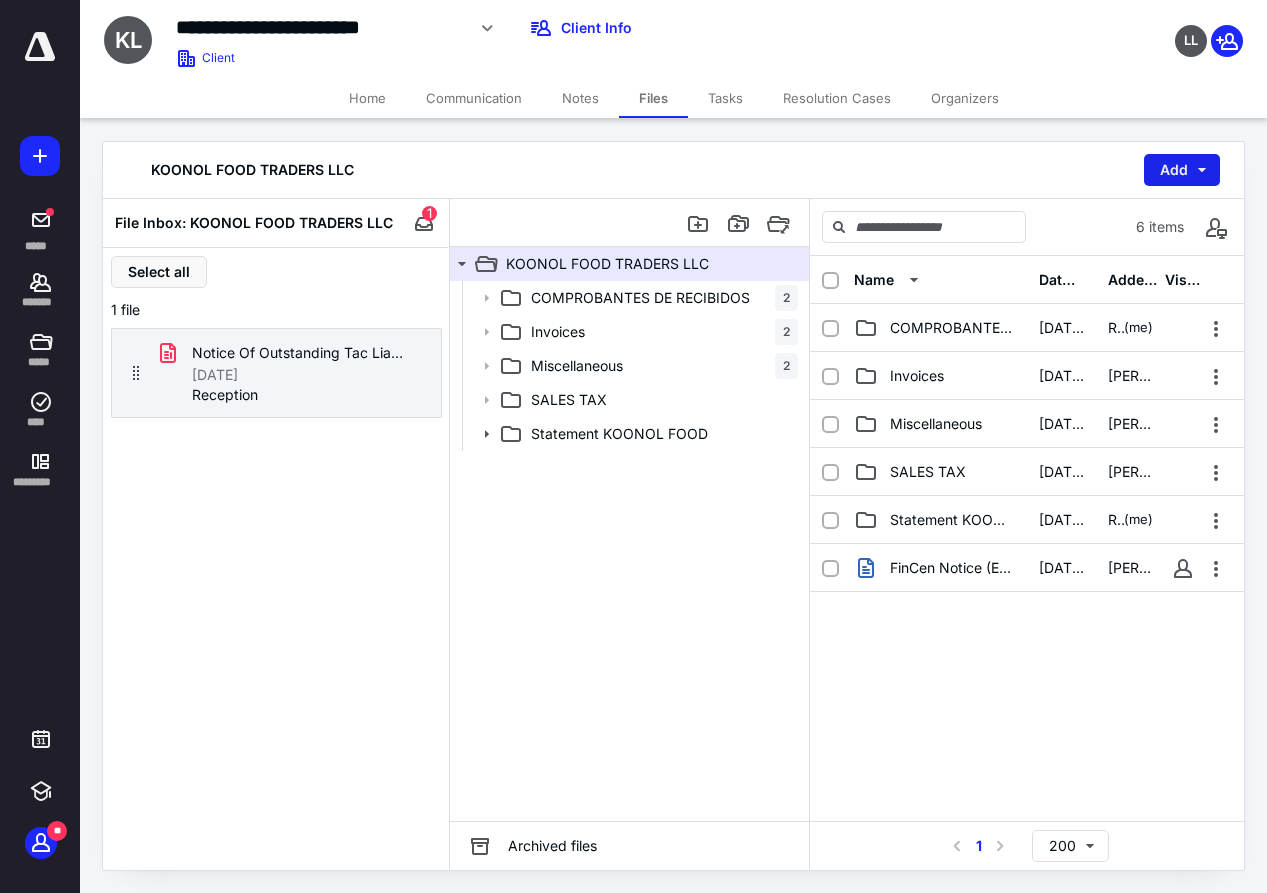 click on "Add" at bounding box center (1182, 170) 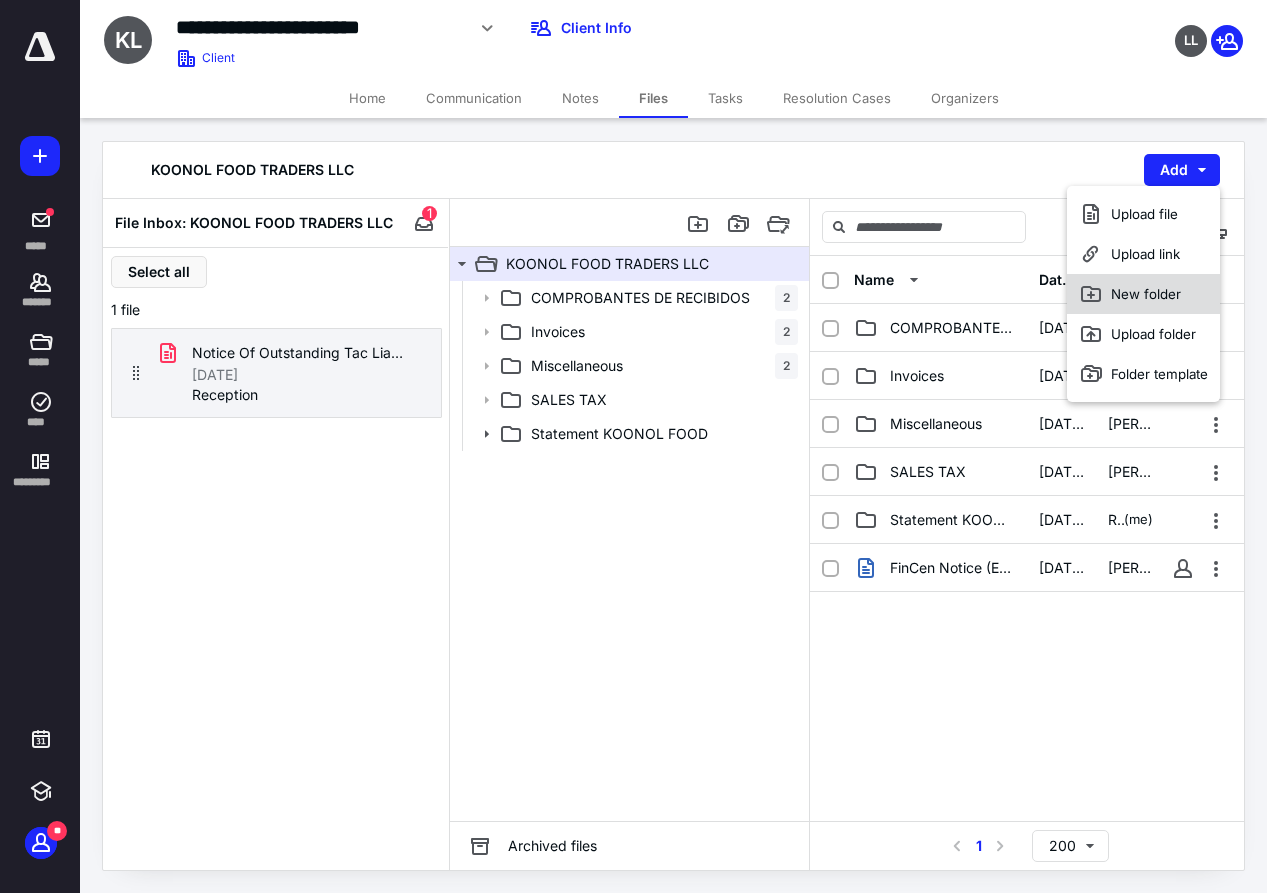 click on "New folder" at bounding box center [1143, 294] 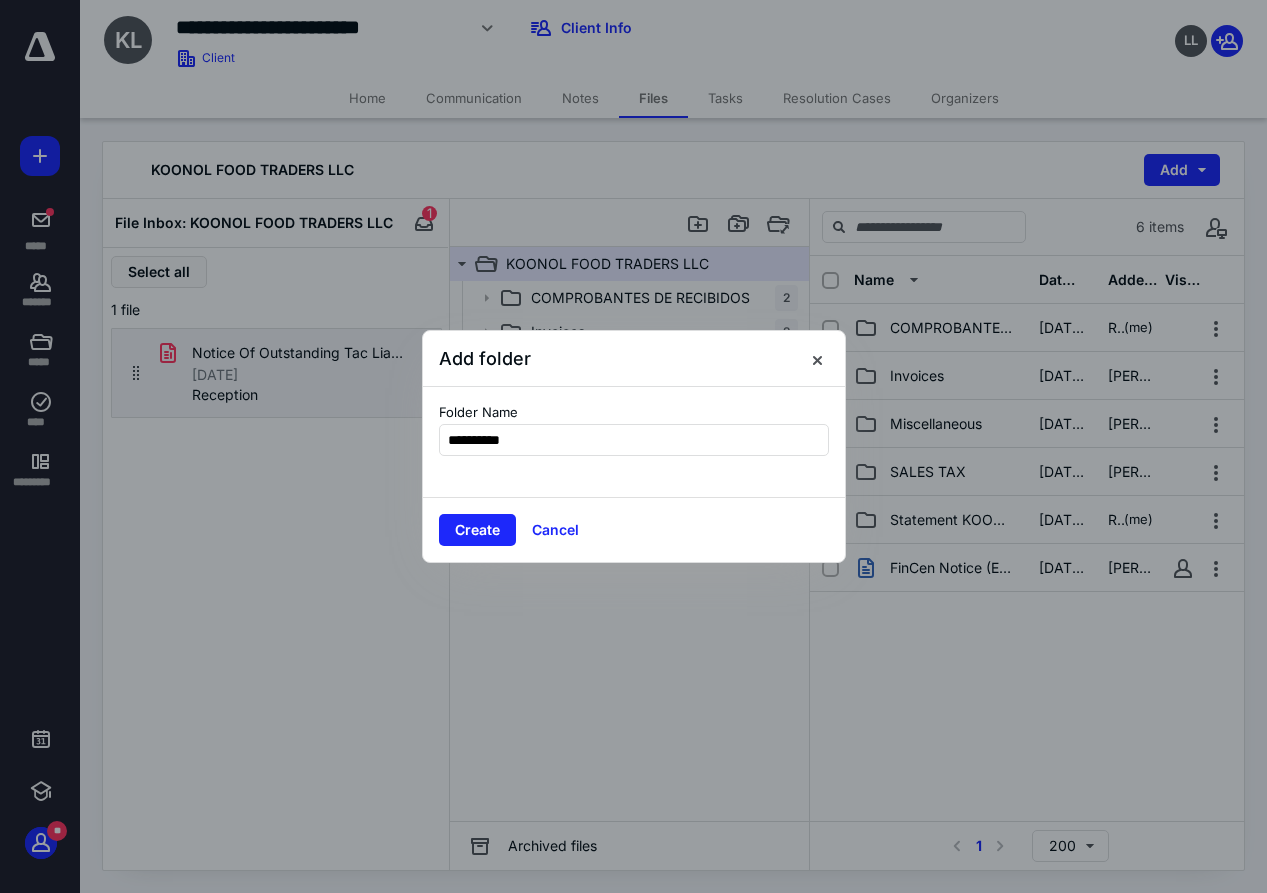 type on "**********" 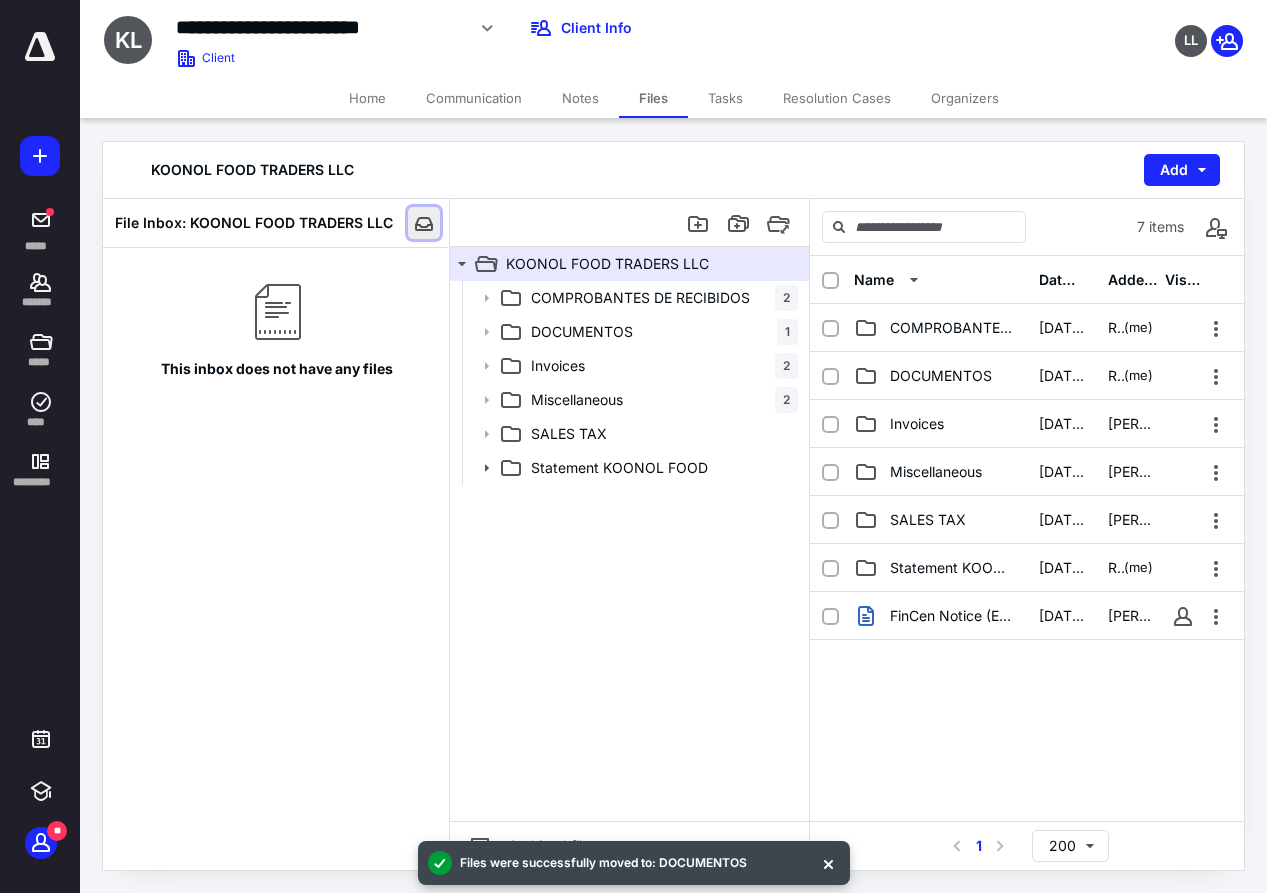 click at bounding box center (424, 223) 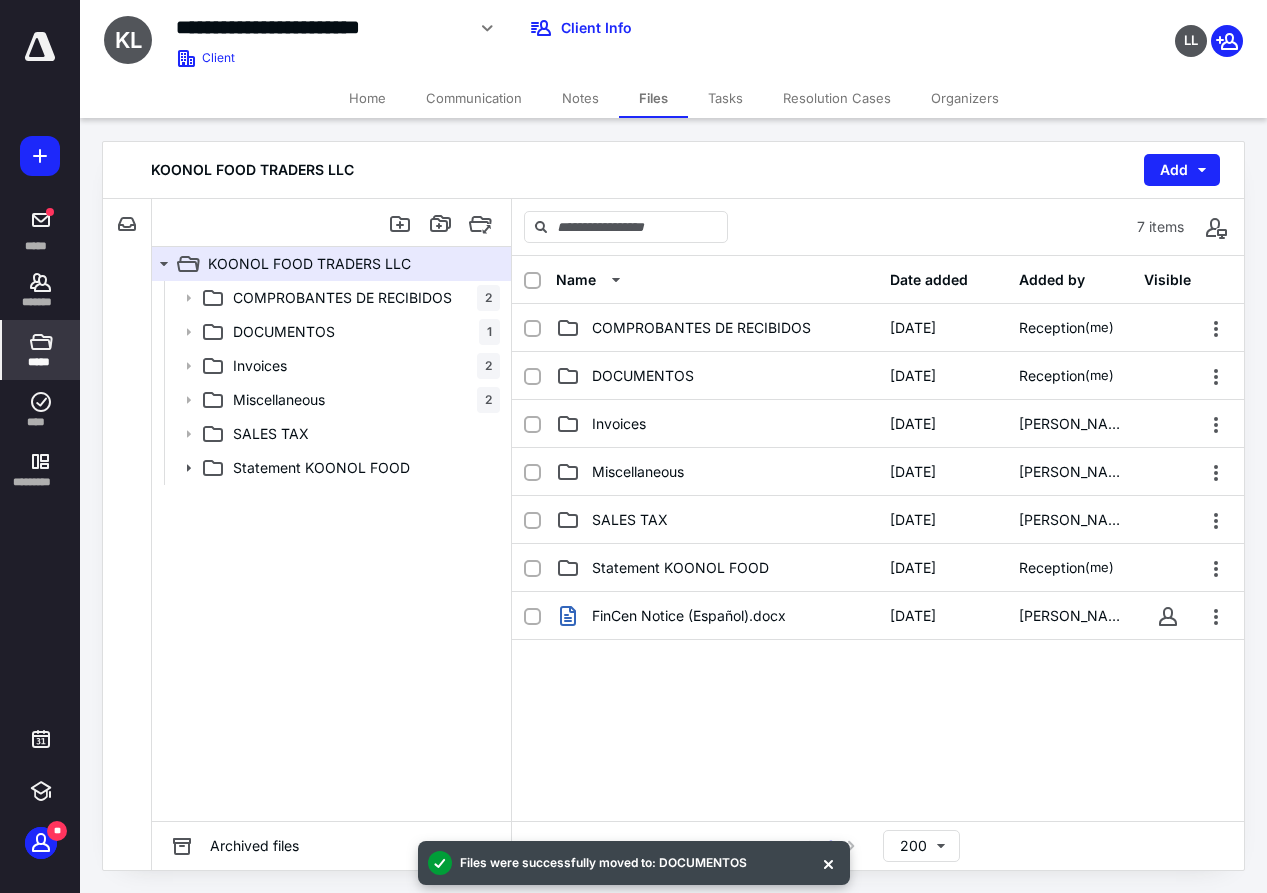 click on "*****" at bounding box center (40, 362) 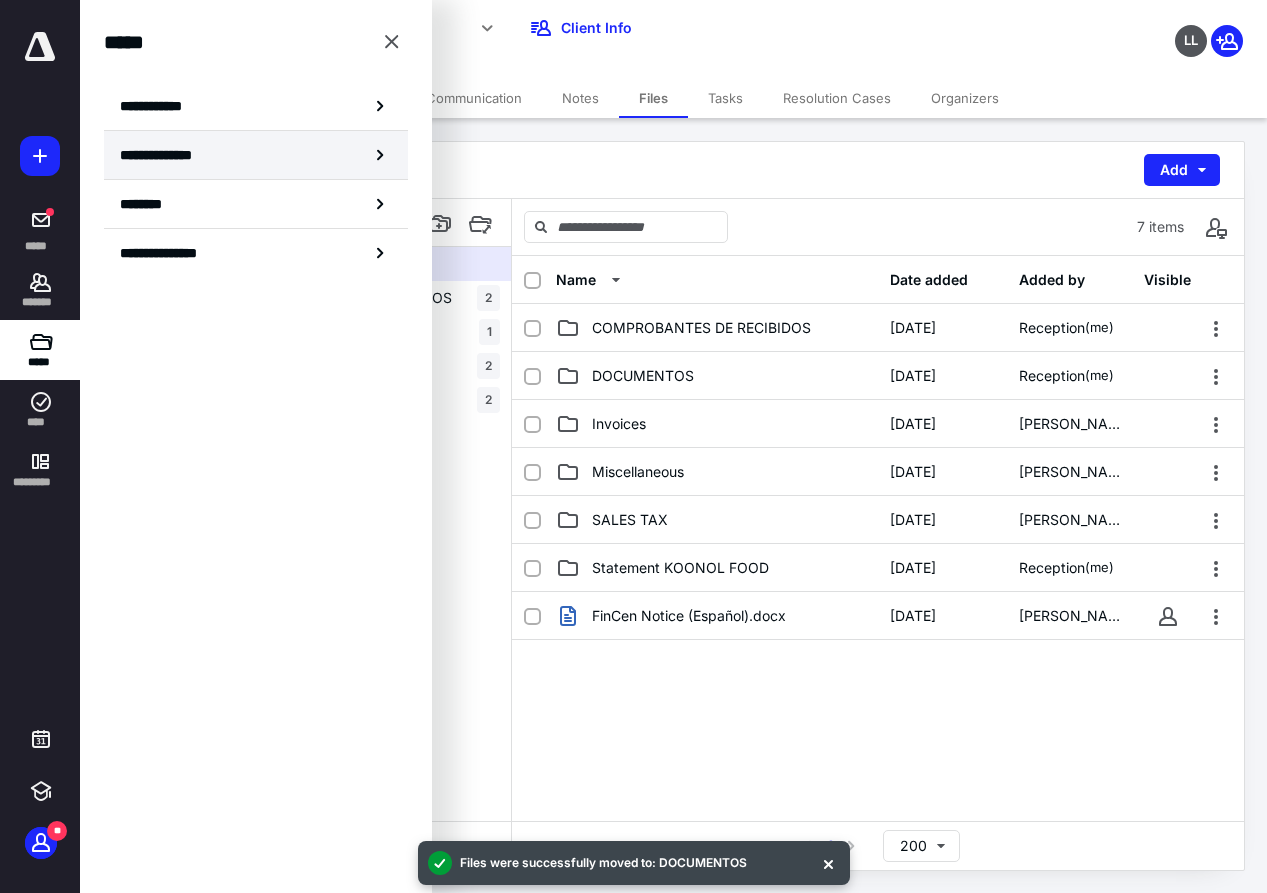 click on "**********" at bounding box center (163, 155) 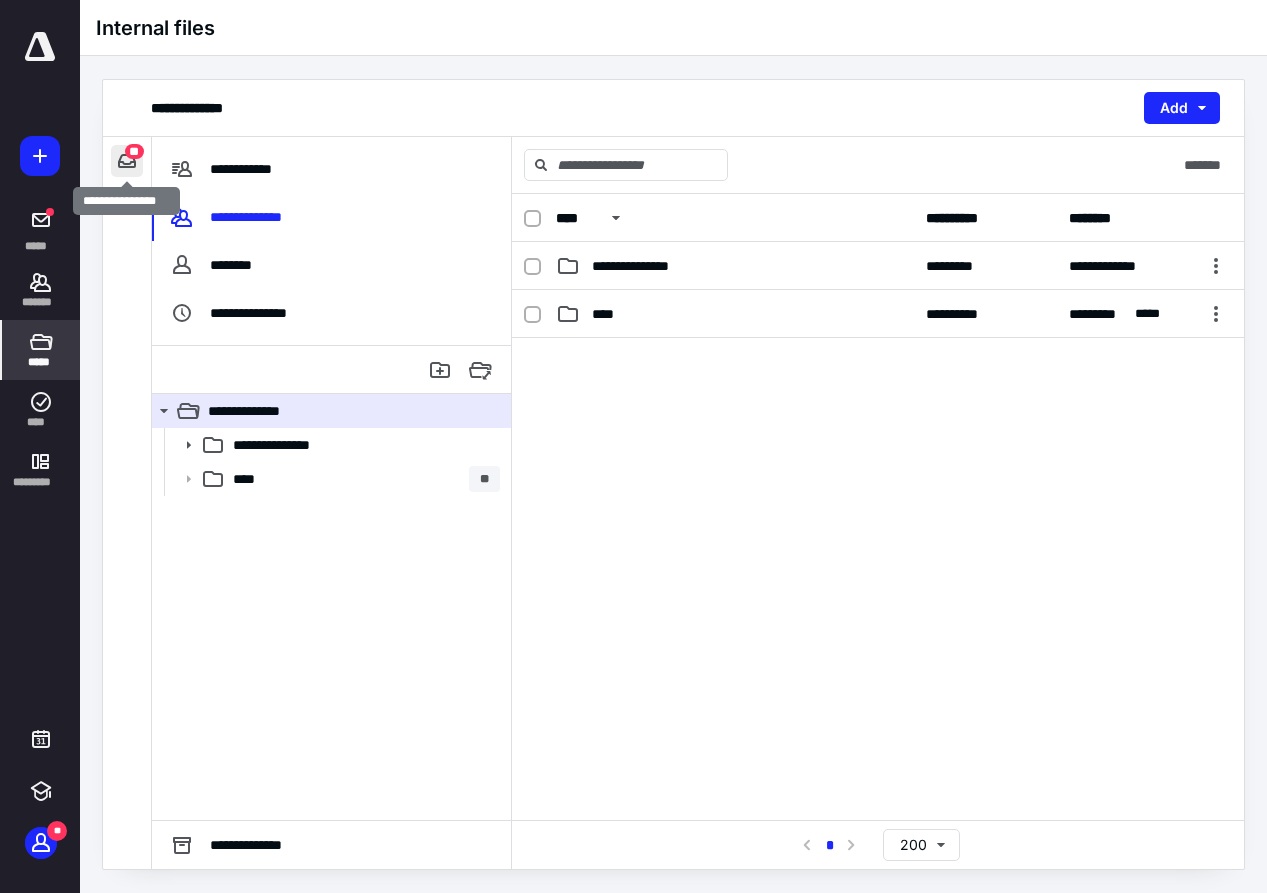 click at bounding box center (127, 161) 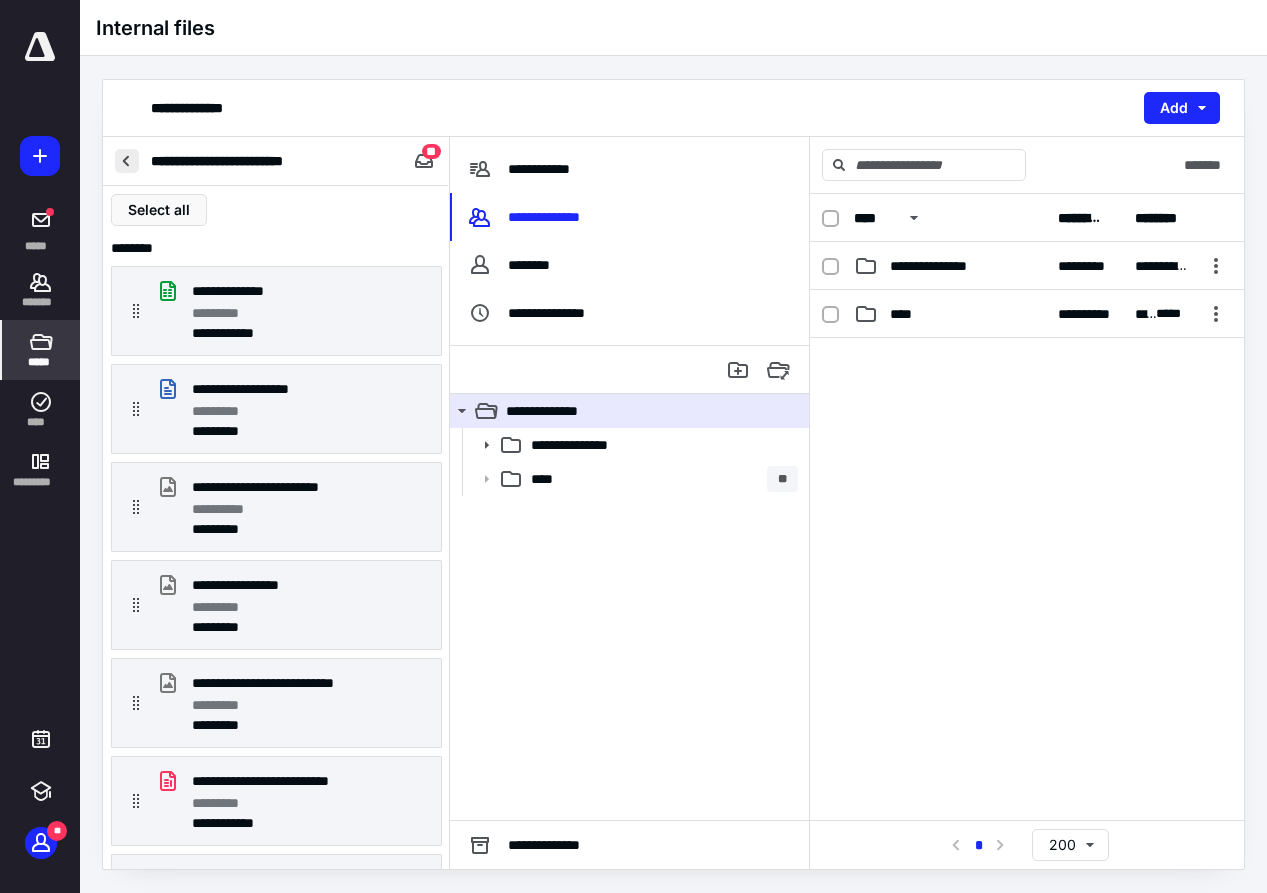 click at bounding box center [127, 161] 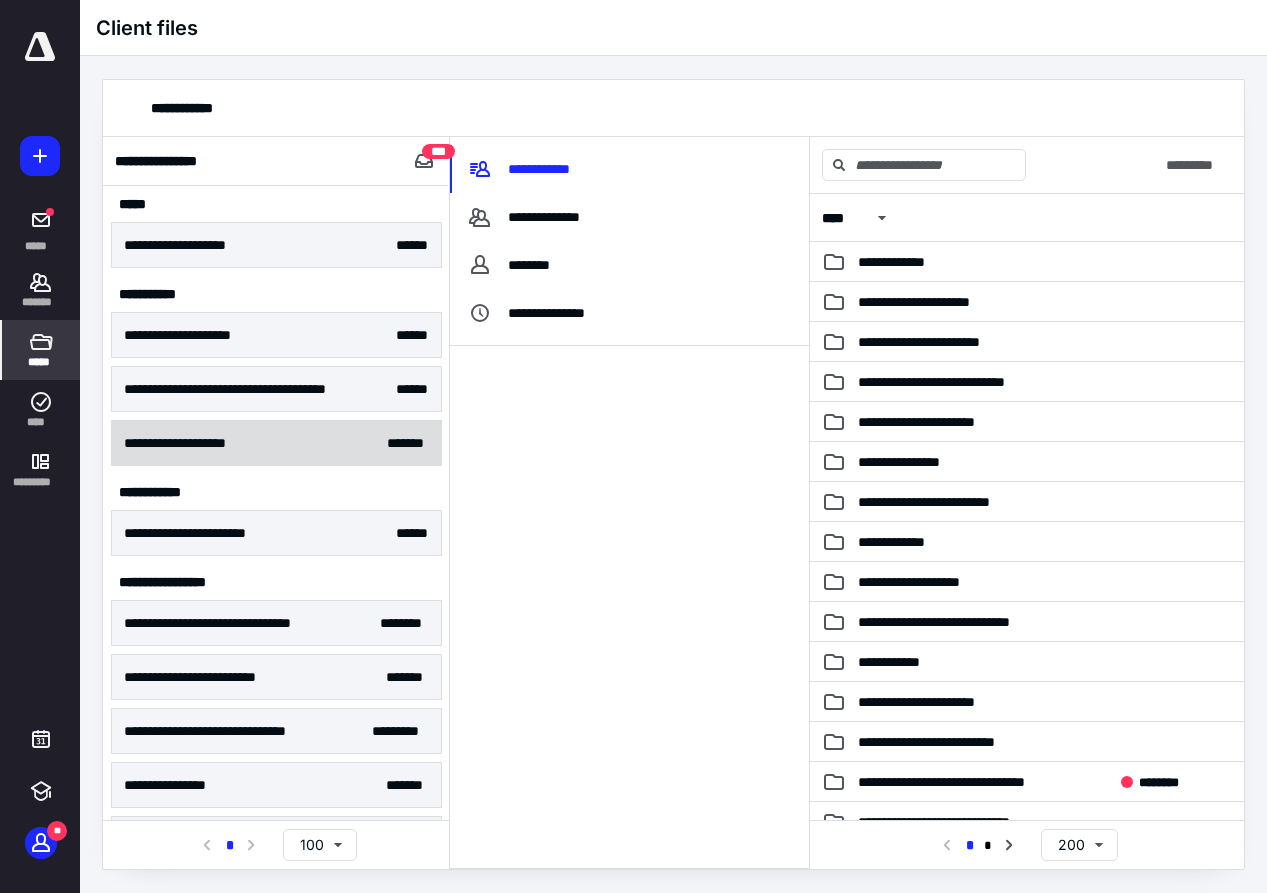 click on "**********" at bounding box center (276, 443) 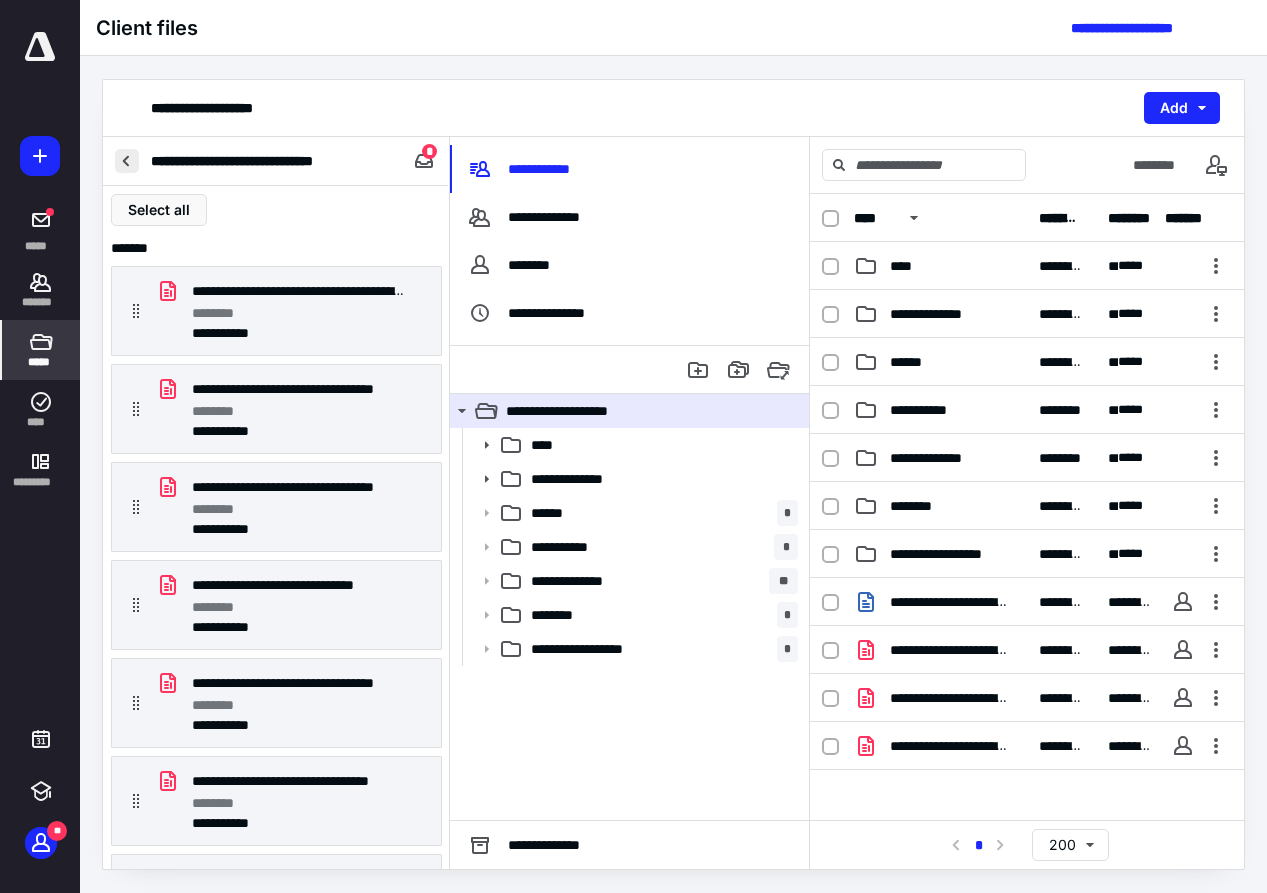 click at bounding box center (127, 161) 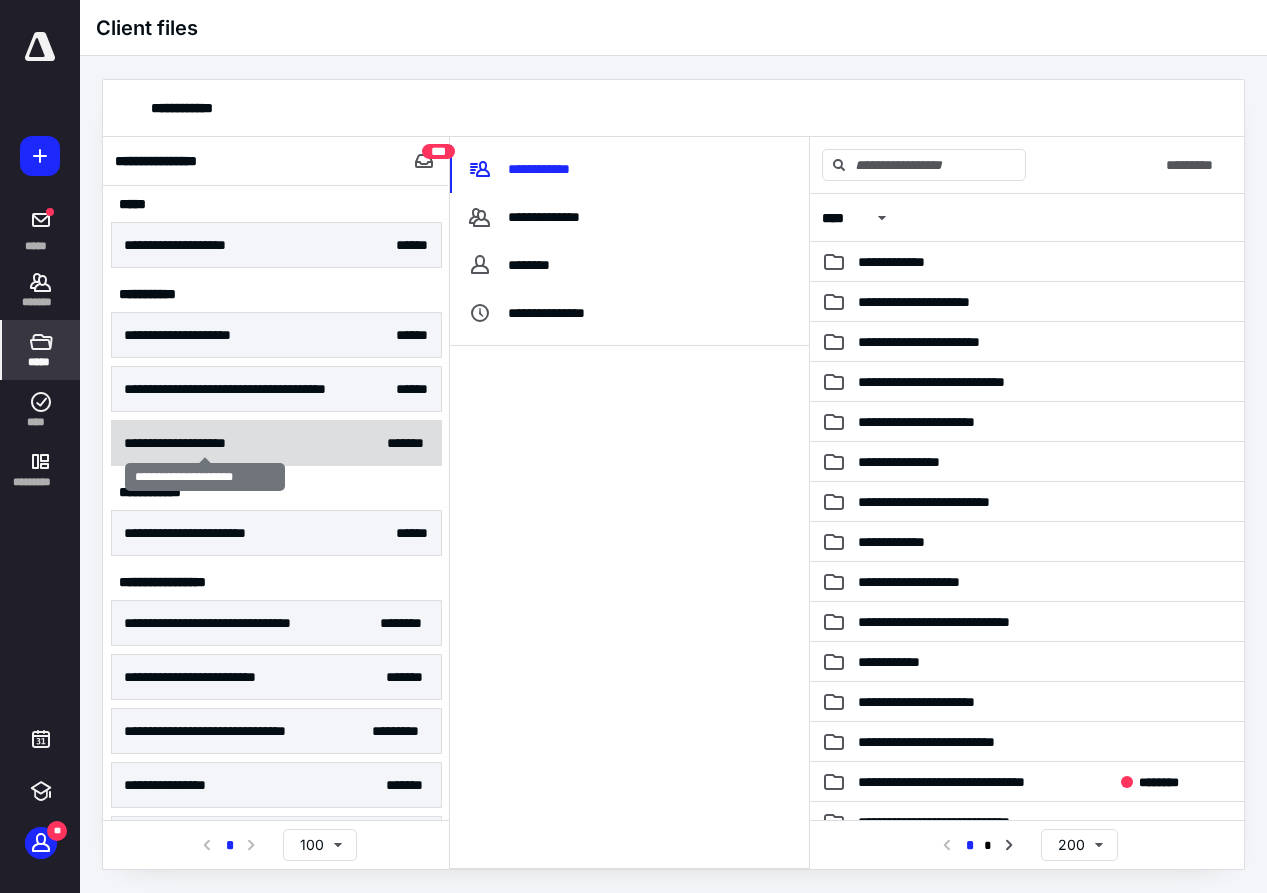 click on "**********" at bounding box center [205, 443] 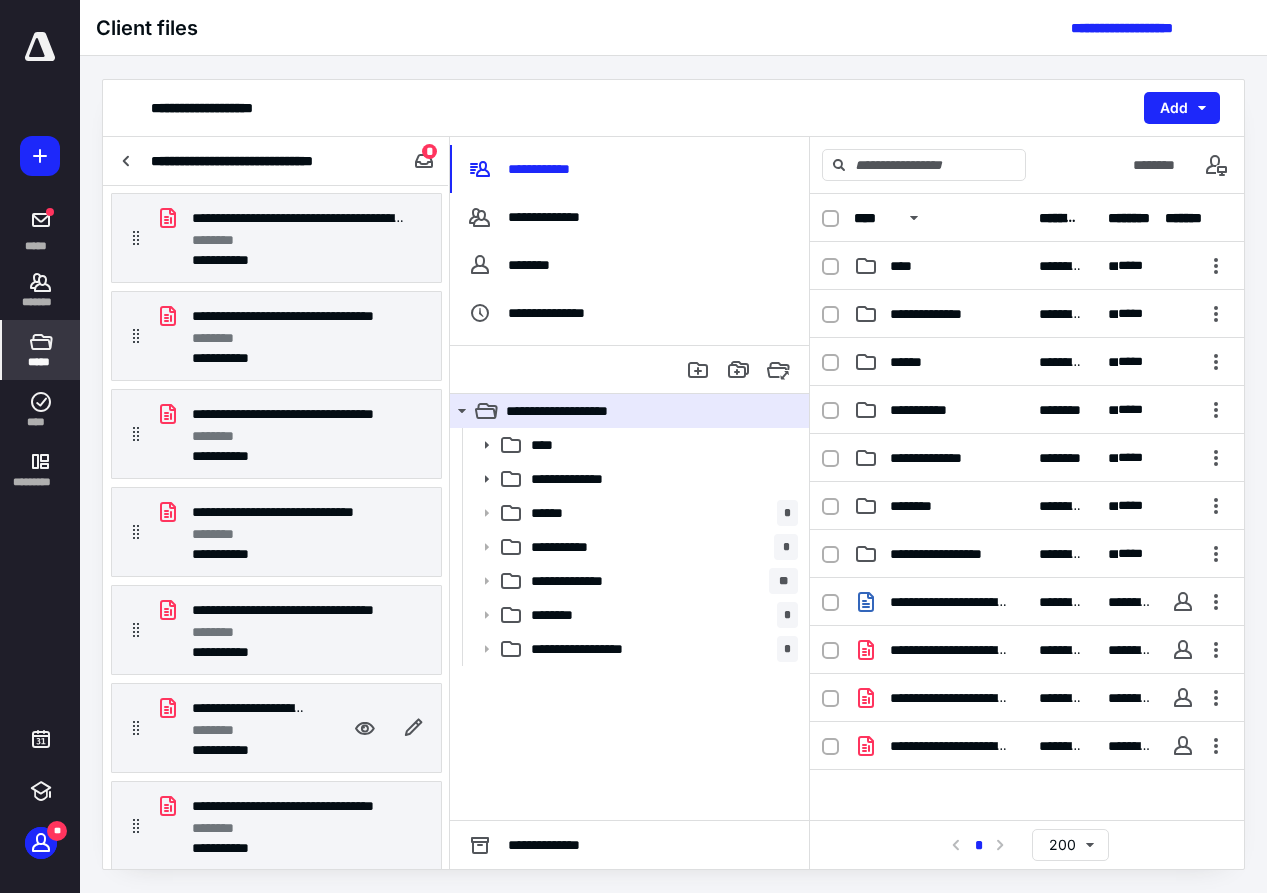 scroll, scrollTop: 75, scrollLeft: 0, axis: vertical 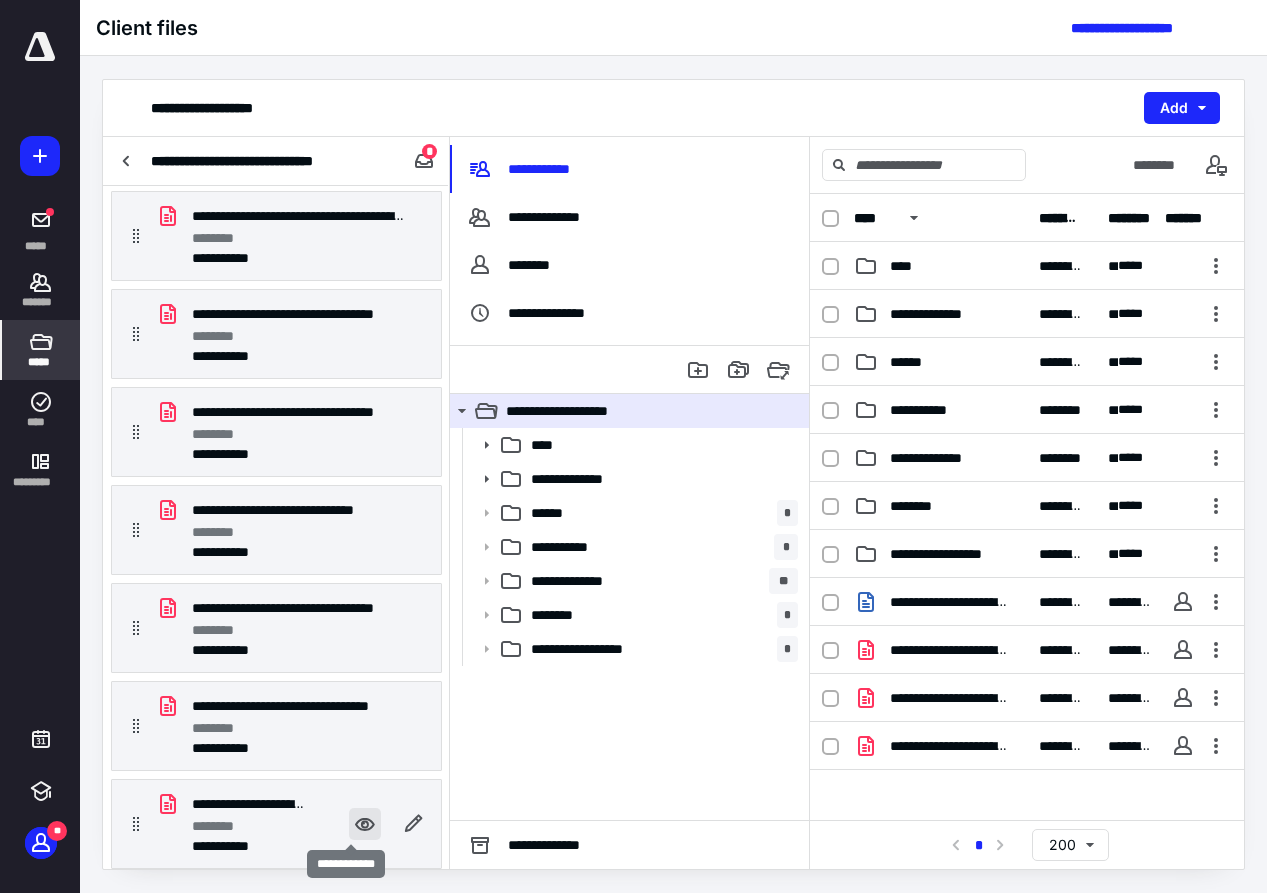 click at bounding box center (365, 824) 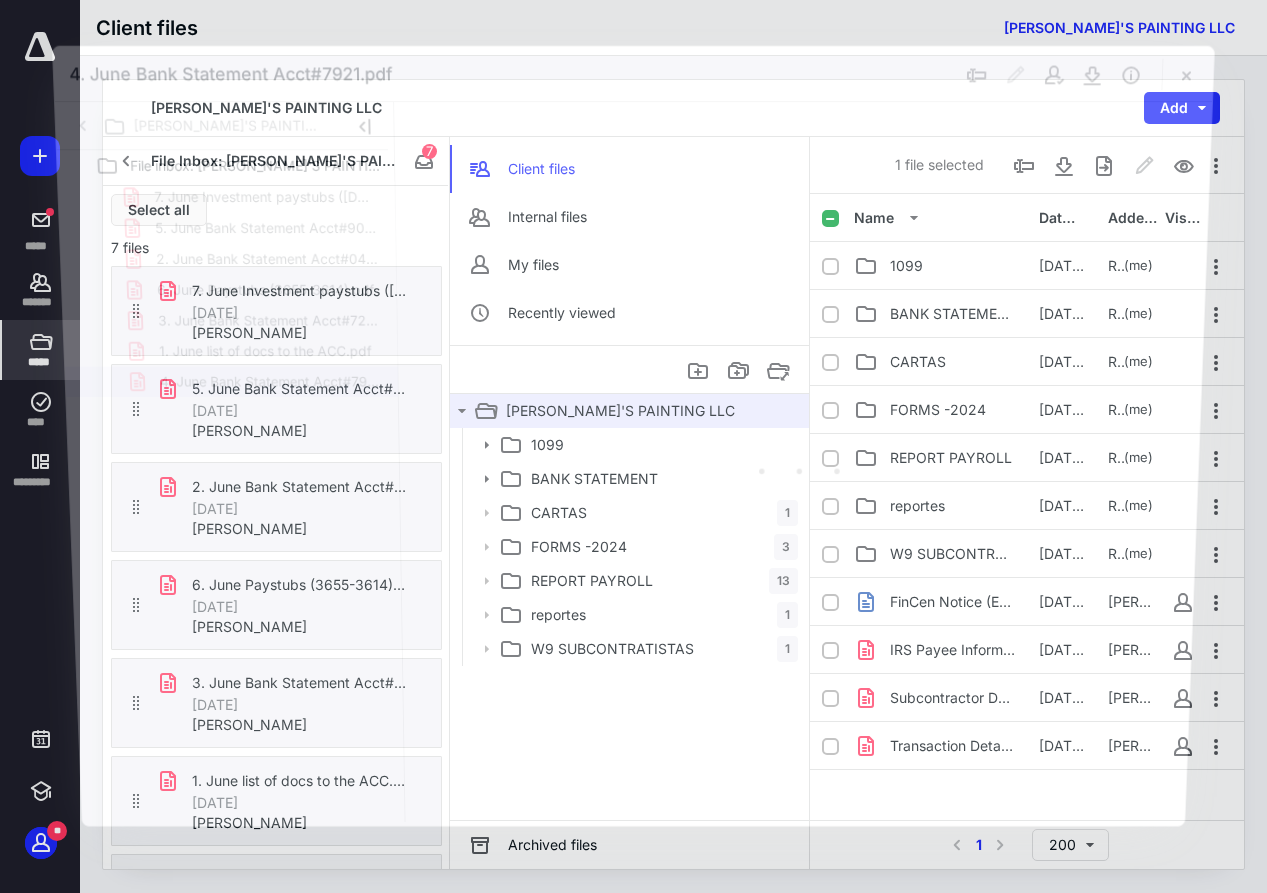 scroll, scrollTop: 75, scrollLeft: 0, axis: vertical 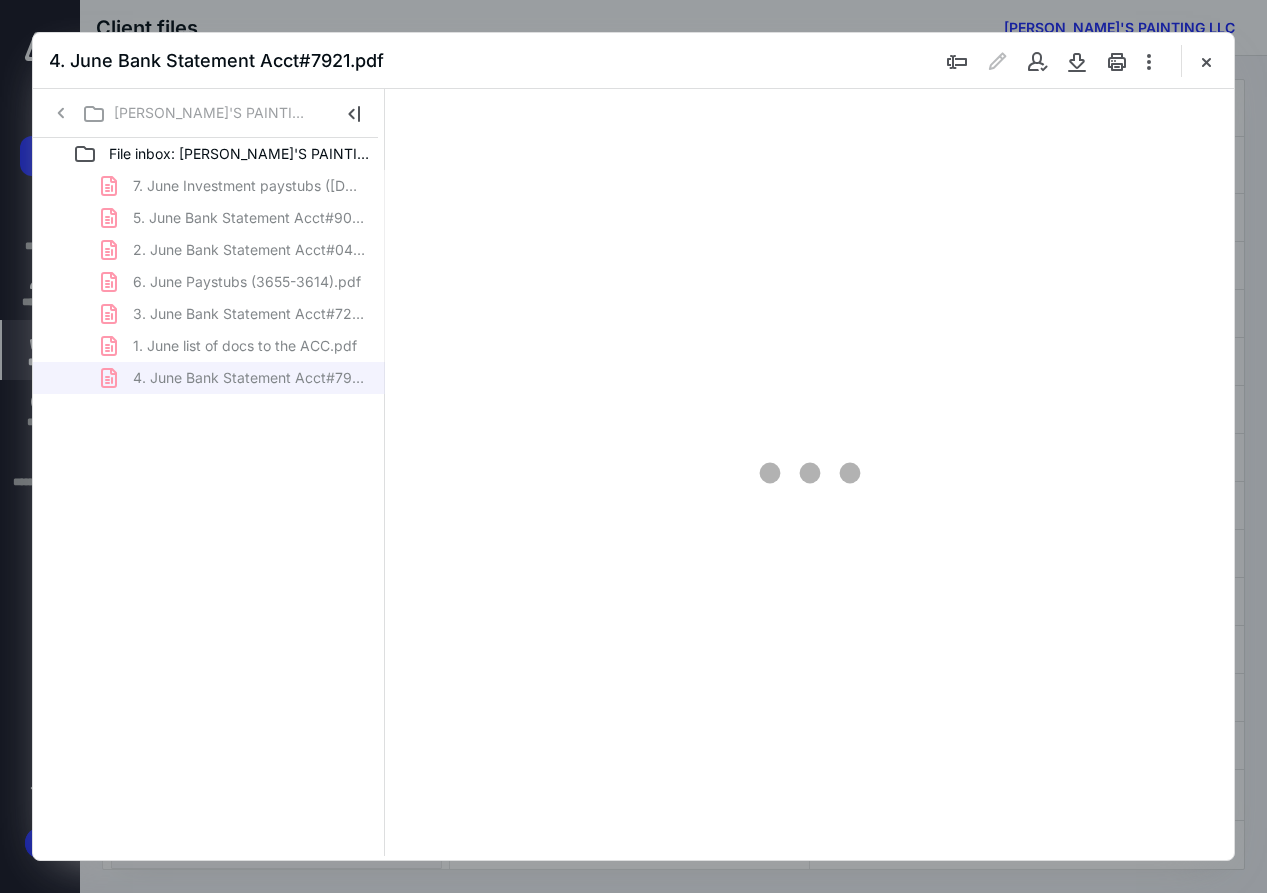 type on "83" 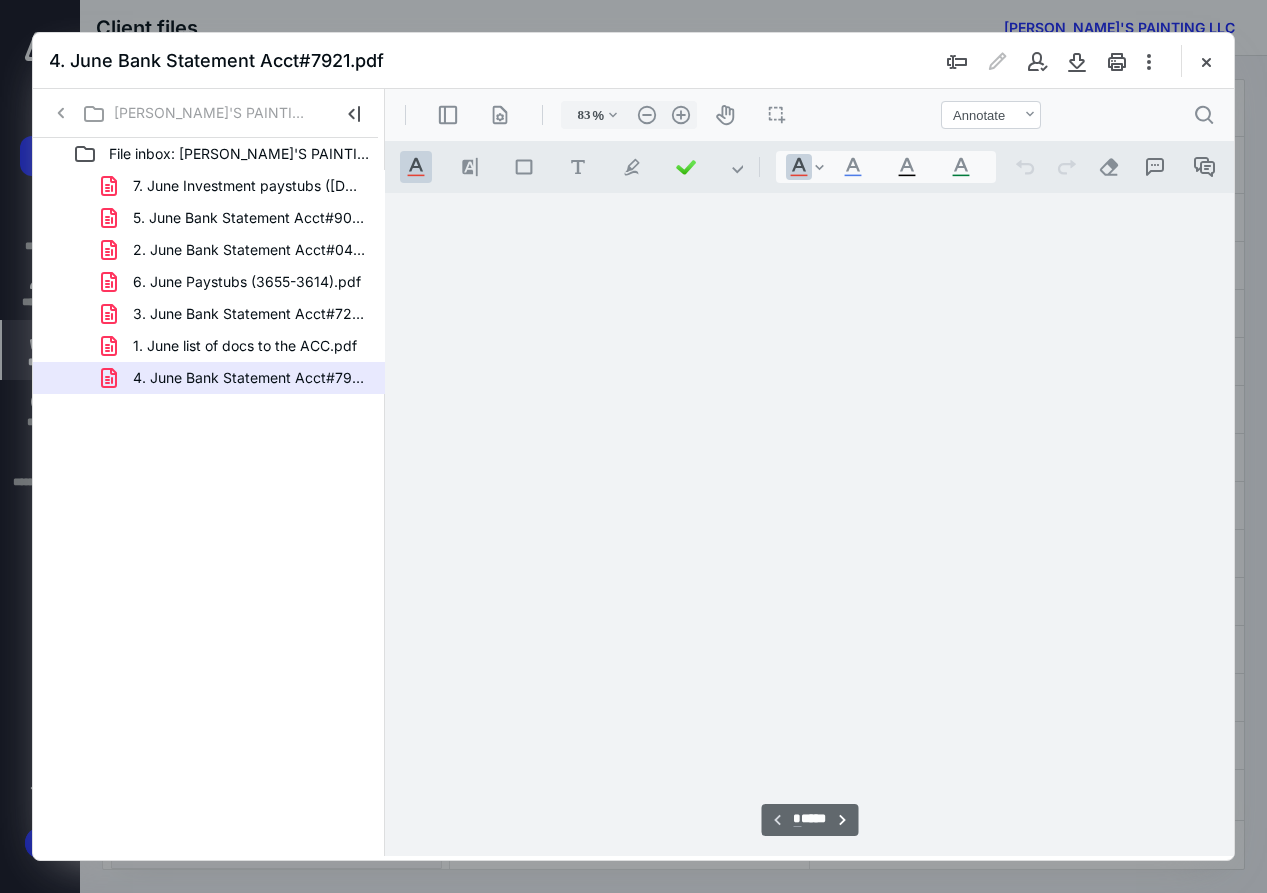 scroll, scrollTop: 107, scrollLeft: 0, axis: vertical 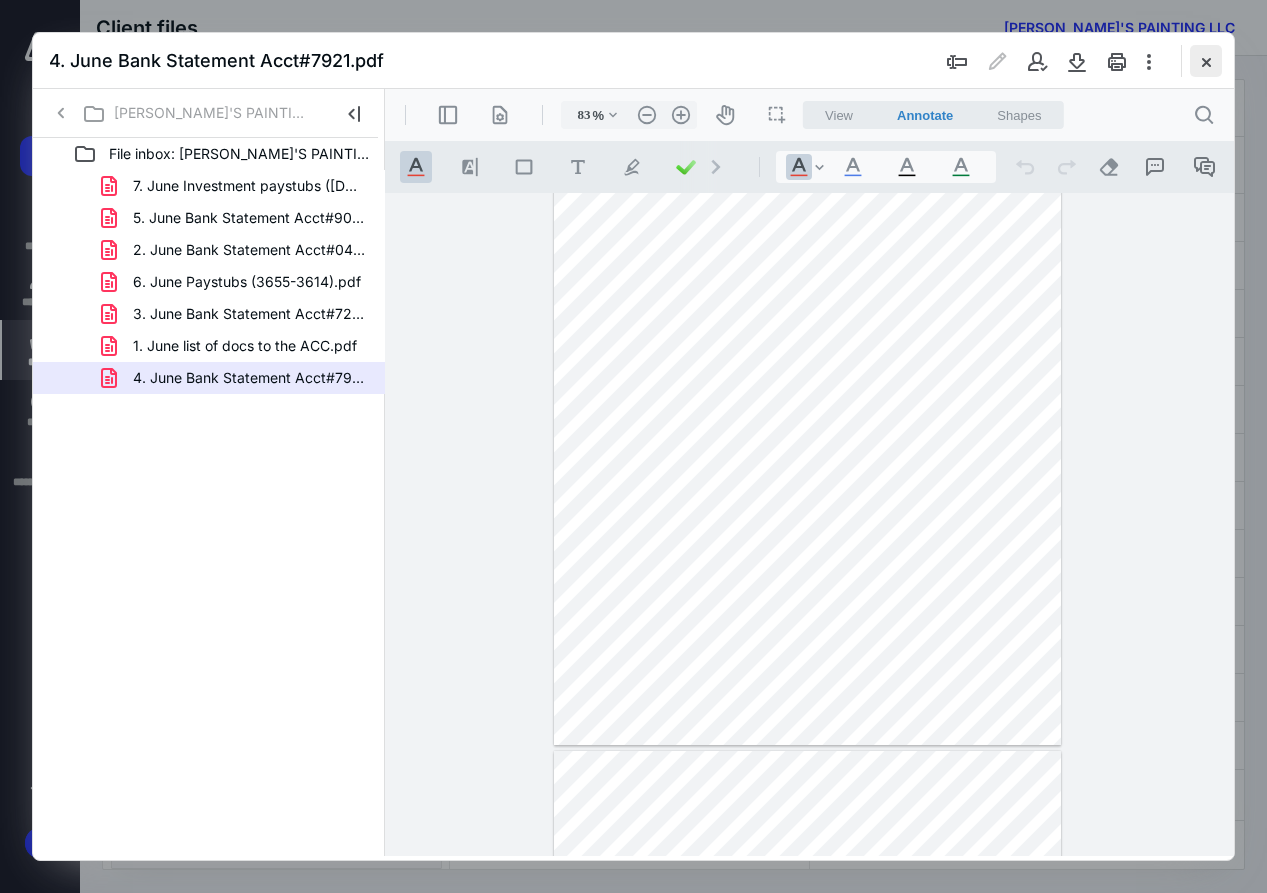 click at bounding box center [1206, 61] 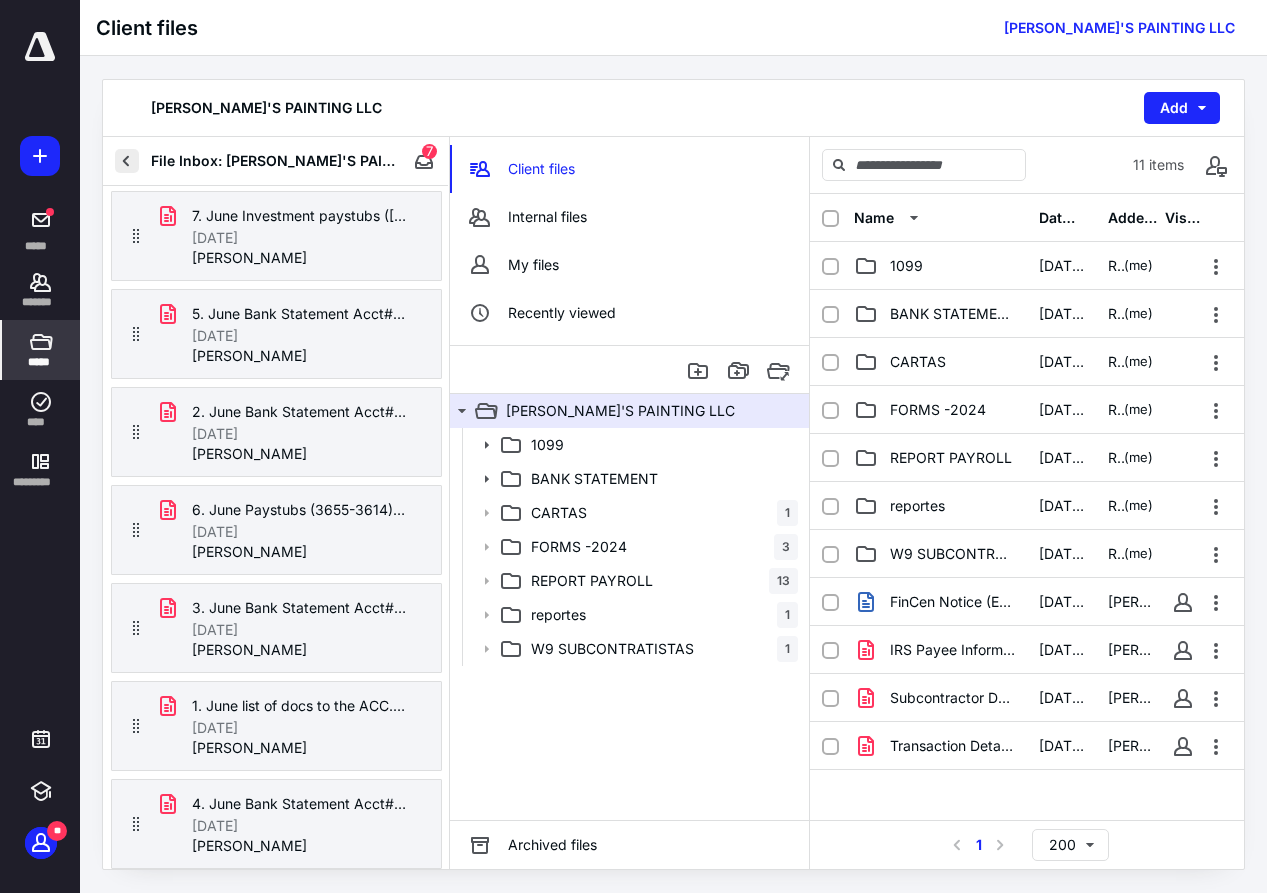 click at bounding box center (127, 161) 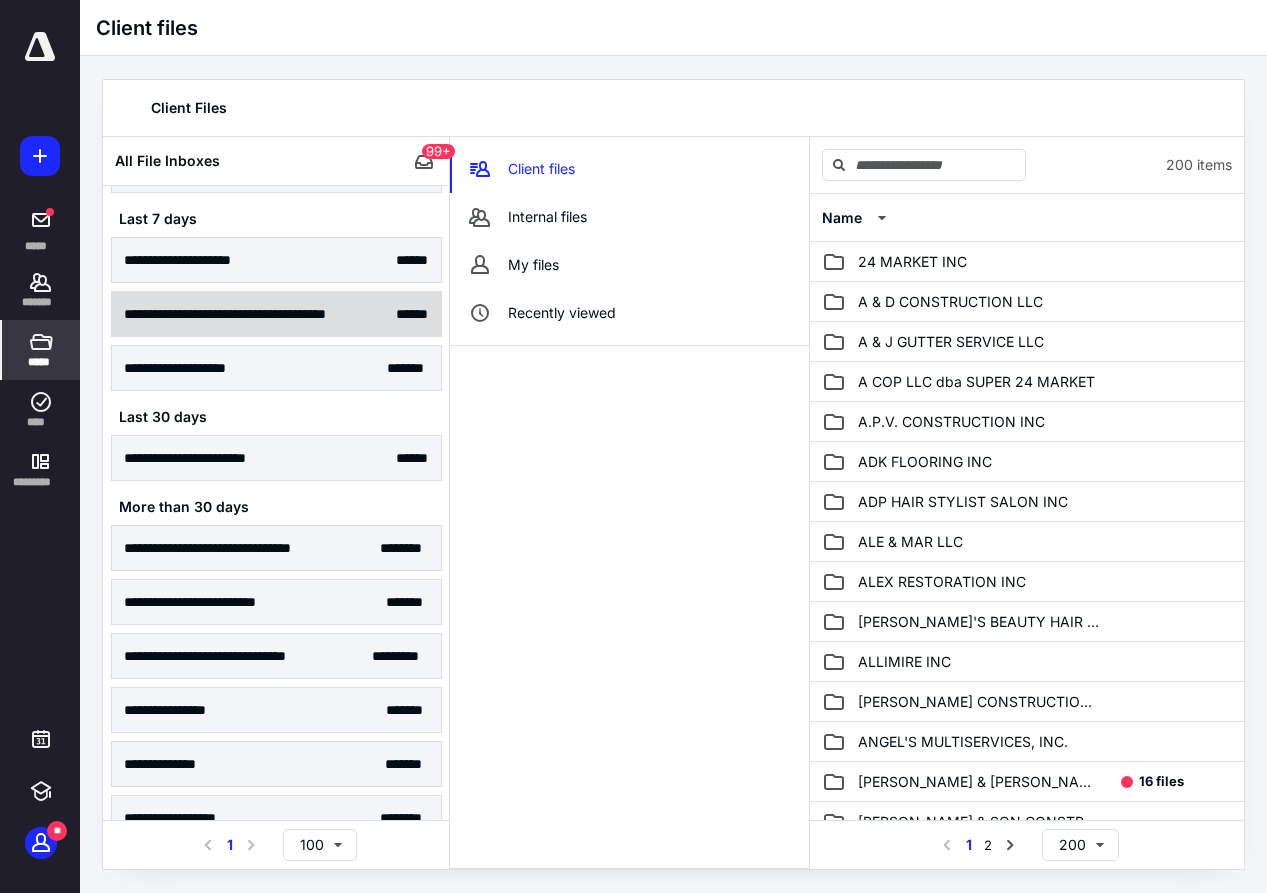 click on "**********" at bounding box center [246, 314] 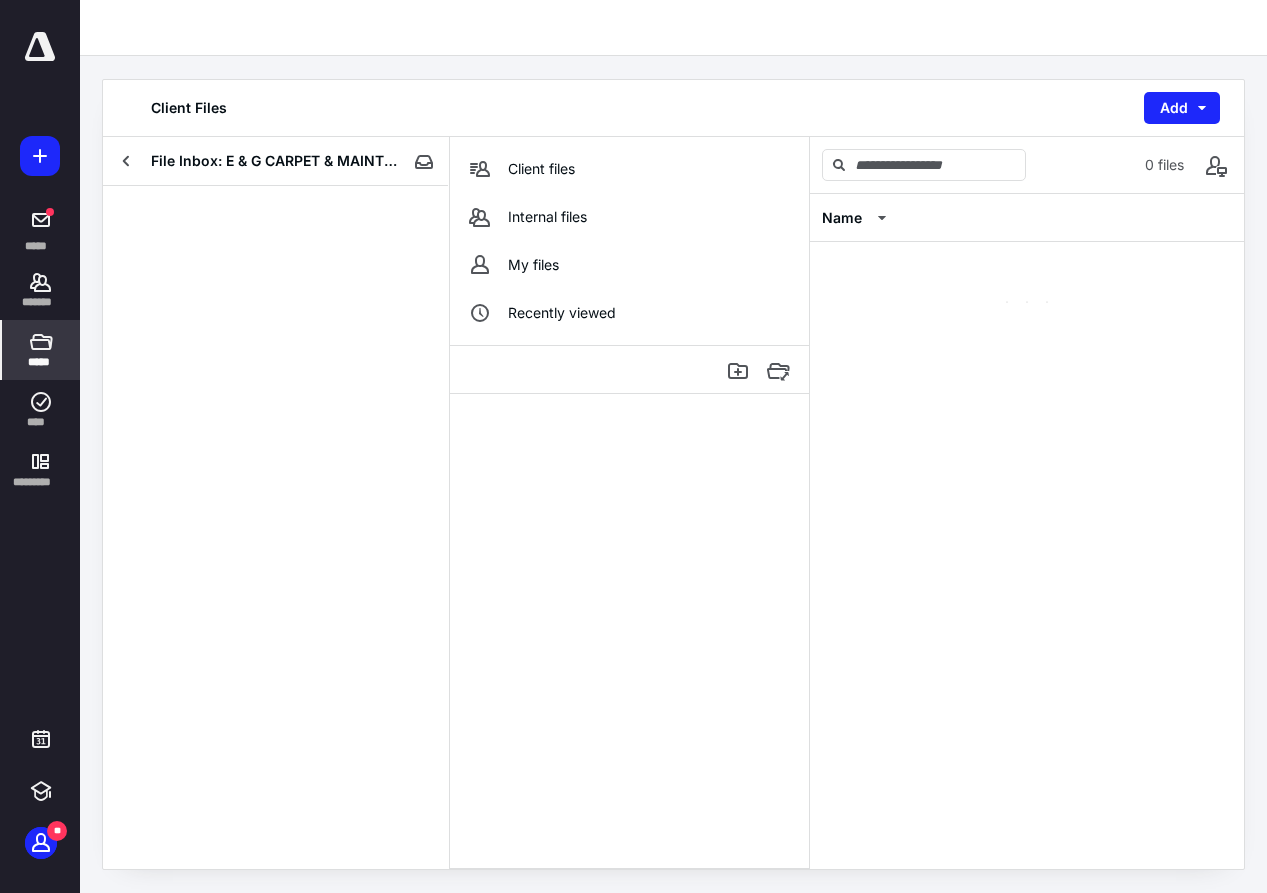 scroll, scrollTop: 0, scrollLeft: 0, axis: both 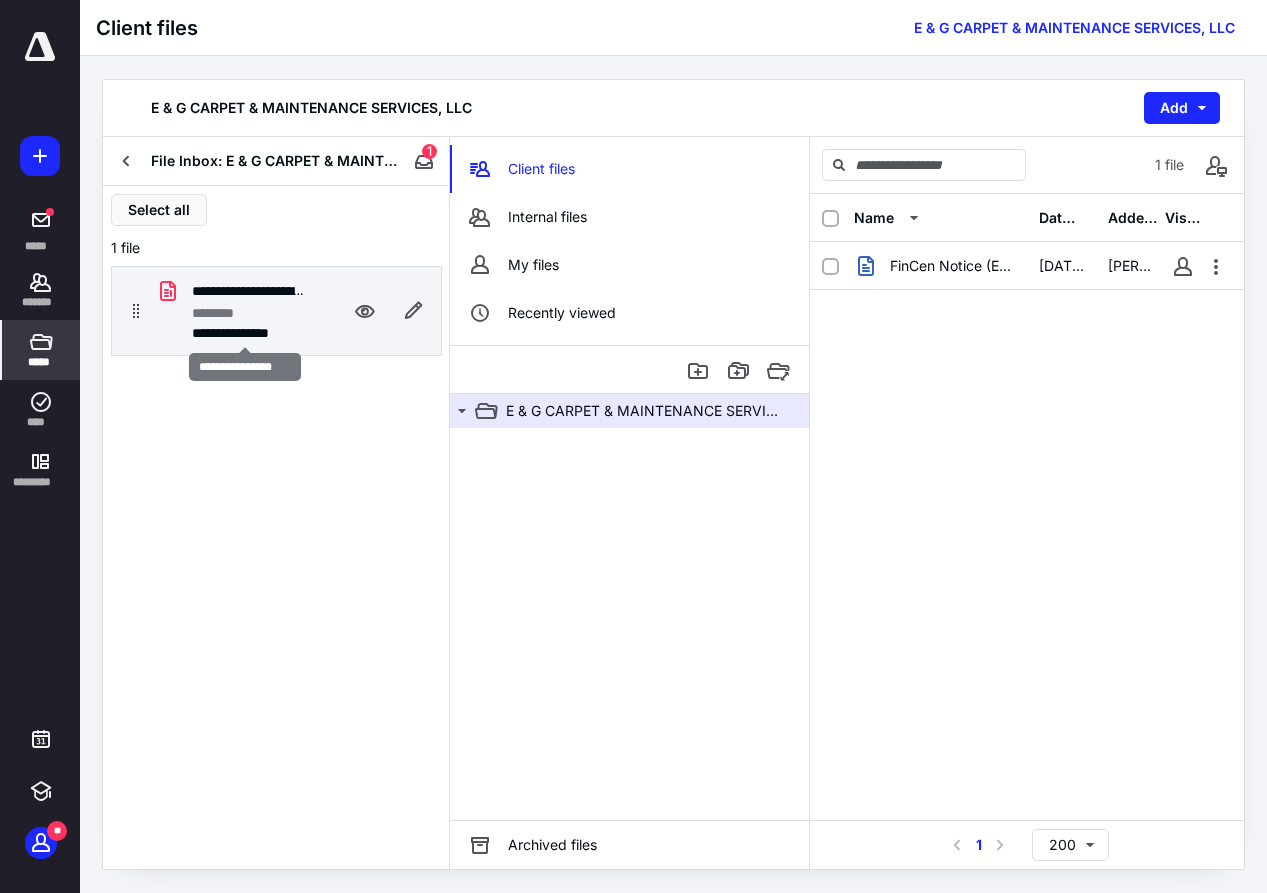 click on "**********" at bounding box center (245, 333) 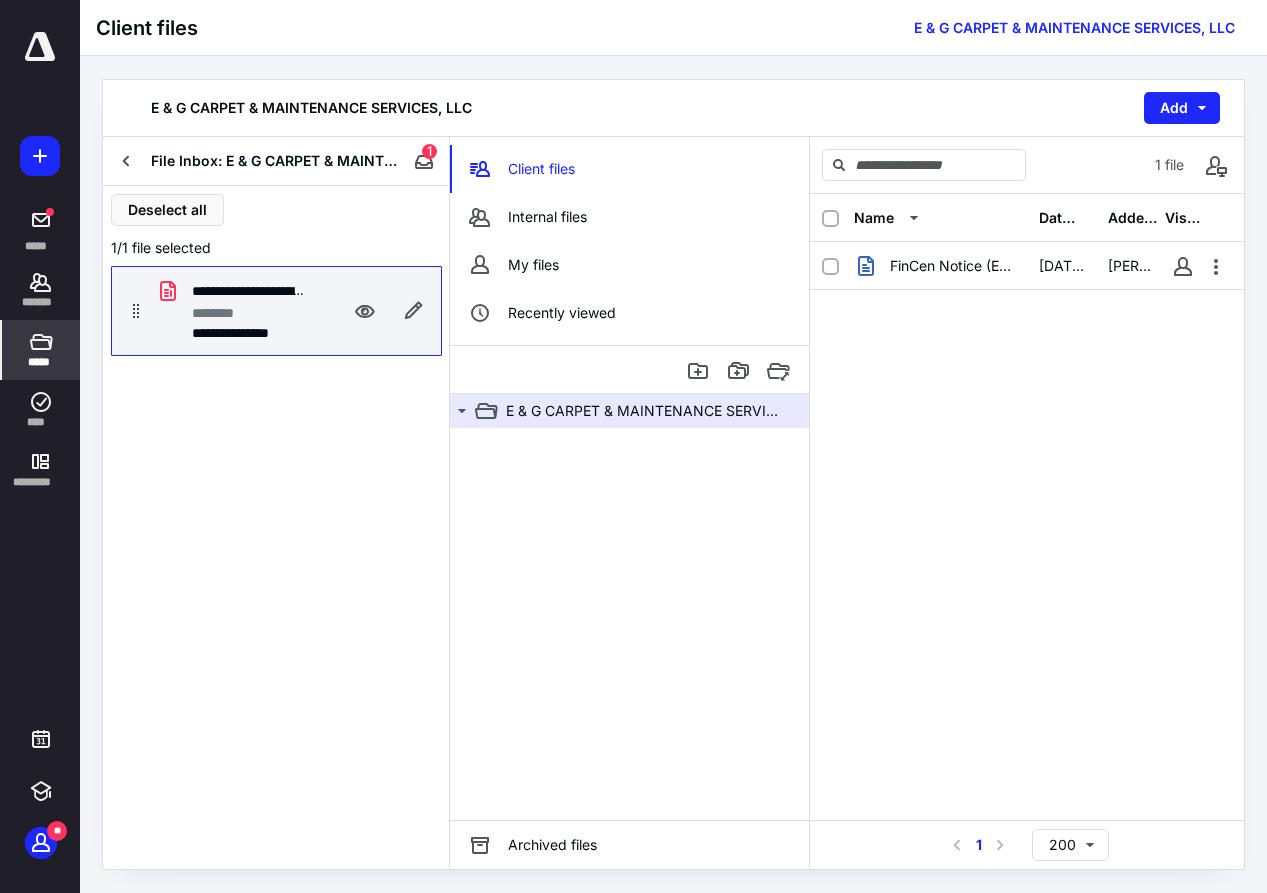 click on "FinCen Notice (Español).docx [DATE] [PERSON_NAME]" at bounding box center [1027, 392] 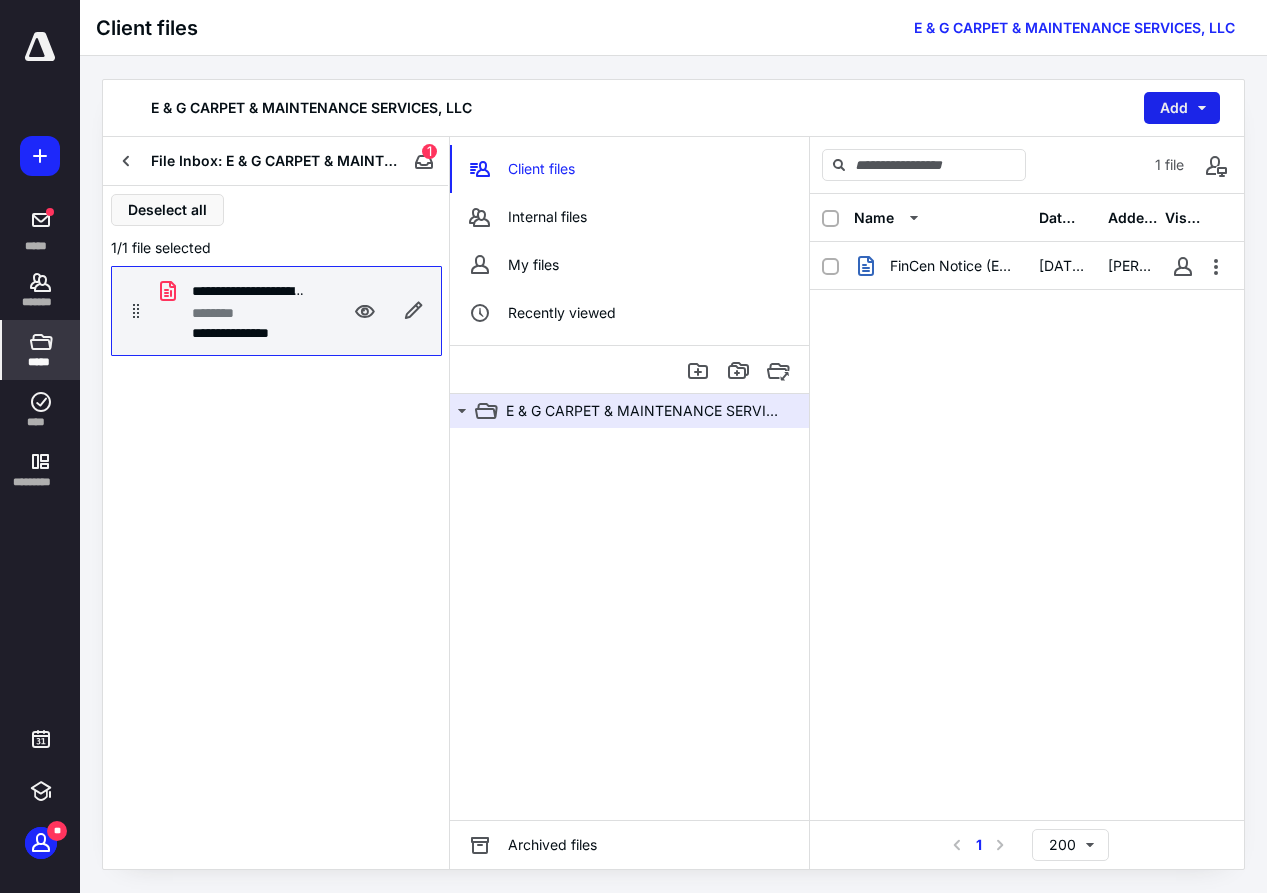 click on "Add" at bounding box center (1182, 108) 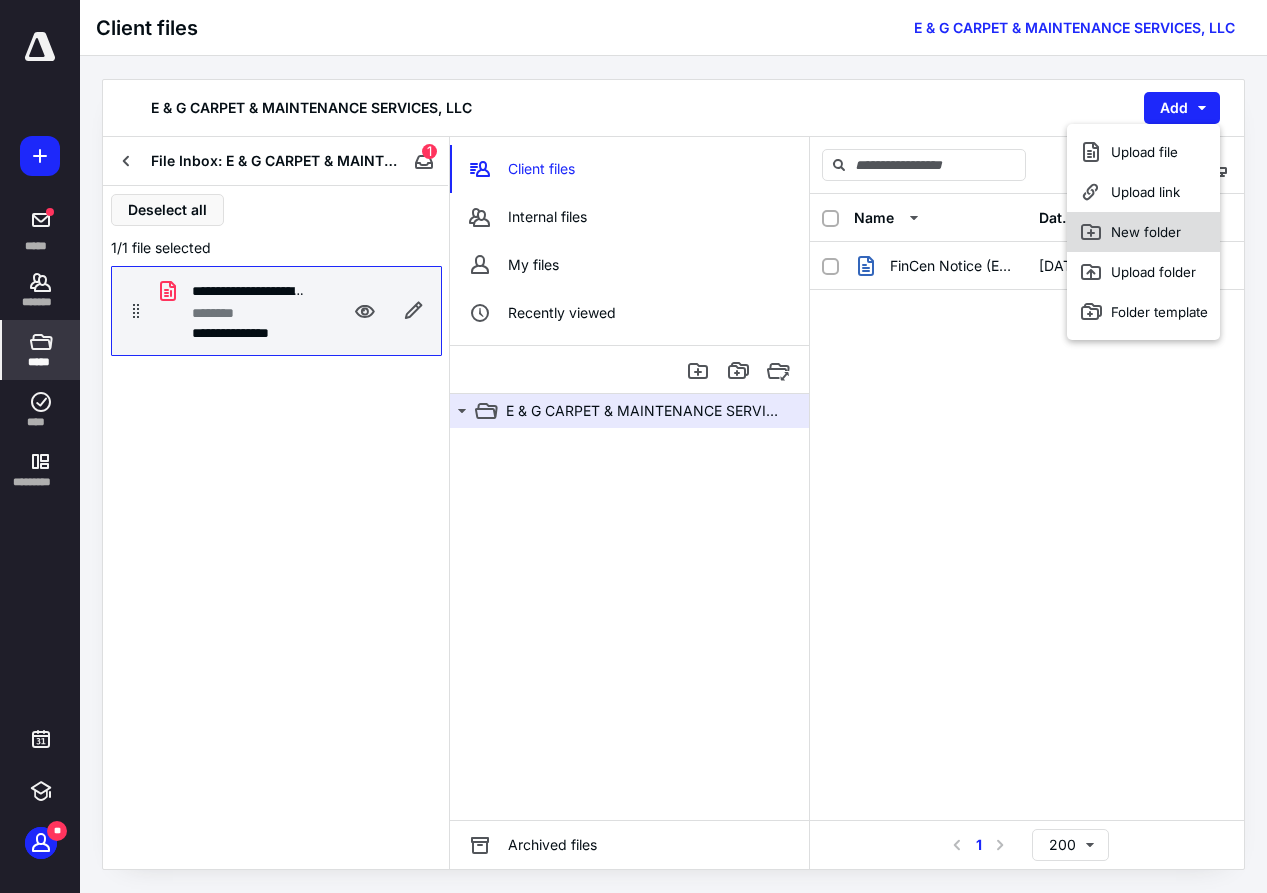 click on "New folder" at bounding box center [1143, 232] 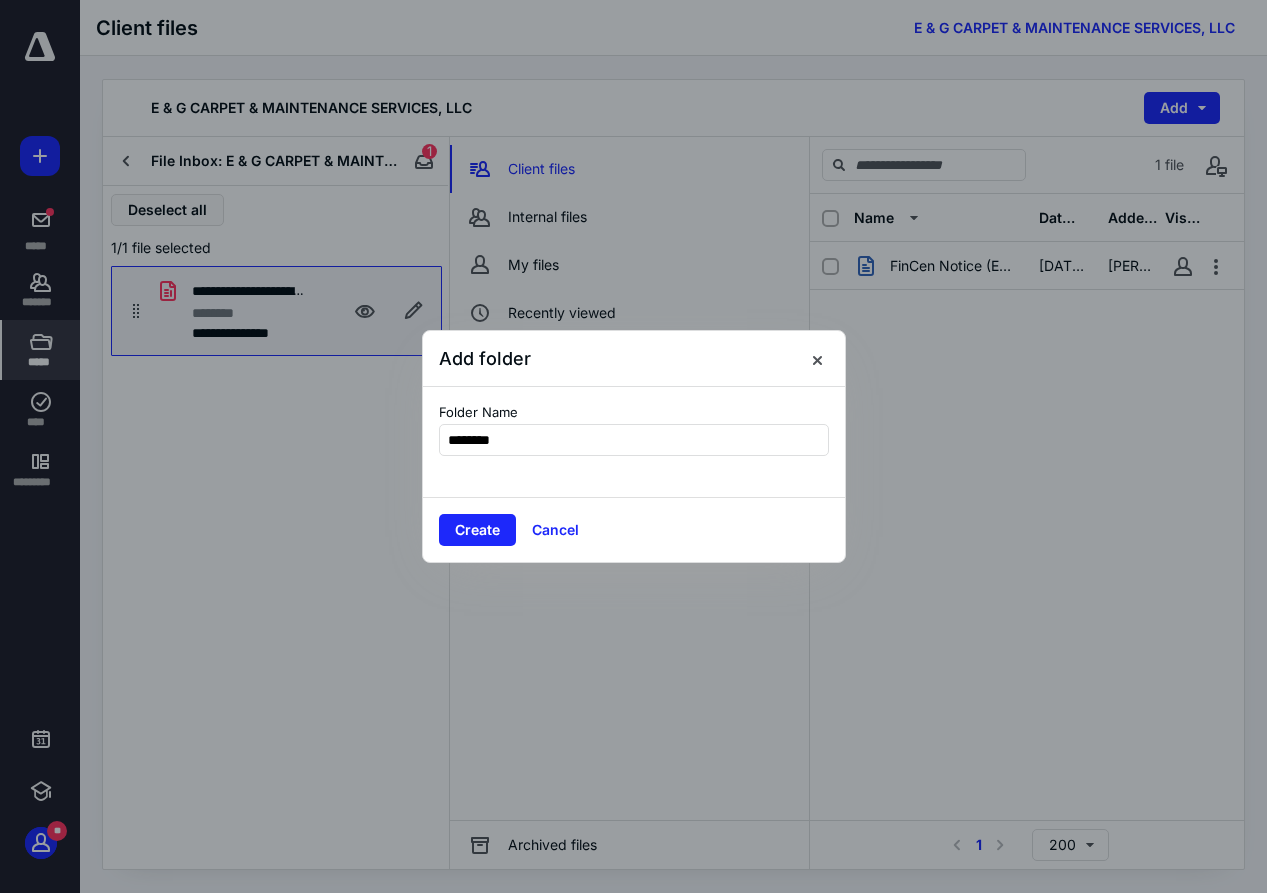 type on "********" 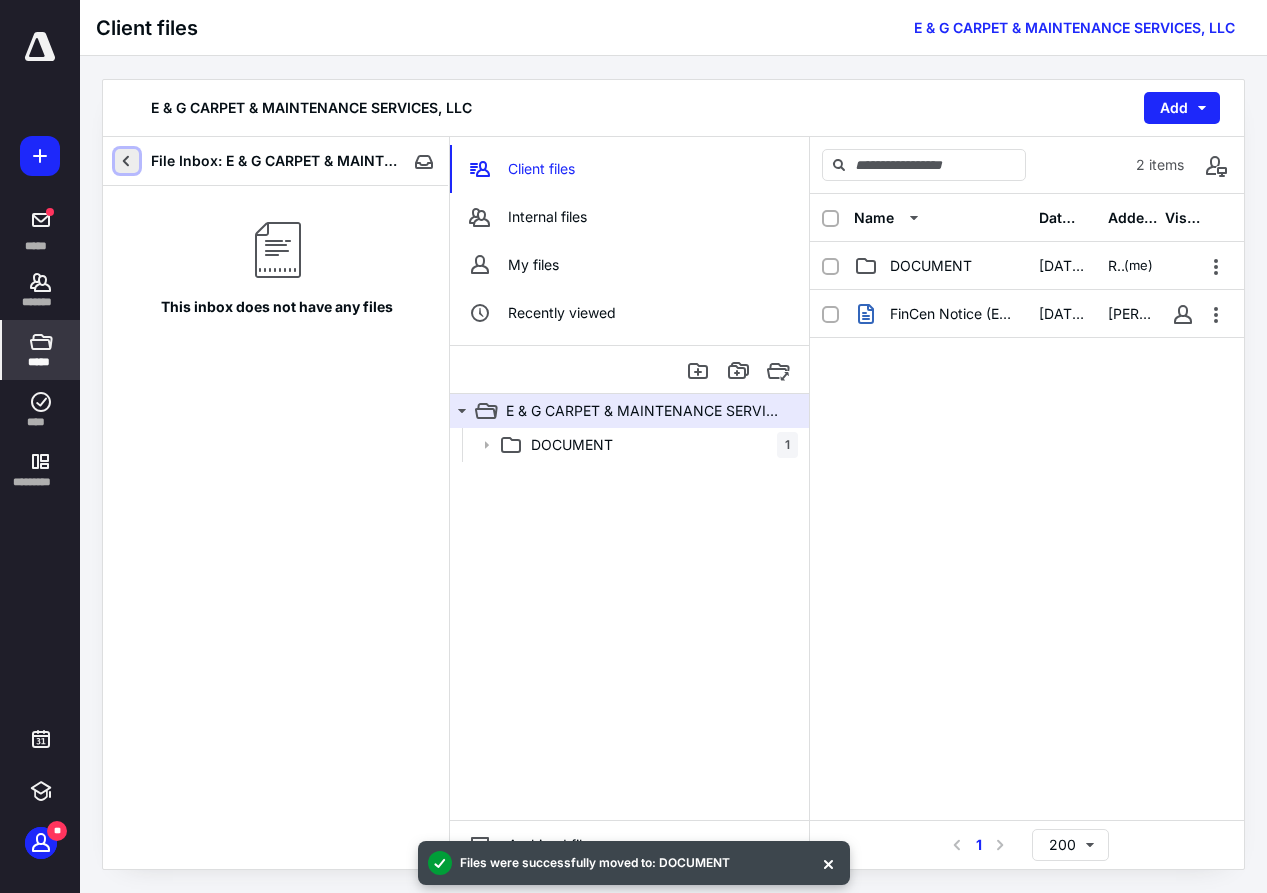 click at bounding box center [127, 161] 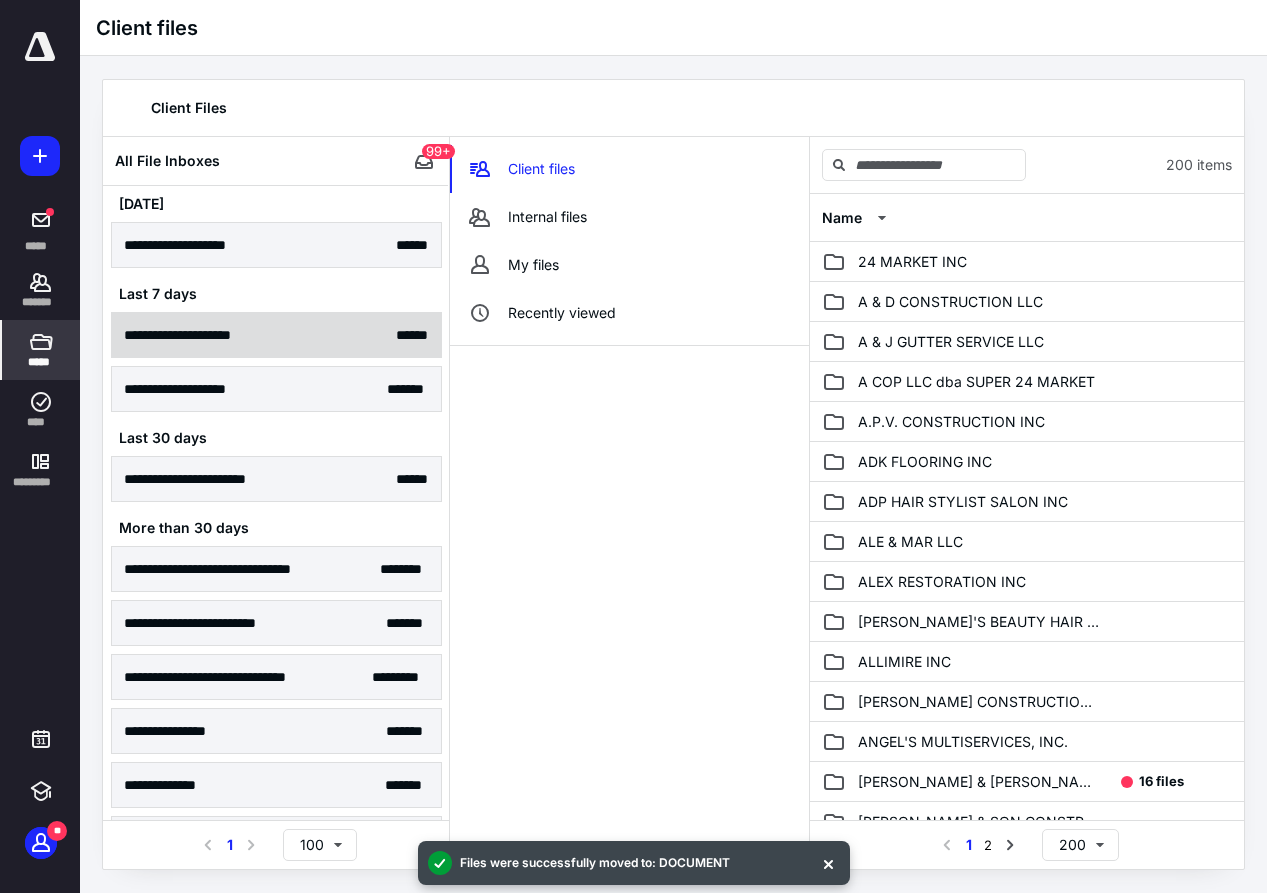 click on "**********" at bounding box center (213, 335) 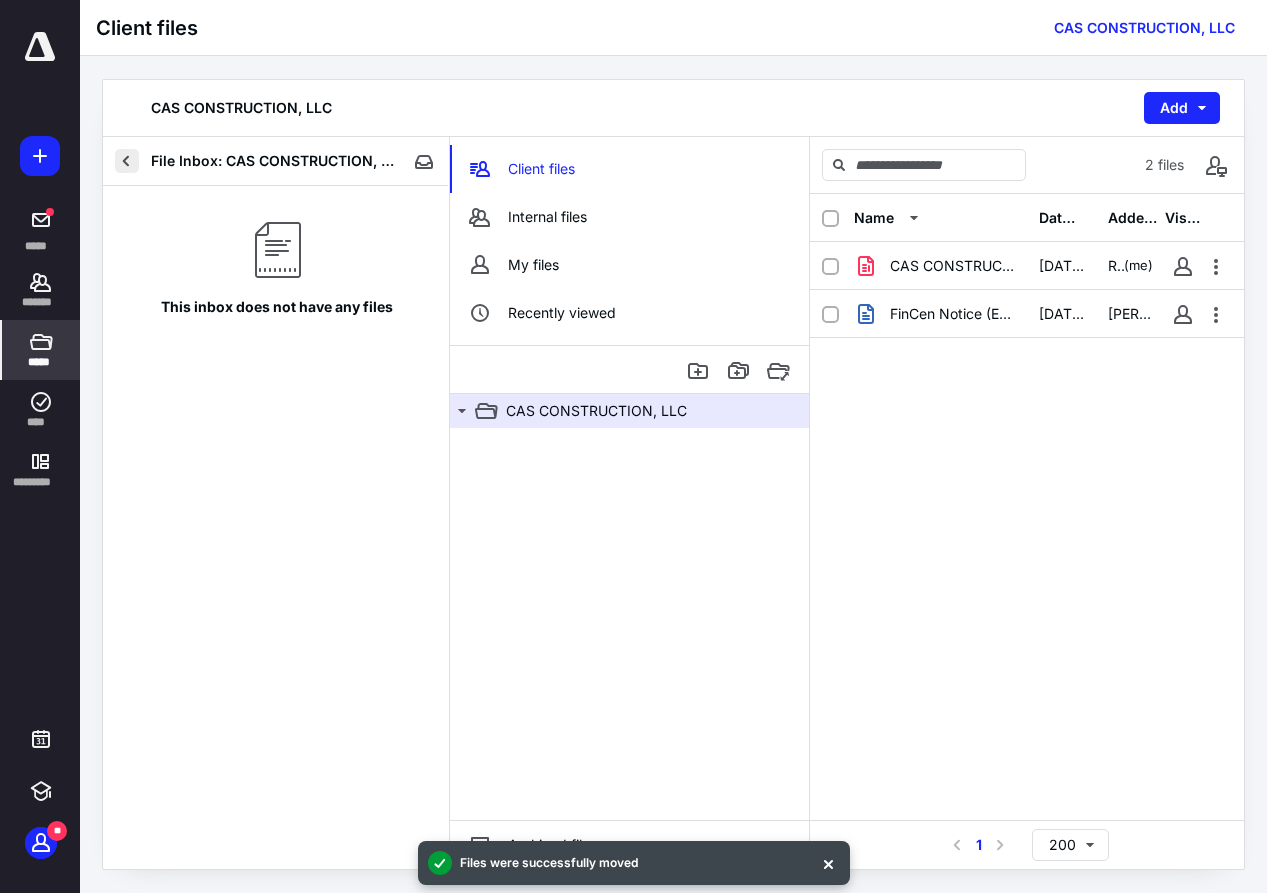 click at bounding box center [127, 161] 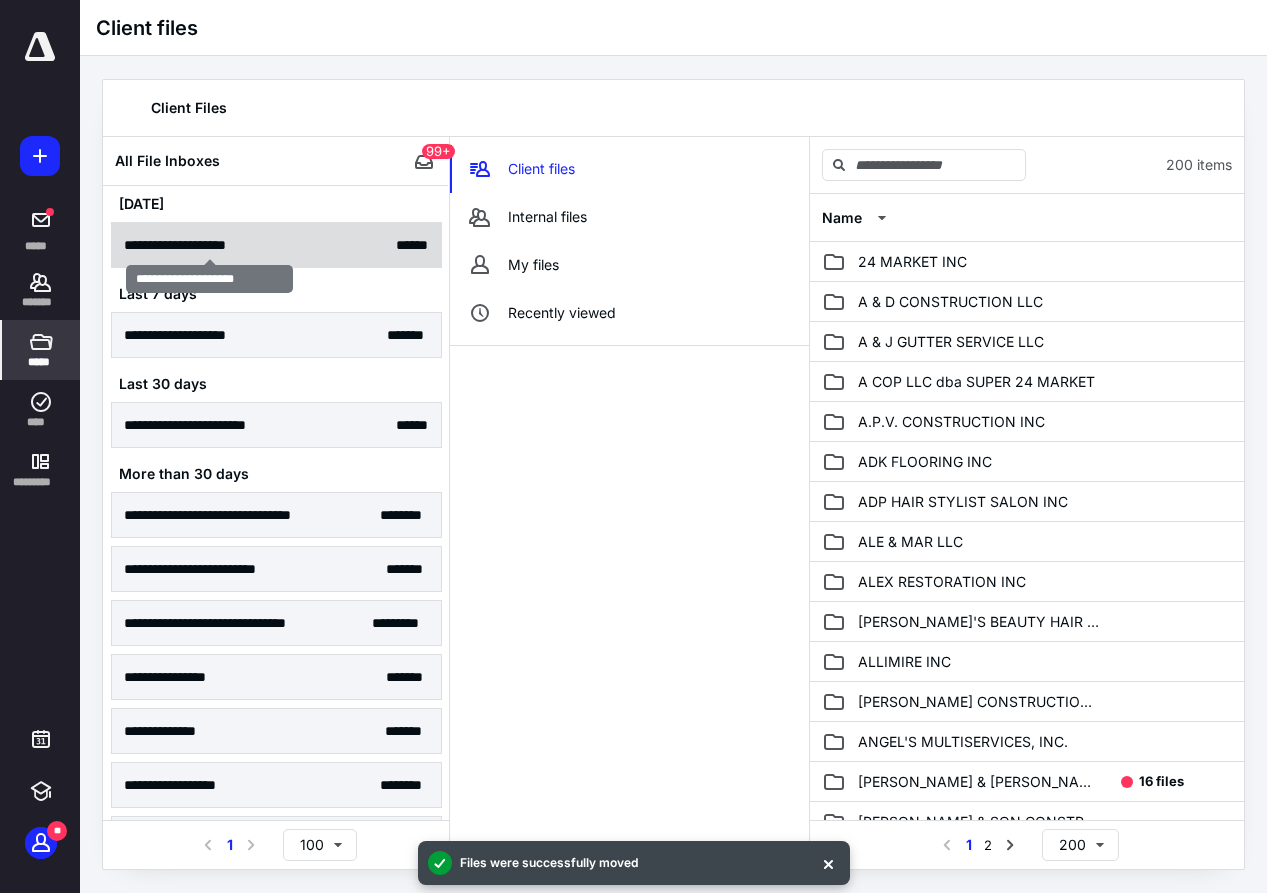 click on "**********" at bounding box center [209, 245] 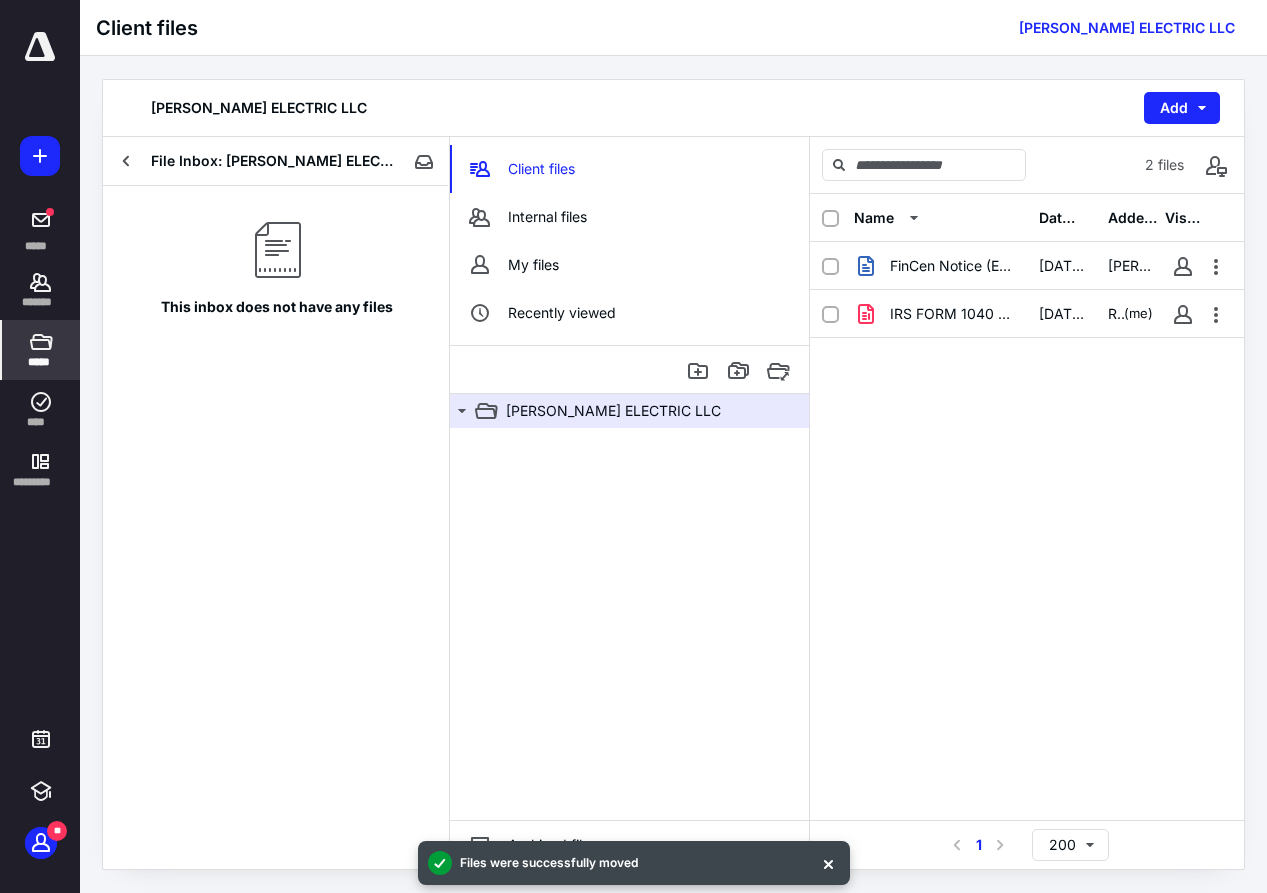 click on "File Inbox: [PERSON_NAME] ELECTRIC LLC" at bounding box center [251, 161] 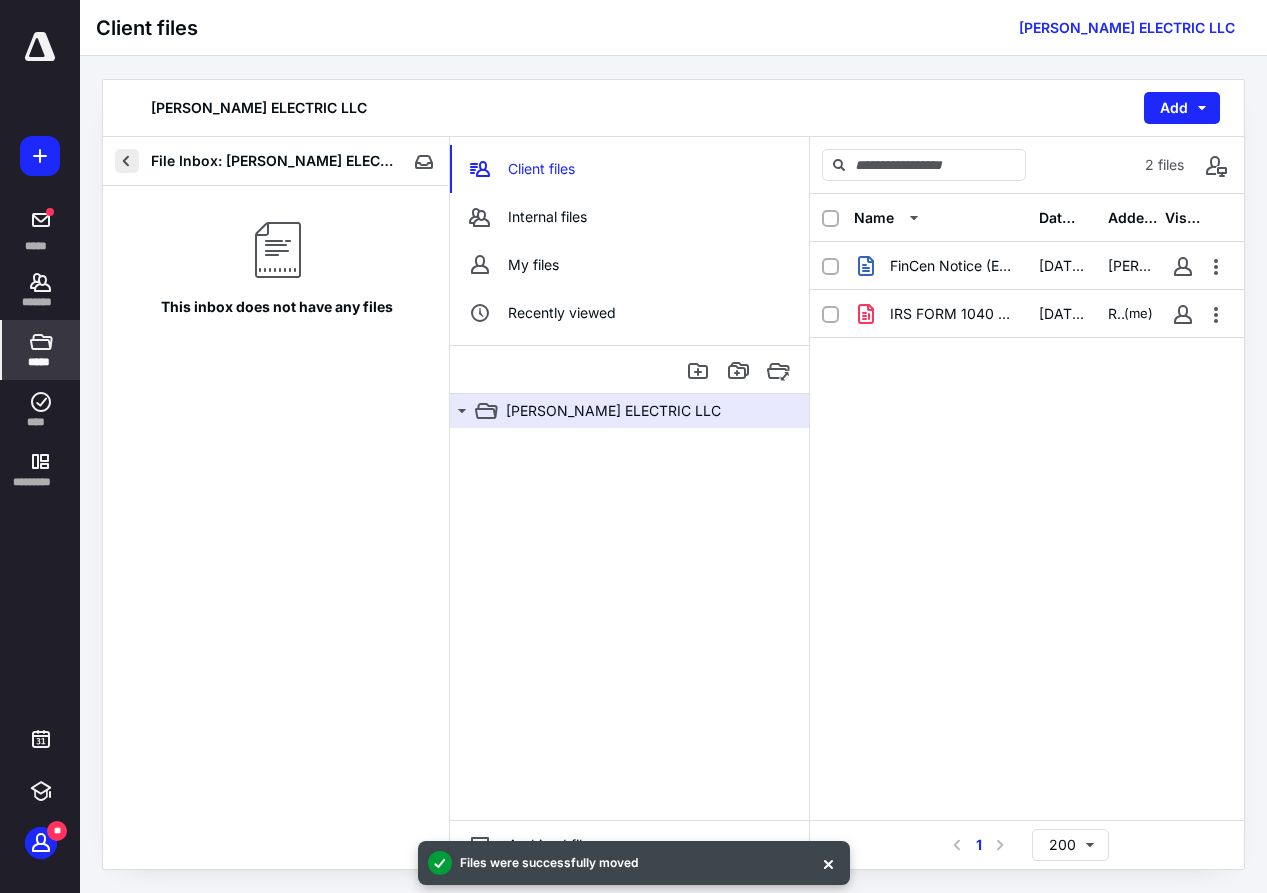 click at bounding box center (127, 161) 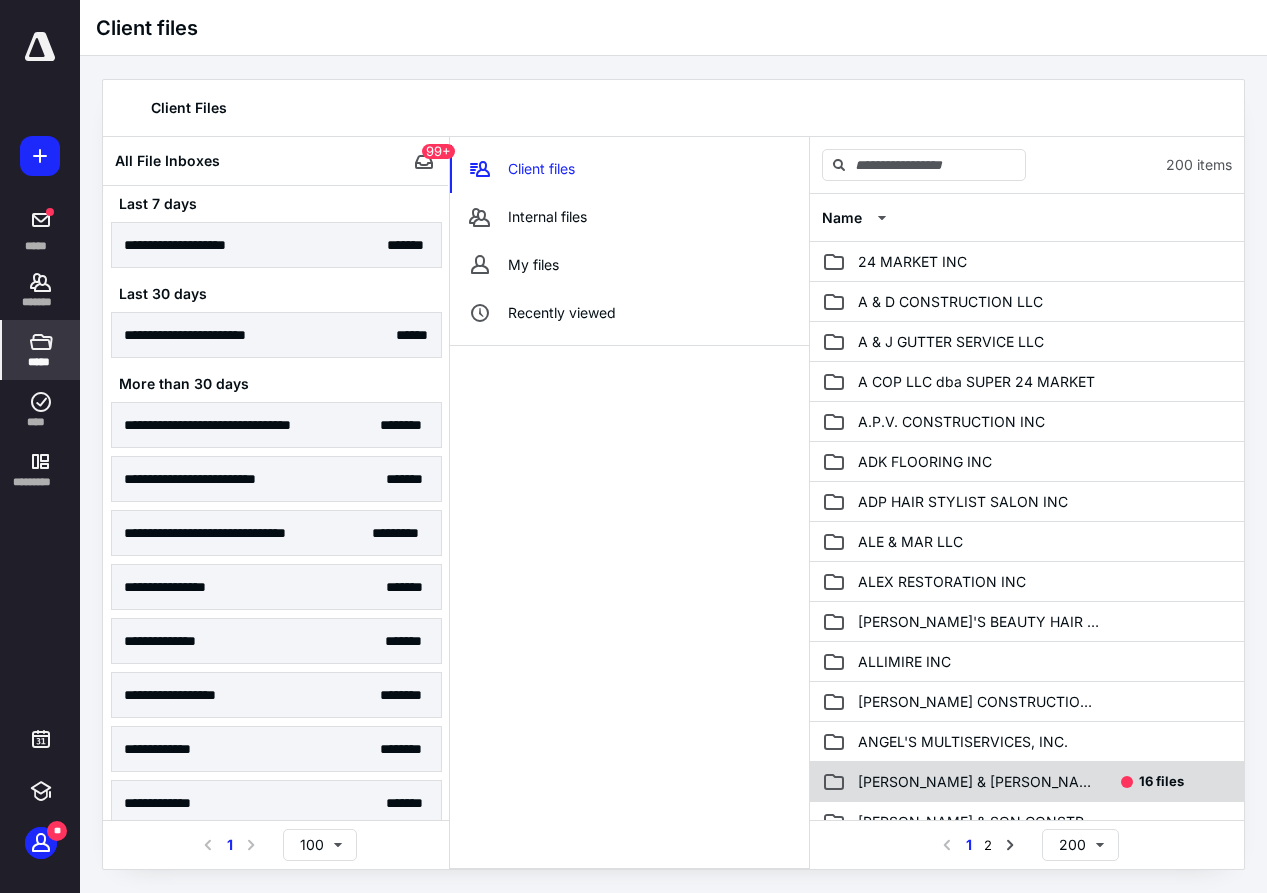 click on "16 files" at bounding box center [1161, 781] 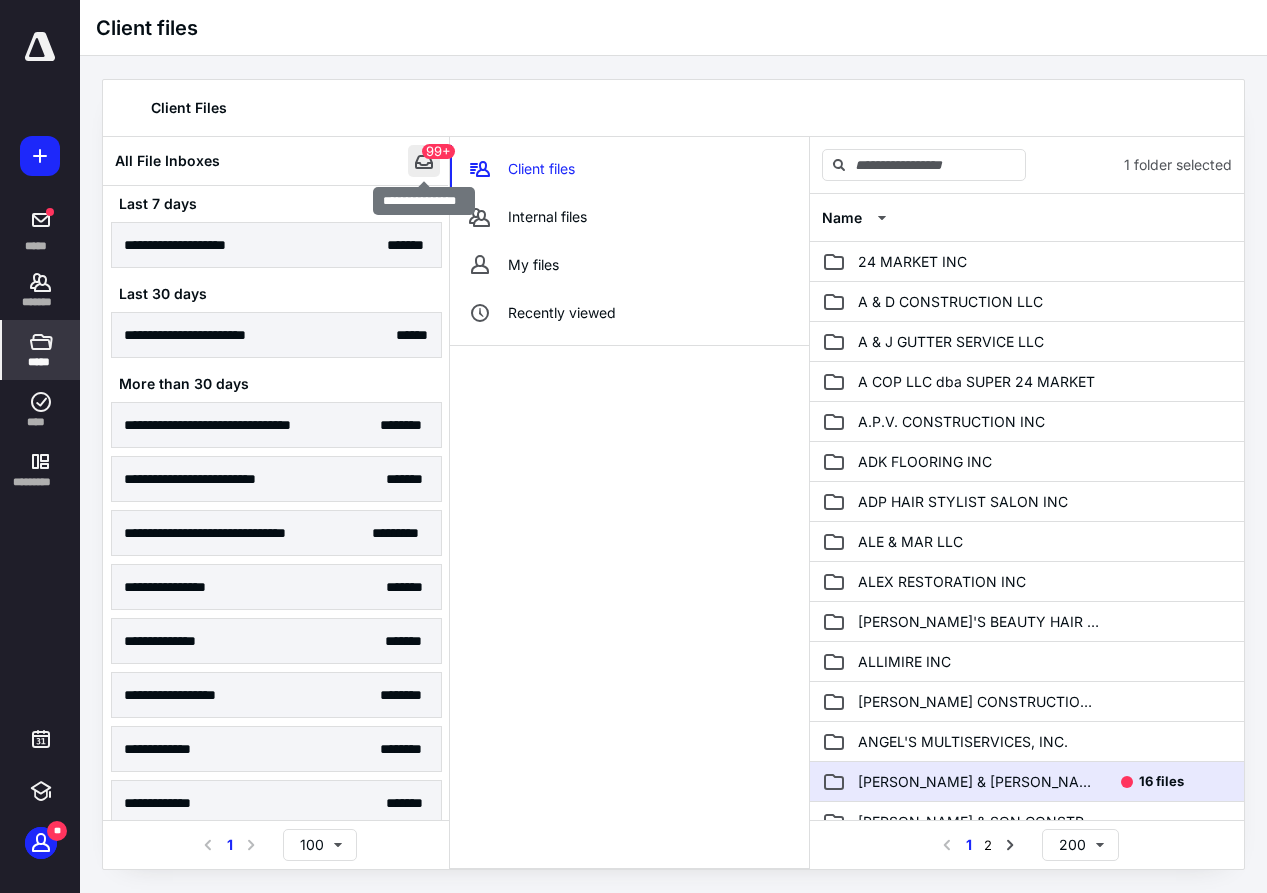 click at bounding box center [424, 161] 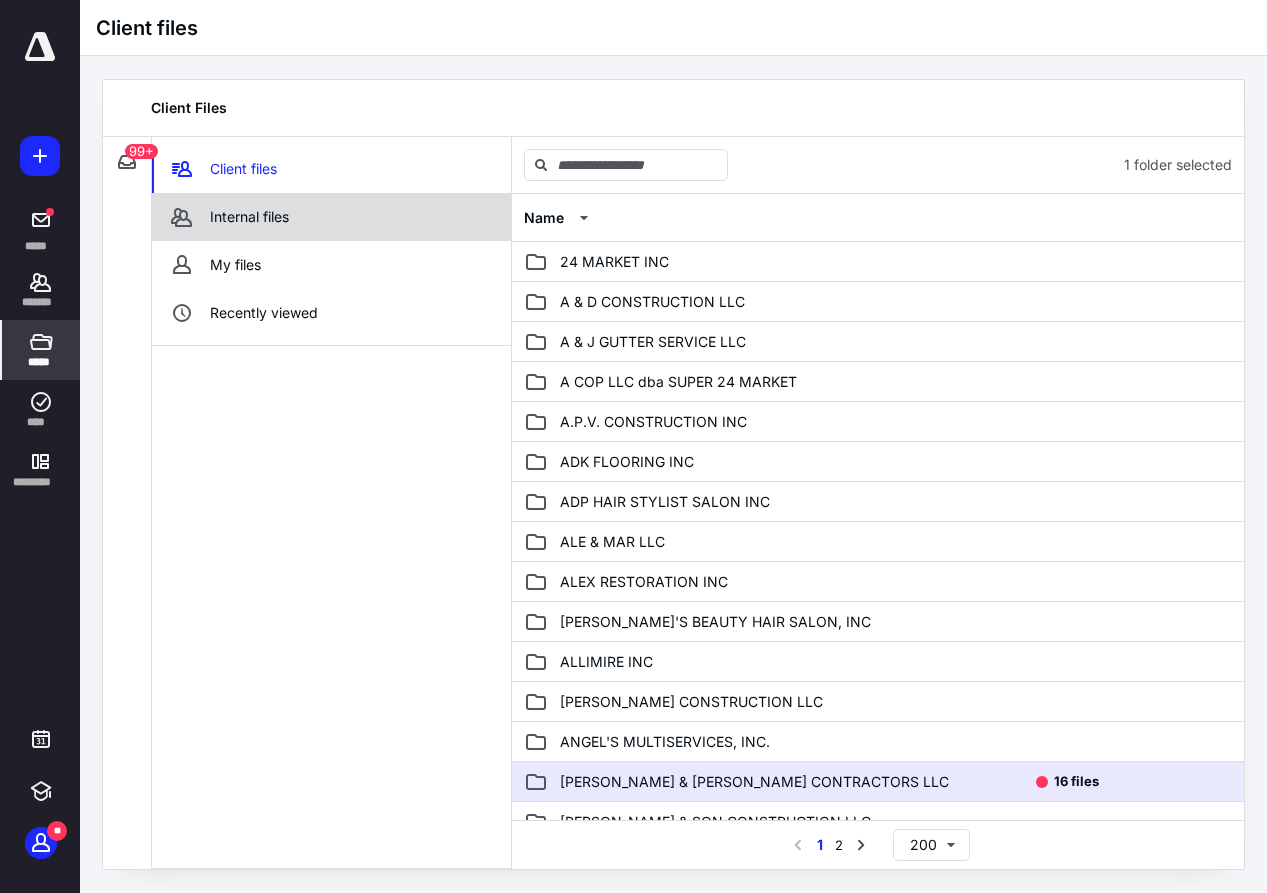 click on "Internal files" at bounding box center [229, 217] 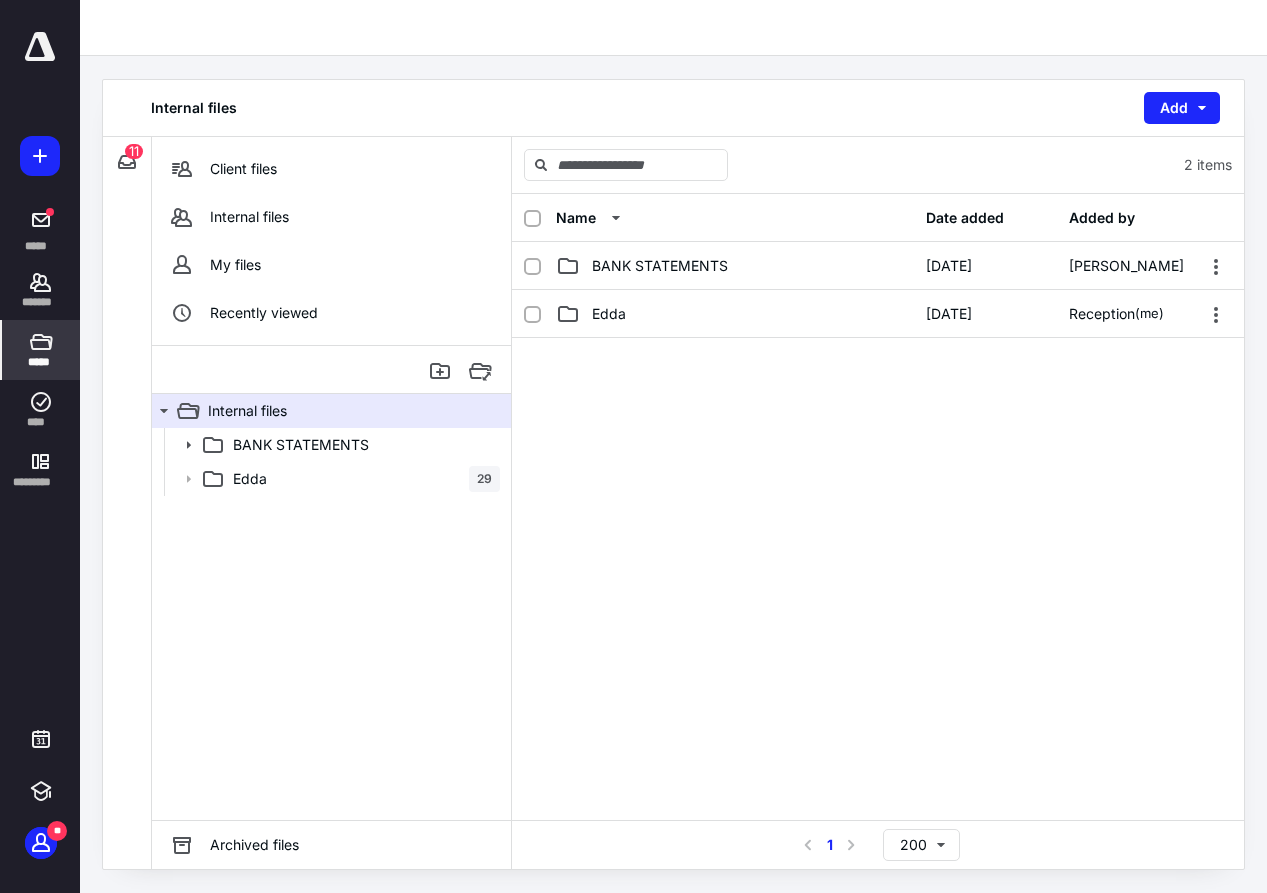 click on "BANK STATEMENTS Edda 29" at bounding box center [331, 624] 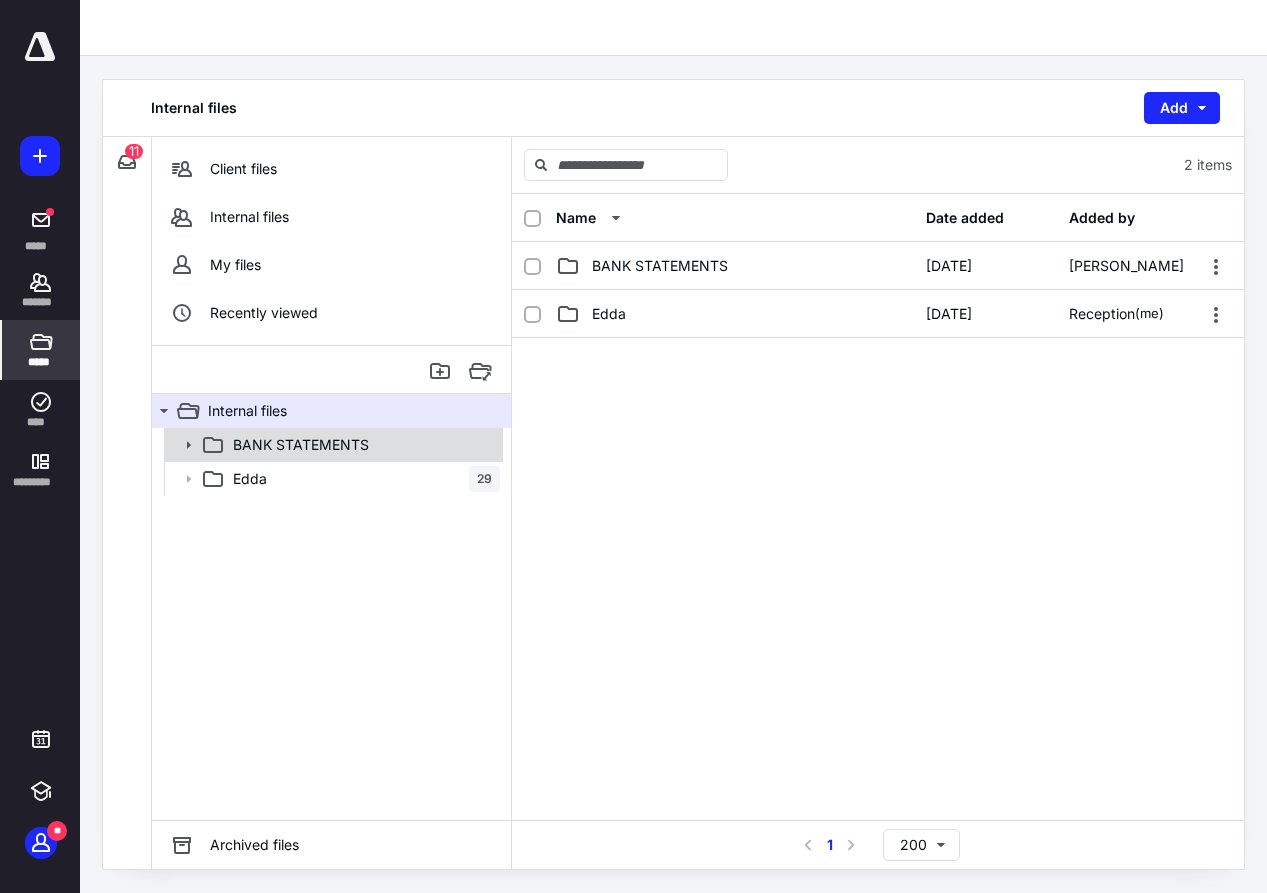 click on "BANK STATEMENTS" at bounding box center [301, 445] 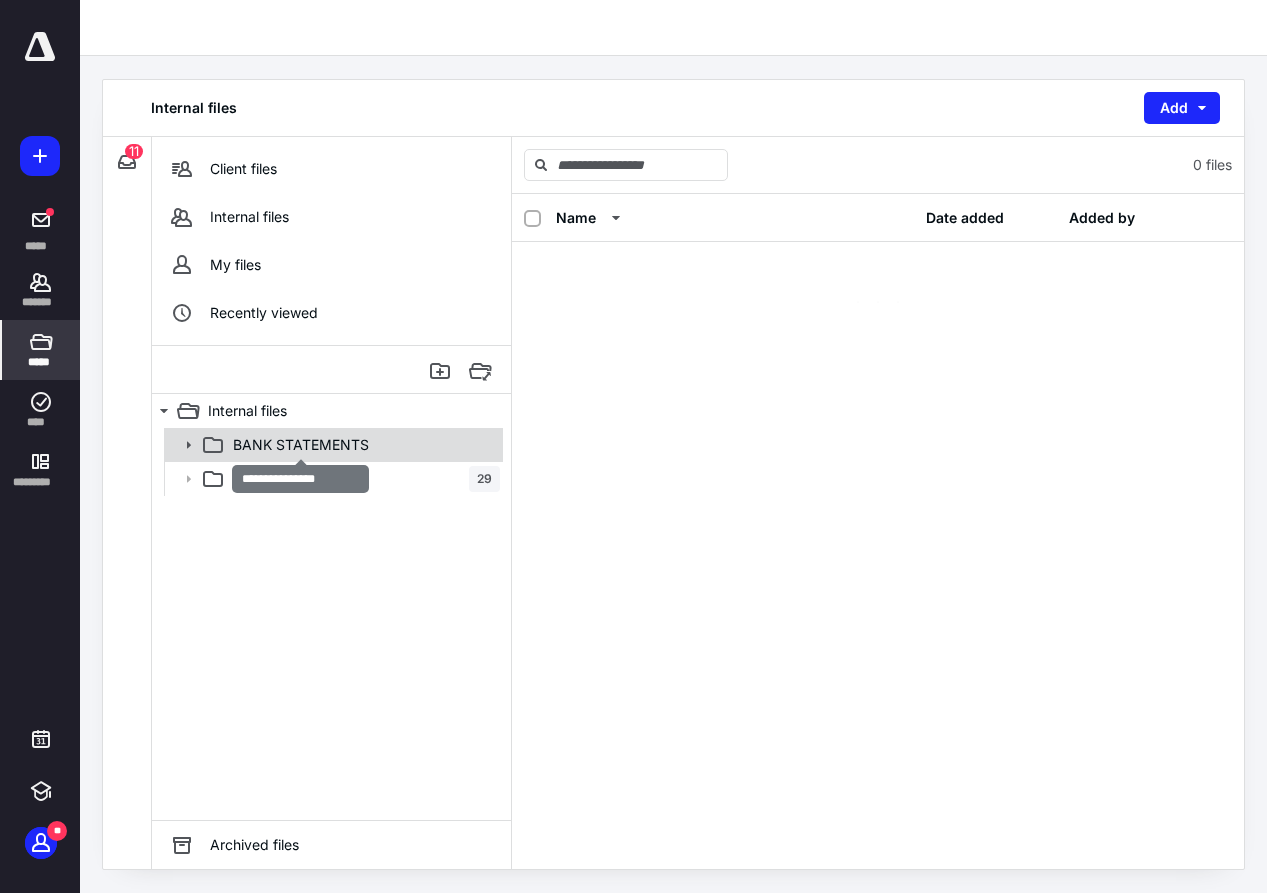 click on "BANK STATEMENTS" at bounding box center [301, 445] 